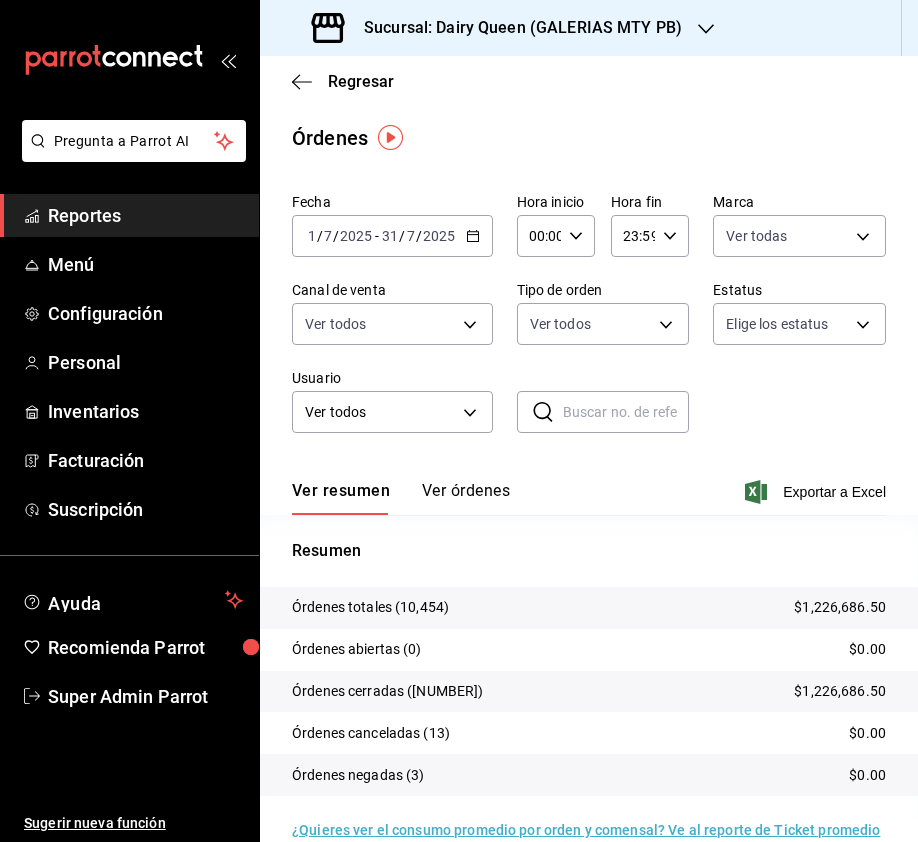 scroll, scrollTop: 0, scrollLeft: 0, axis: both 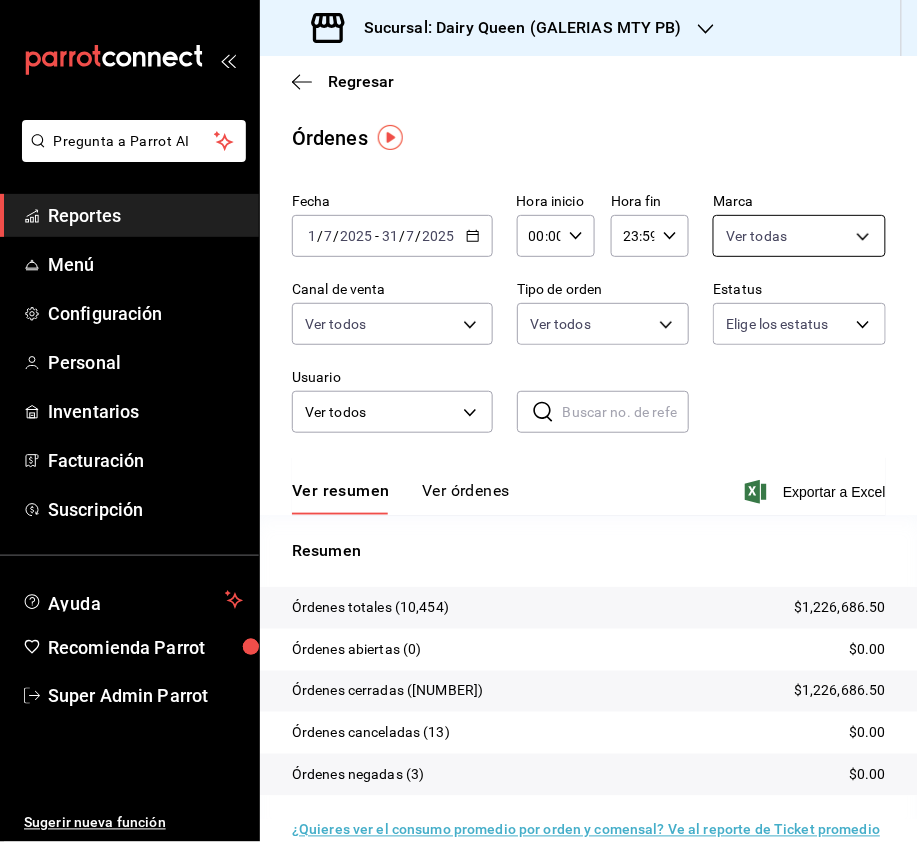 click on "Sucursal: Dairy Queen ([CITY]) Regresar Órdenes Fecha [DATE] [DATE] - [DATE] [DATE] Hora inicio [TIME] Hora inicio Hora fin [TIME] Hora fin Marca Ver todas [UUID] Canal de venta Ver todos PARROT,UBER_EATS,RAPPI,DIDI_FOOD,ONLINE Tipo de orden Ver todos [UUID],EXTERNAL Estatus Elige los estatus Usuario Ver todos ALL ​ ​ Ver resumen Órdenes totales ([NUMBER]) $[PRICE] Órdenes abiertas ([NUMBER]) $[PRICE] Órdenes cerradas ([NUMBER]) $[PRICE] Órdenes canceladas ([NUMBER]) $[PRICE] Órdenes negadas ([NUMBER]) $[PRICE] ¿Quieres ver el consumo promedio por orden y comensal? Ve al reporte de Ticket promedio GANA 1 MES GRATIS EN TU SUSCRIPCIÓN AQUÍ Ver video tutorial Ir a video Pregunta a Parrot AI Reportes   Menú" at bounding box center (459, 421) 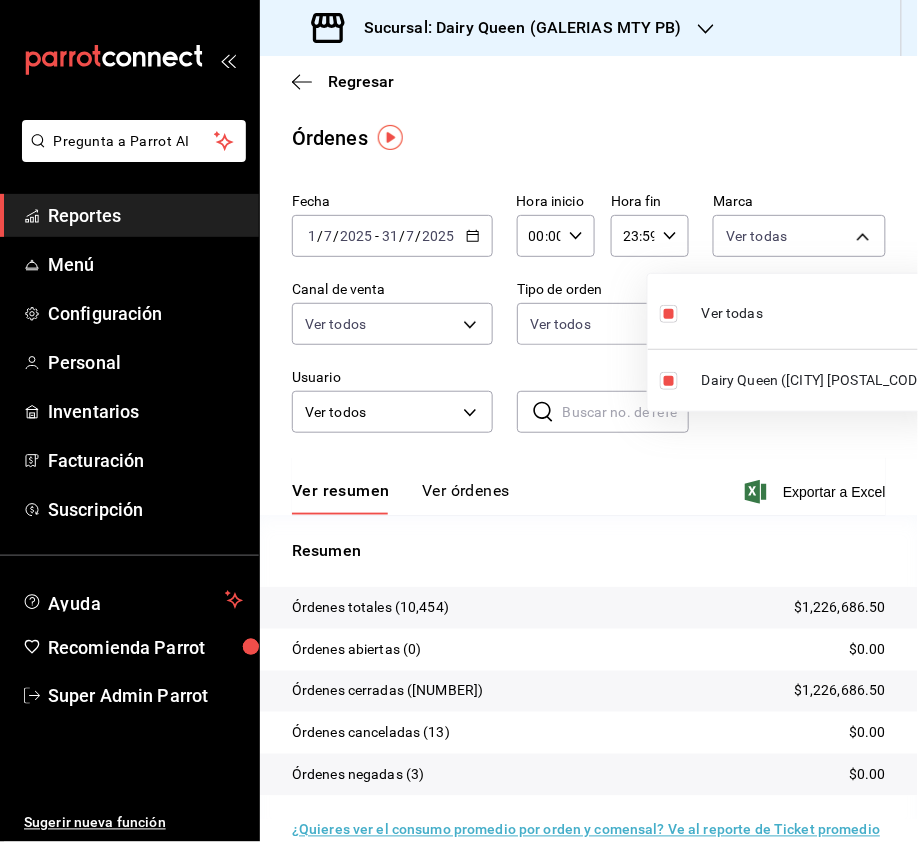 click at bounding box center [459, 421] 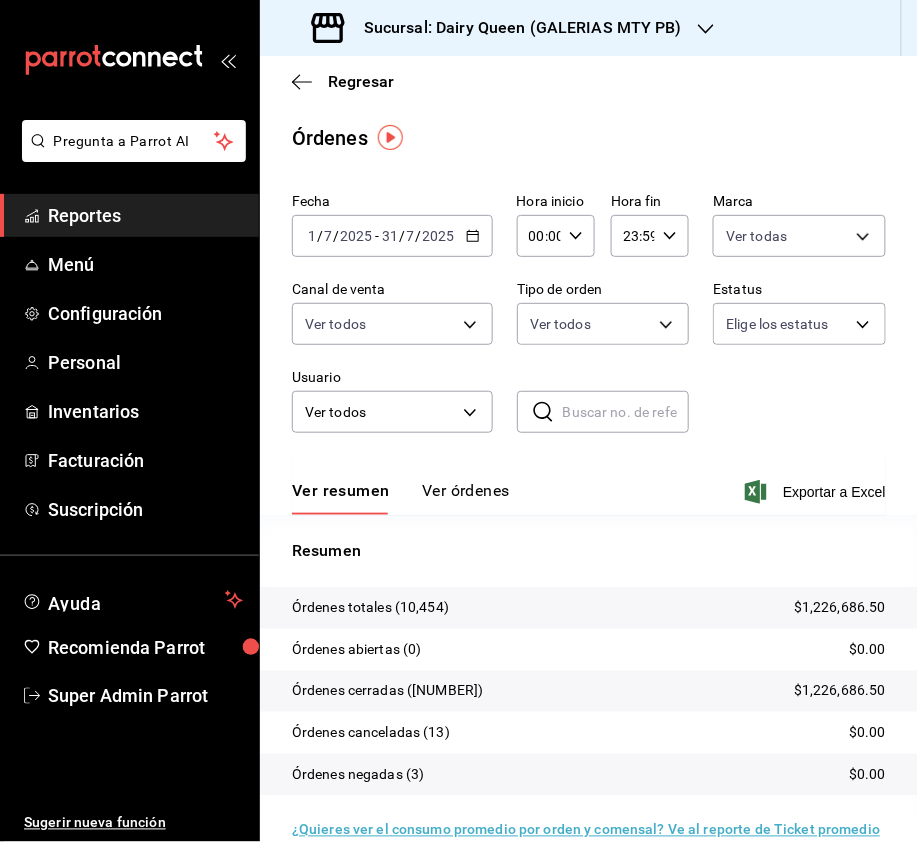 click on "Sucursal: Dairy Queen ([CITY]) Regresar Órdenes Fecha [DATE] [DATE] - [DATE] [DATE] Hora inicio [TIME] Hora inicio Hora fin [TIME] Hora fin Marca Ver todas [UUID] Canal de venta Ver todos PARROT,UBER_EATS,RAPPI,DIDI_FOOD,ONLINE Tipo de orden Ver todos [UUID],EXTERNAL Estatus Elige los estatus Usuario Ver todos ALL ​ ​ Ver resumen Órdenes totales ([NUMBER]) $[PRICE] Órdenes abiertas ([NUMBER]) $[PRICE] Órdenes cerradas ([NUMBER]) $[PRICE] Órdenes canceladas ([NUMBER]) $[PRICE] Órdenes negadas ([NUMBER]) $[PRICE] ¿Quieres ver el consumo promedio por orden y comensal? Ve al reporte de Ticket promedio GANA 1 MES GRATIS EN TU SUSCRIPCIÓN AQUÍ Ver video tutorial Ir a video Pregunta a Parrot AI Reportes   Menú" at bounding box center (459, 421) 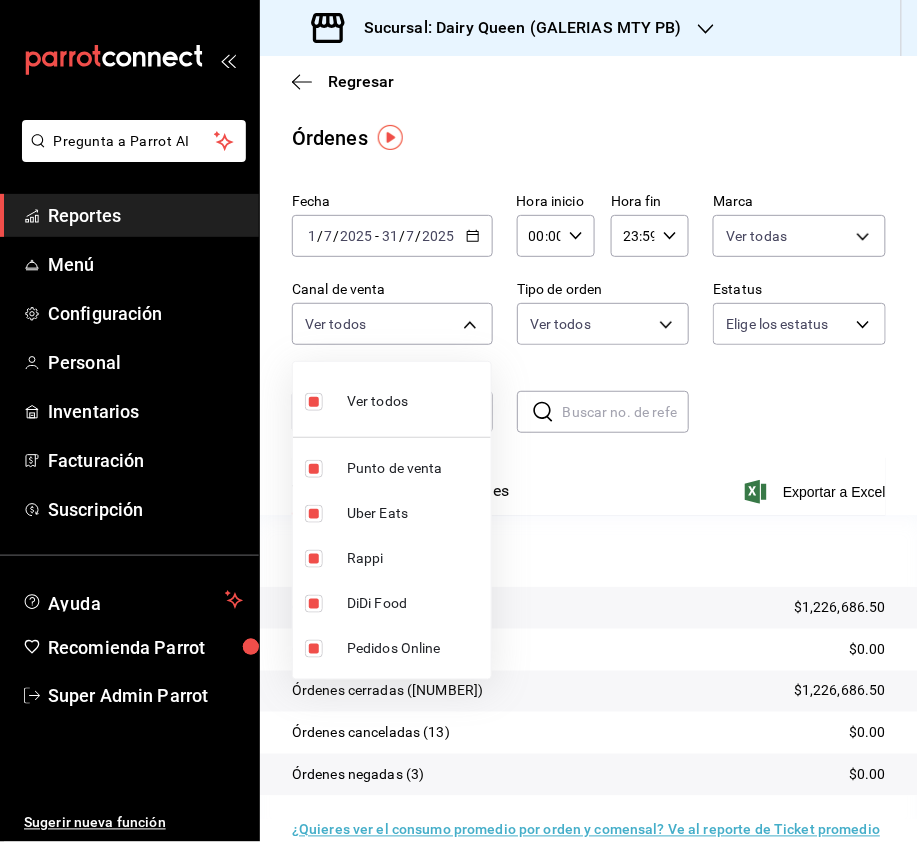 click at bounding box center (314, 402) 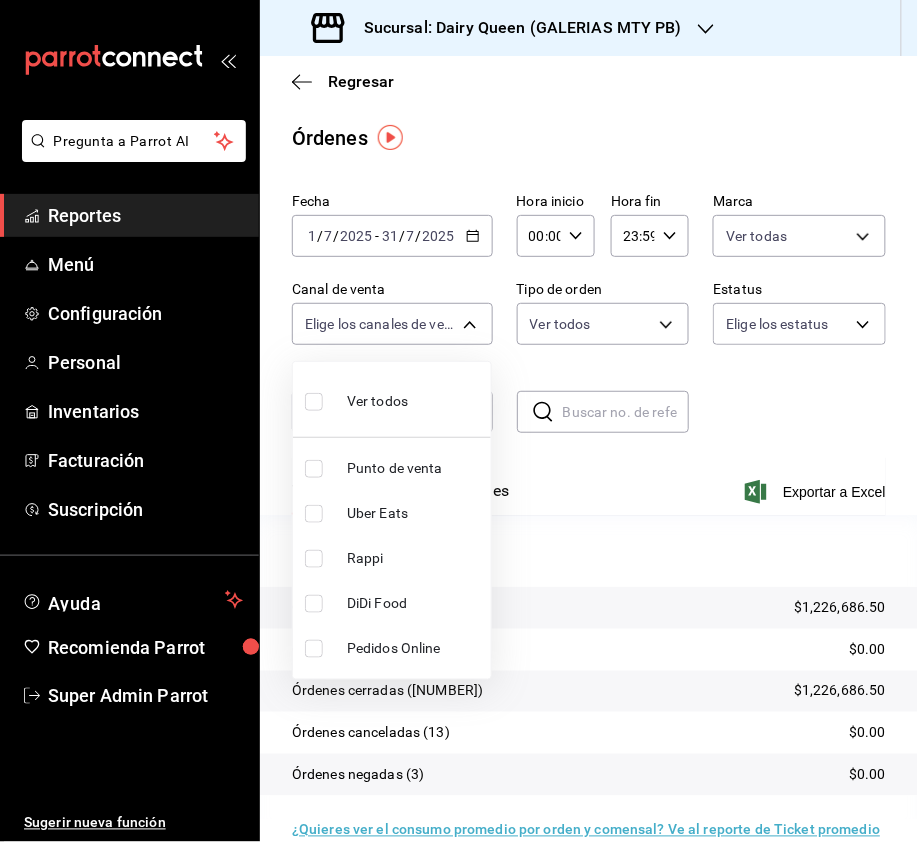 click at bounding box center (314, 559) 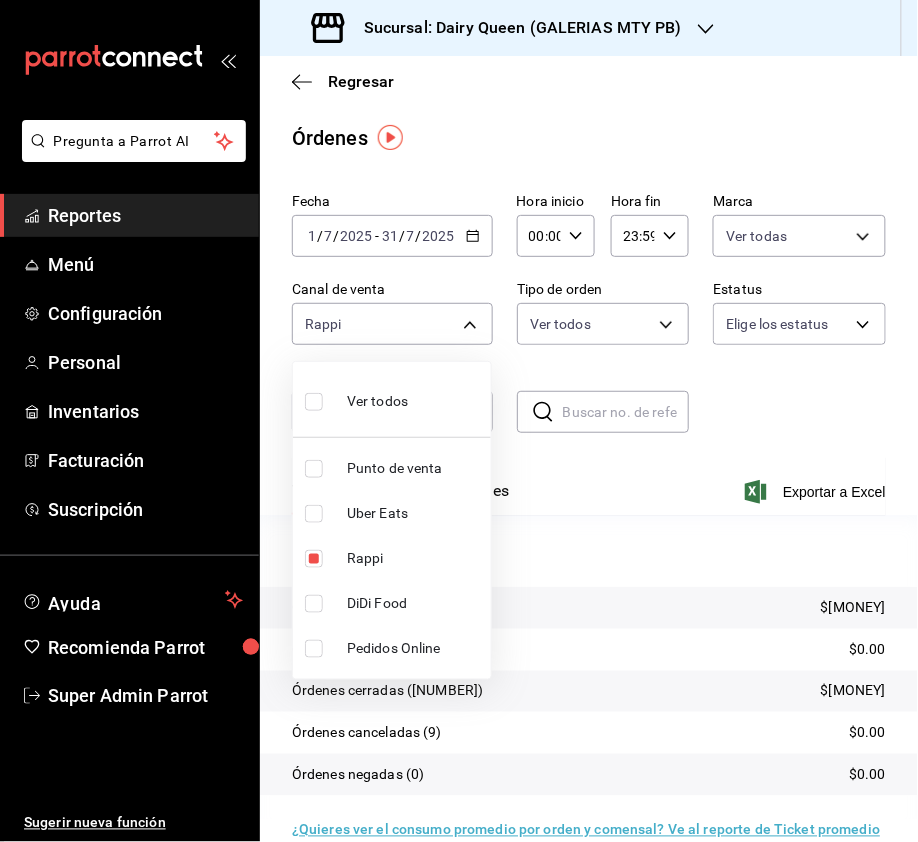 click at bounding box center [314, 514] 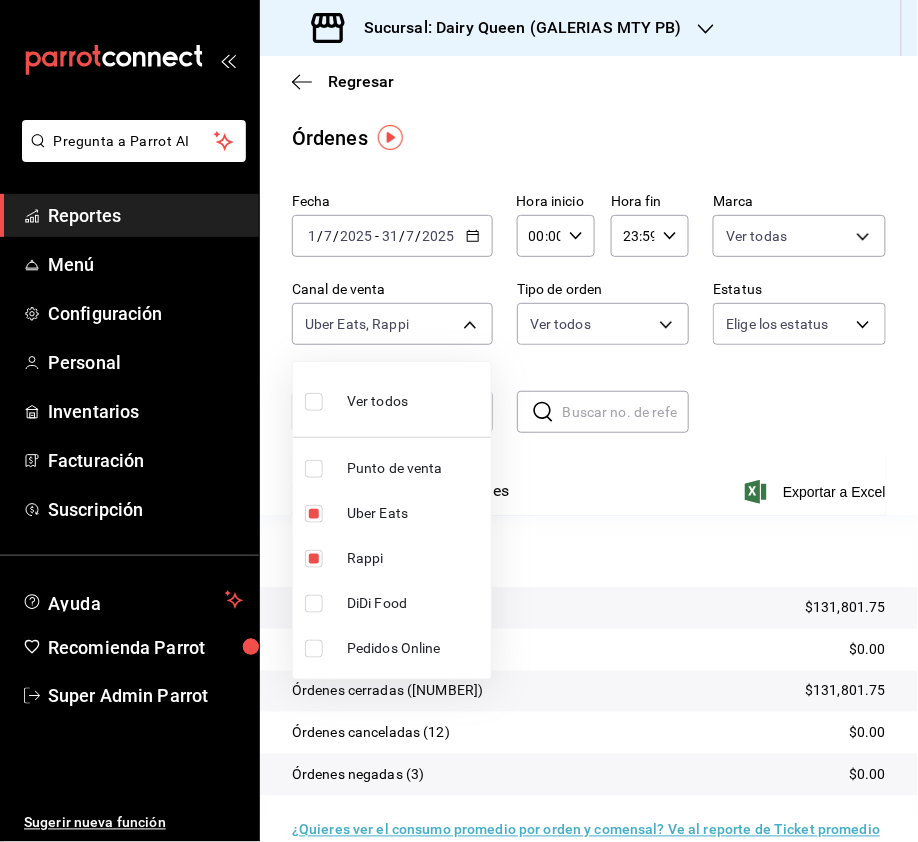click at bounding box center (314, 559) 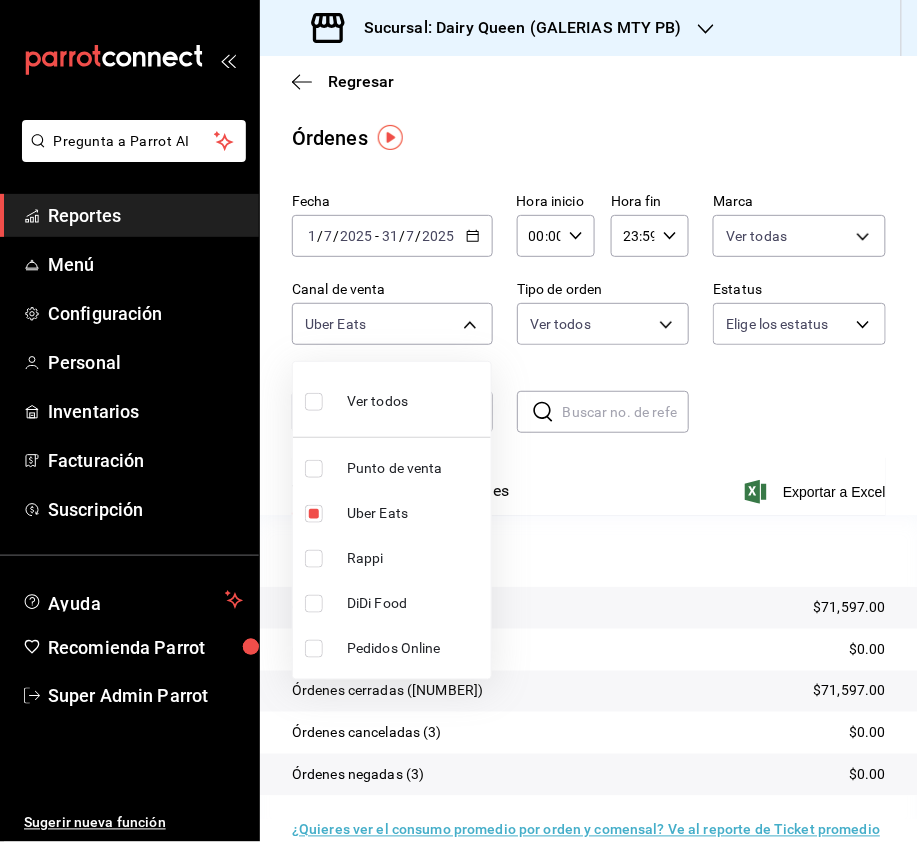 click at bounding box center (314, 604) 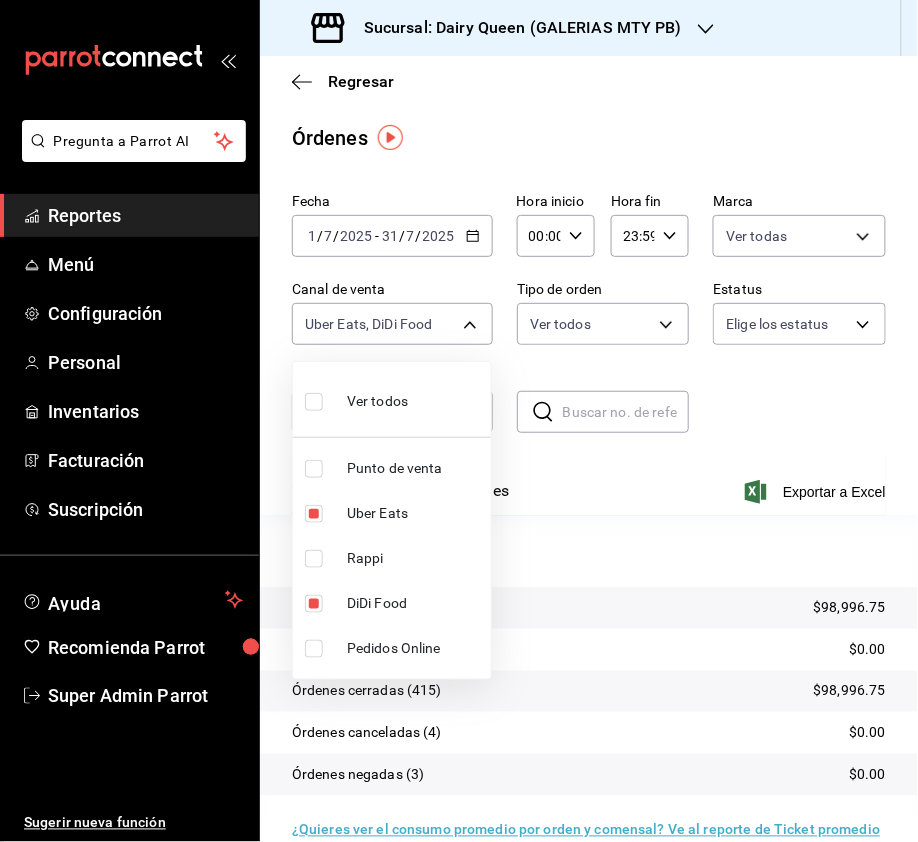 click at bounding box center [314, 514] 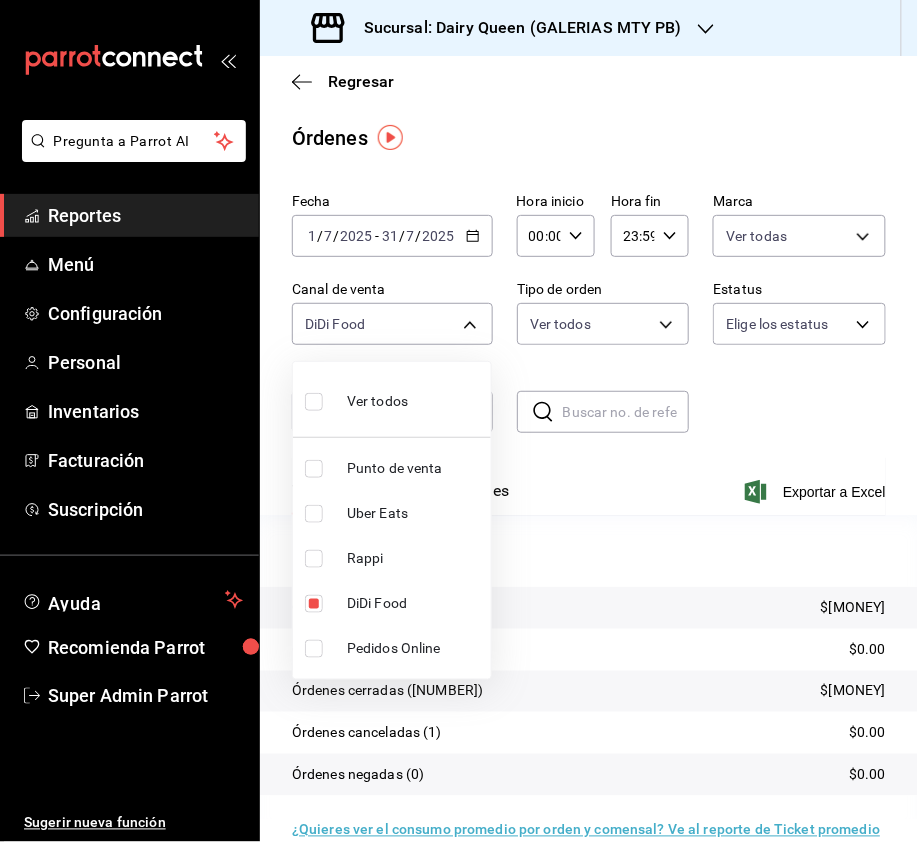 click at bounding box center [459, 421] 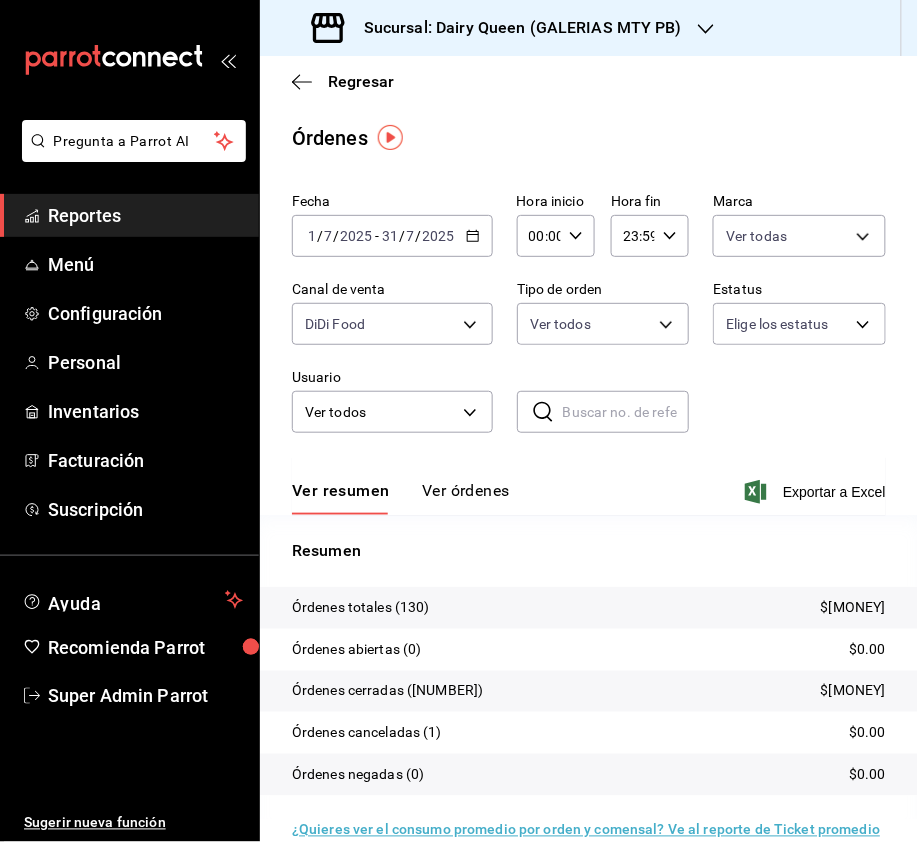 click 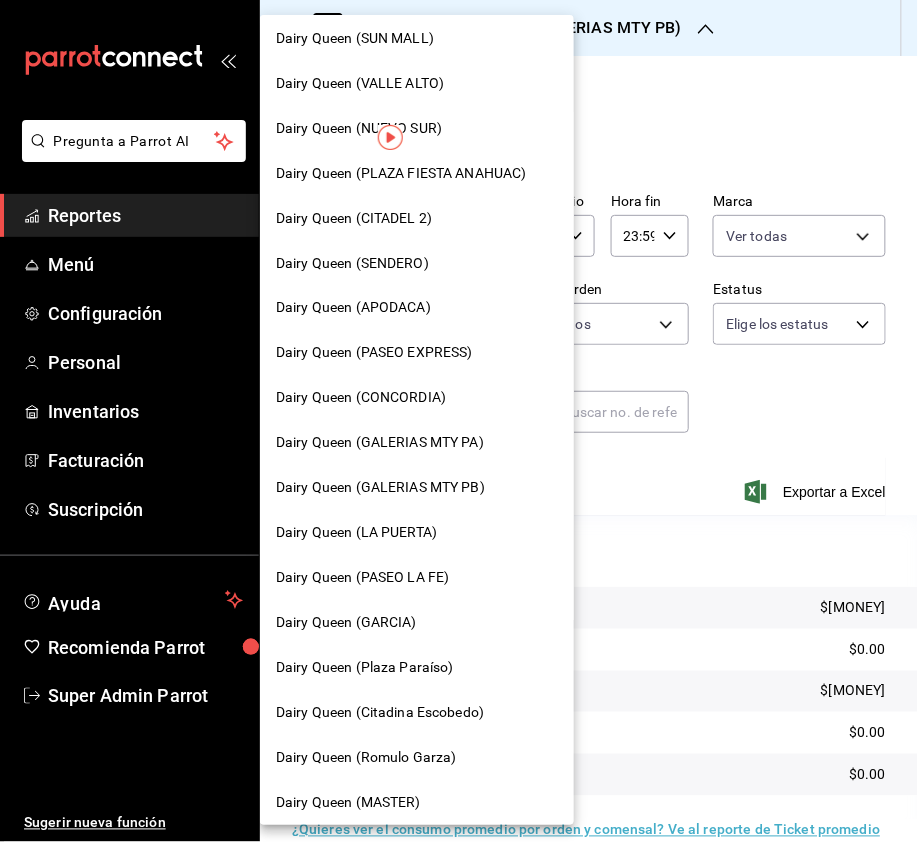 scroll, scrollTop: 413, scrollLeft: 0, axis: vertical 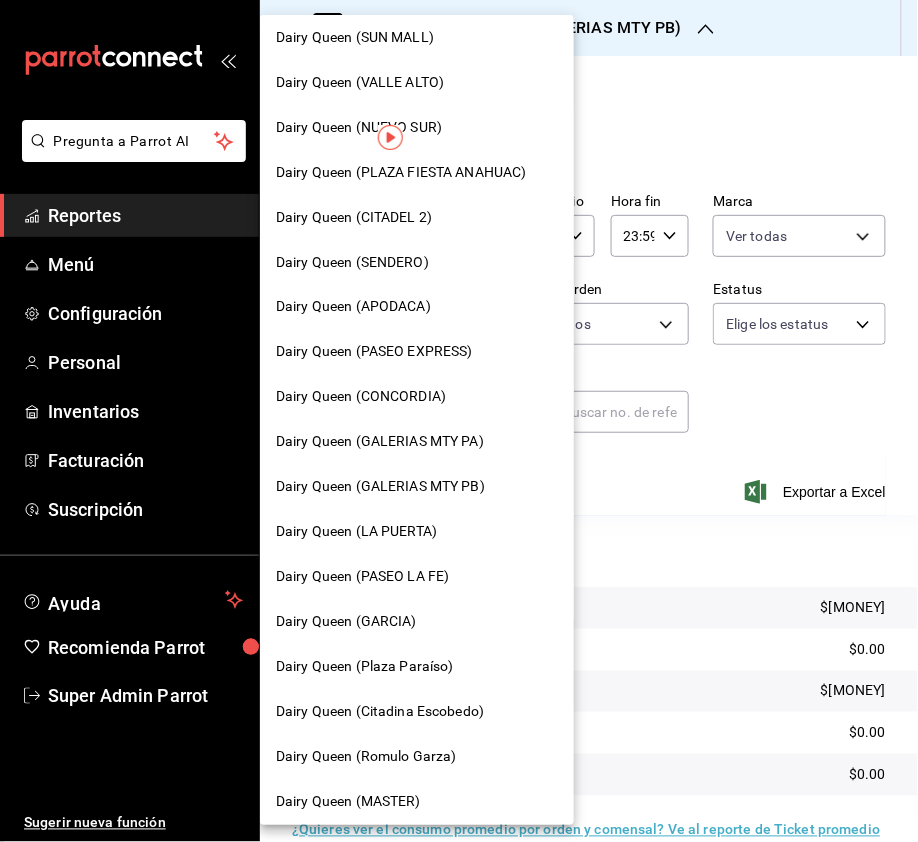 click on "Dairy Queen (CONCORDIA)" at bounding box center [417, 397] 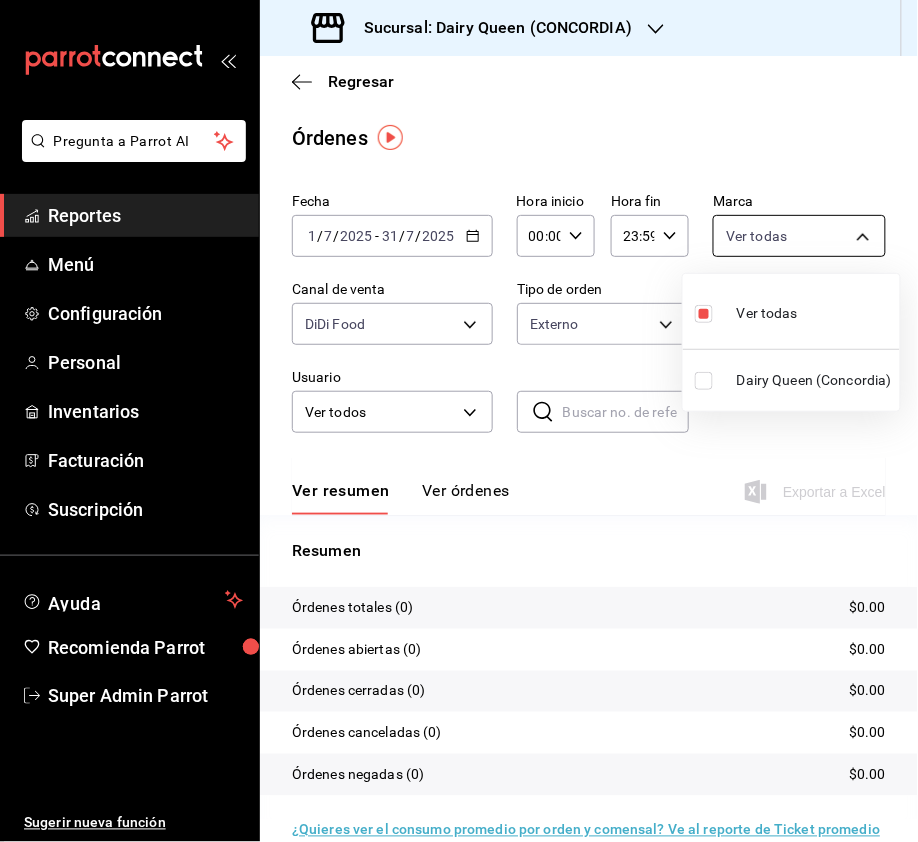 click on "Sucursal: Dairy Queen ([CITY]) Regresar Órdenes Fecha [DATE] [DATE] - [DATE] [DATE] Hora inicio [TIME] Hora inicio Hora fin [TIME] Hora fin Marca Ver todas [UUID] Canal de venta DiDi Food DIDI_FOOD Tipo de orden Externo [UUID],[EXTERNAL] Estatus Elige los estatus Usuario Ver todos ALL ​ ​ Ver resumen Ver órdenes Exportar a Excel Resumen Órdenes totales (0) $0.00 Órdenes abiertas (0) $0.00 Órdenes cerradas (0) $0.00 Órdenes canceladas (0) $0.00 Órdenes negadas (0) $0.00 ¿Quieres ver el consumo promedio por orden y comensal? Ve al reporte de Ticket promedio GANA 1 MES GRATIS EN TU SUSCRIPCIÓN AQUÍ Ver video tutorial Ir a video Reportes" at bounding box center [459, 421] 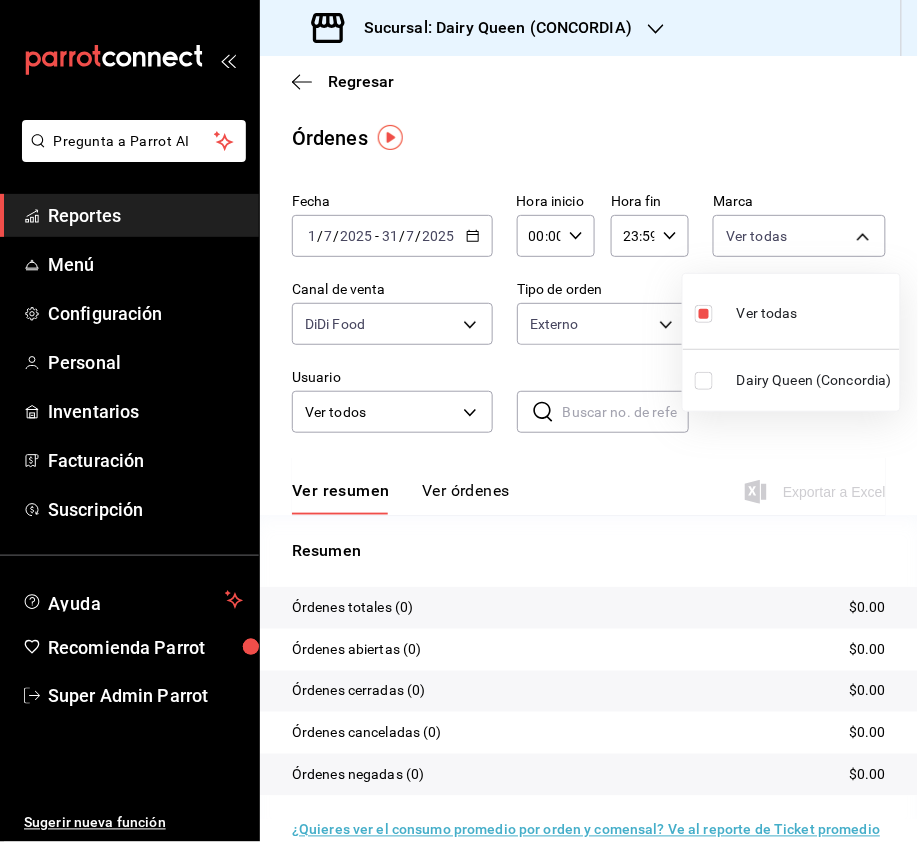 click at bounding box center (704, 381) 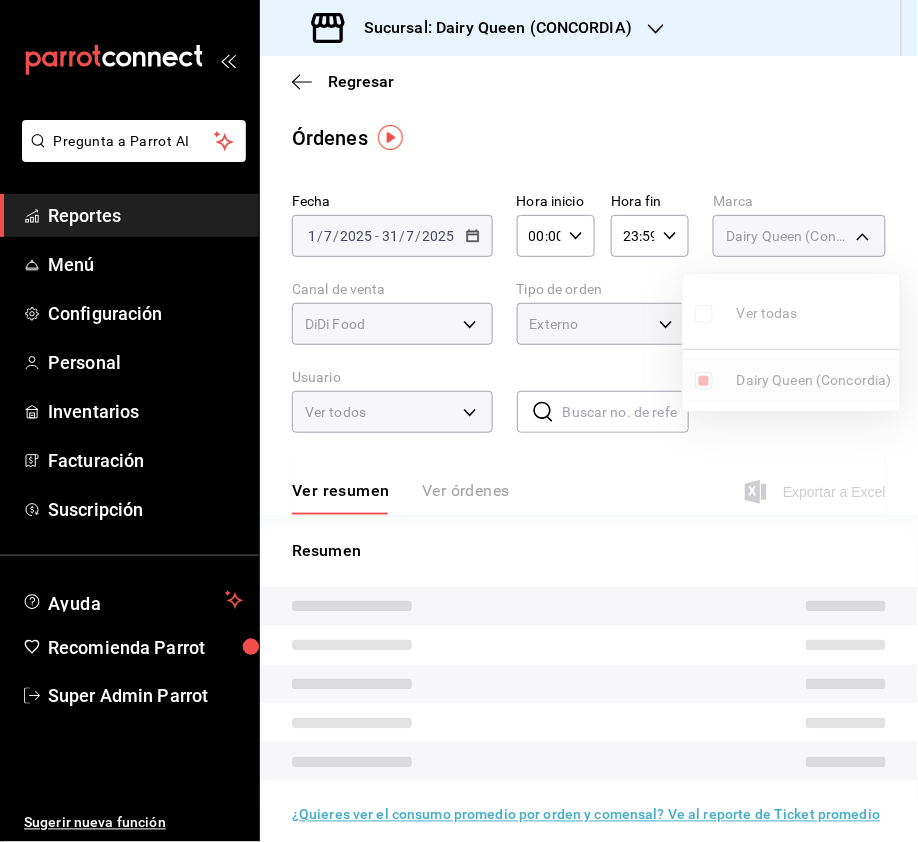 type on "[UUID],[UUID]" 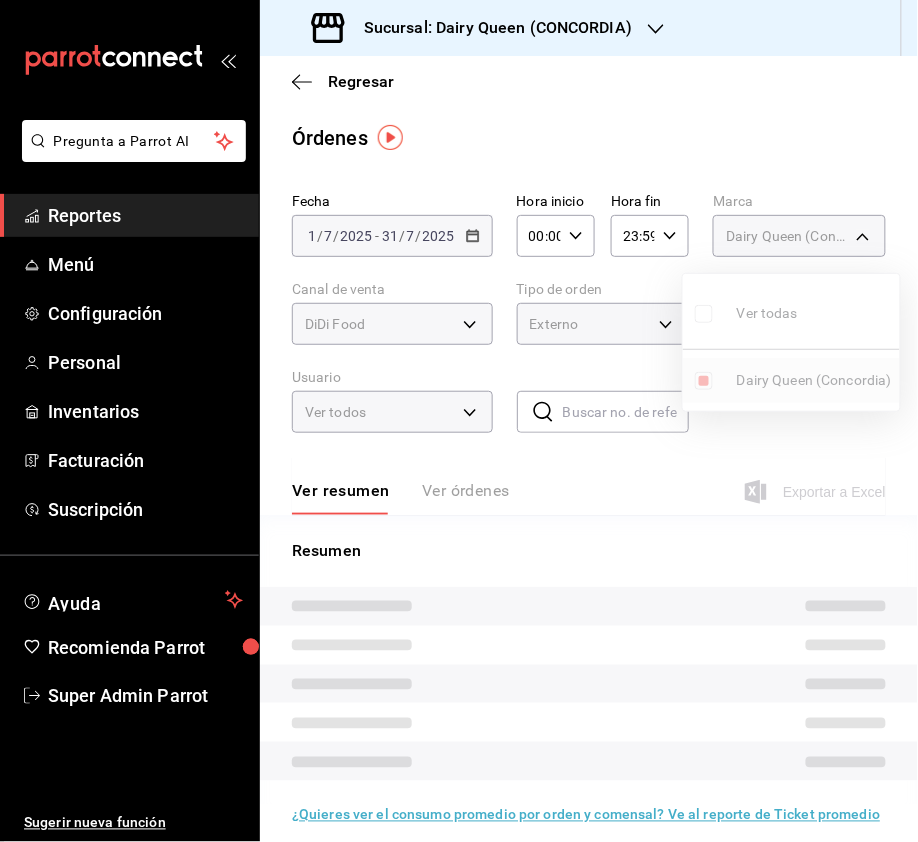 checkbox on "false" 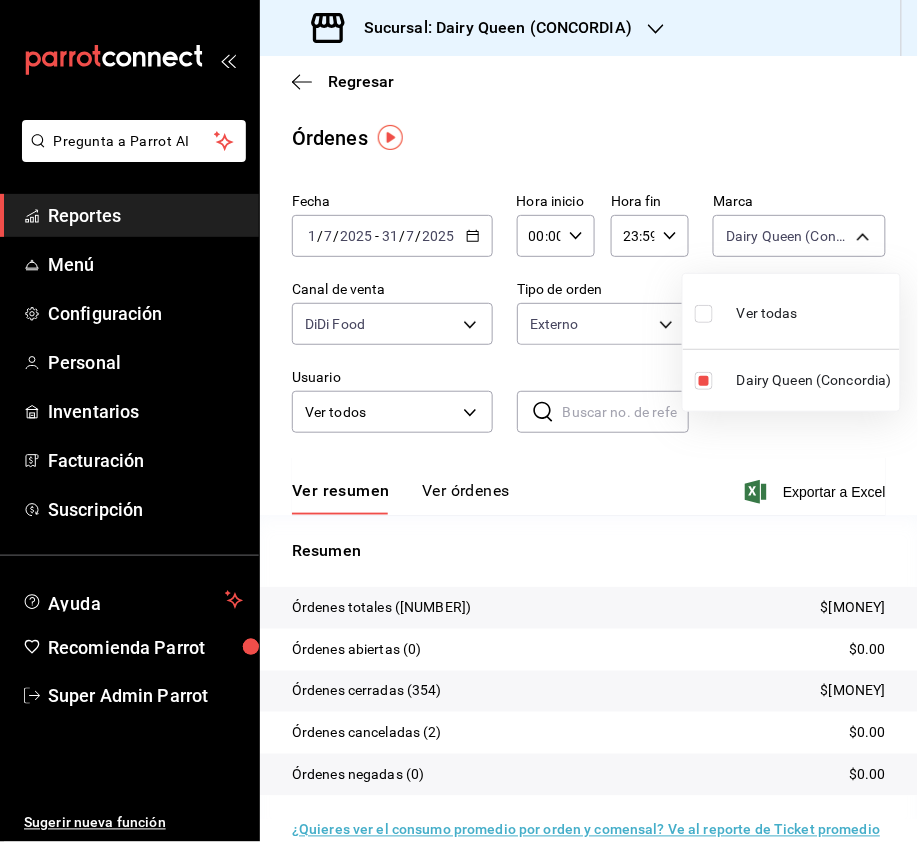 click at bounding box center (459, 421) 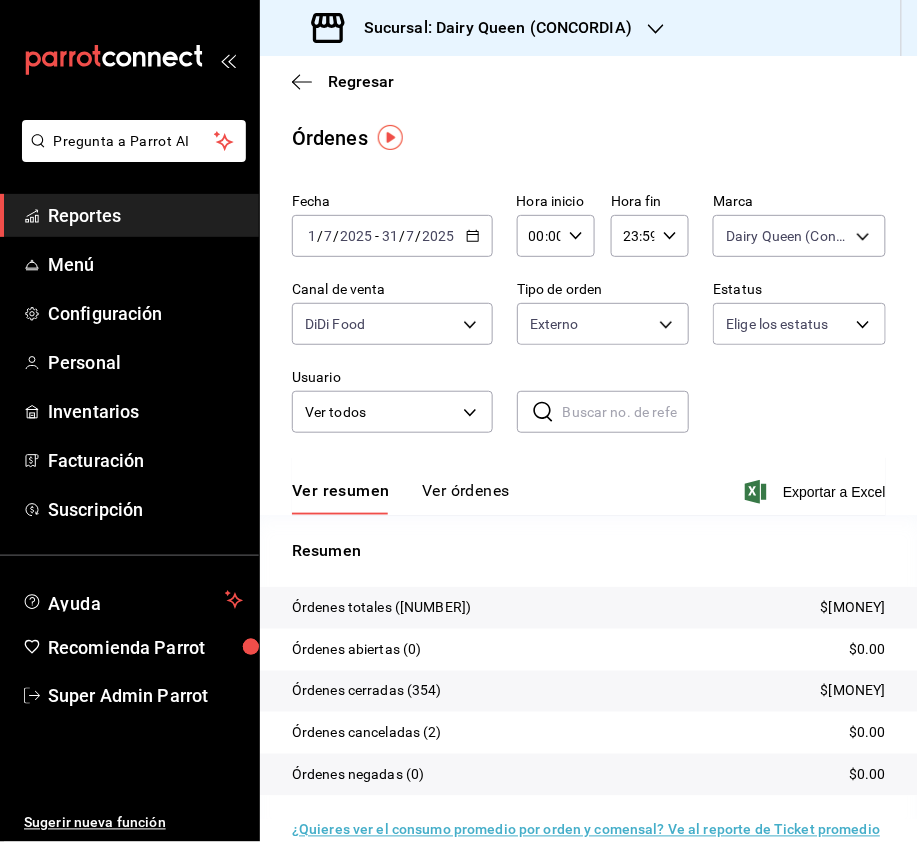 click on "Sucursal: Dairy Queen ([CITY]) Regresar Órdenes Fecha [DATE] [DATE] - [DATE] [DATE] Hora inicio [TIME] Hora inicio Hora fin [TIME] Hora fin Marca Dairy Queen ([CITY]) [UUID],[UUID] Canal de venta DiDi Food DIDI_FOOD Tipo de orden Externo [UUID],[EXTERNAL] Estatus Elige los estatus Usuario Ver todos ALL ​ ​ Ver resumen Ver órdenes Exportar a Excel Resumen Órdenes totales ([NUMBER]) $72,638.75 Órdenes abiertas (0) $0.00 Órdenes cerradas ([NUMBER]) $72,638.75 Órdenes canceladas ([NUMBER]) $0.00 Órdenes negadas (0) $0.00 ¿Quieres ver el consumo promedio por orden y comensal? Ve al reporte de Ticket promedio GANA 1 MES GRATIS EN TU SUSCRIPCIÓN AQUÍ Ver video tutorial Ir a video Reportes" at bounding box center [459, 421] 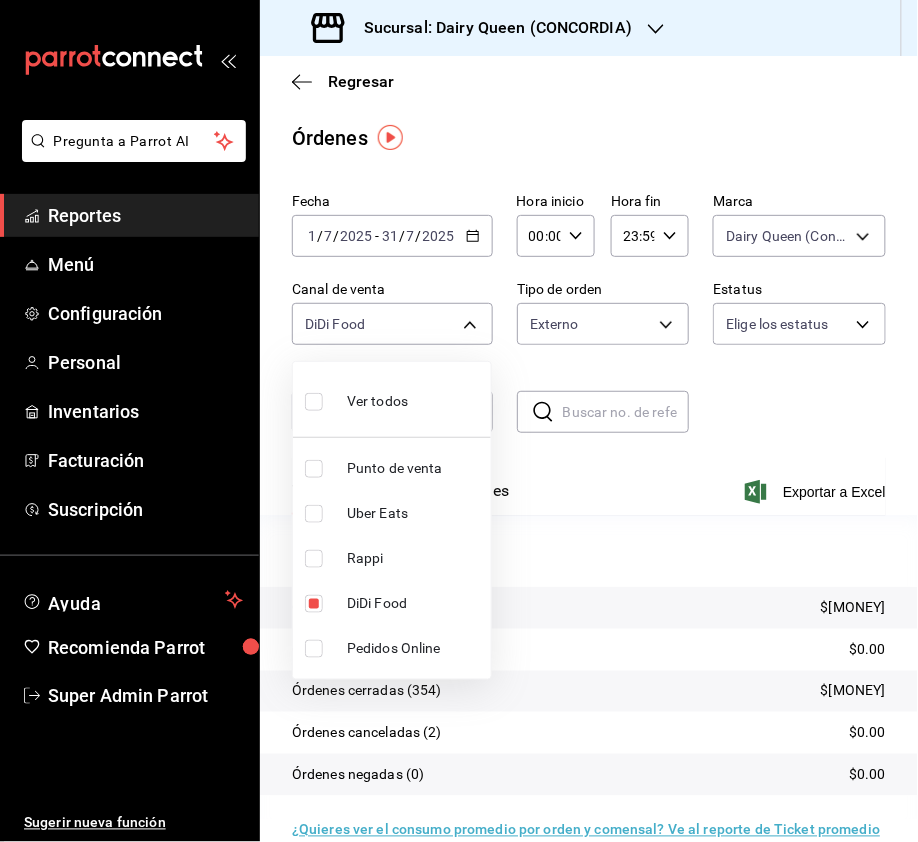 click at bounding box center [314, 559] 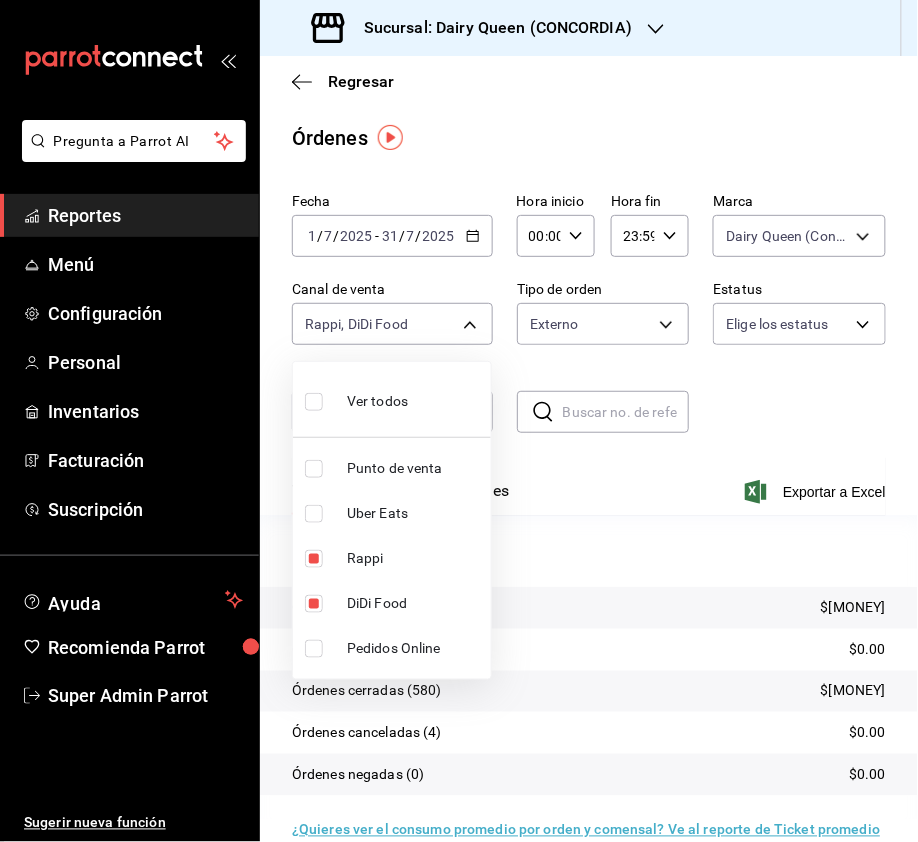 click at bounding box center (314, 604) 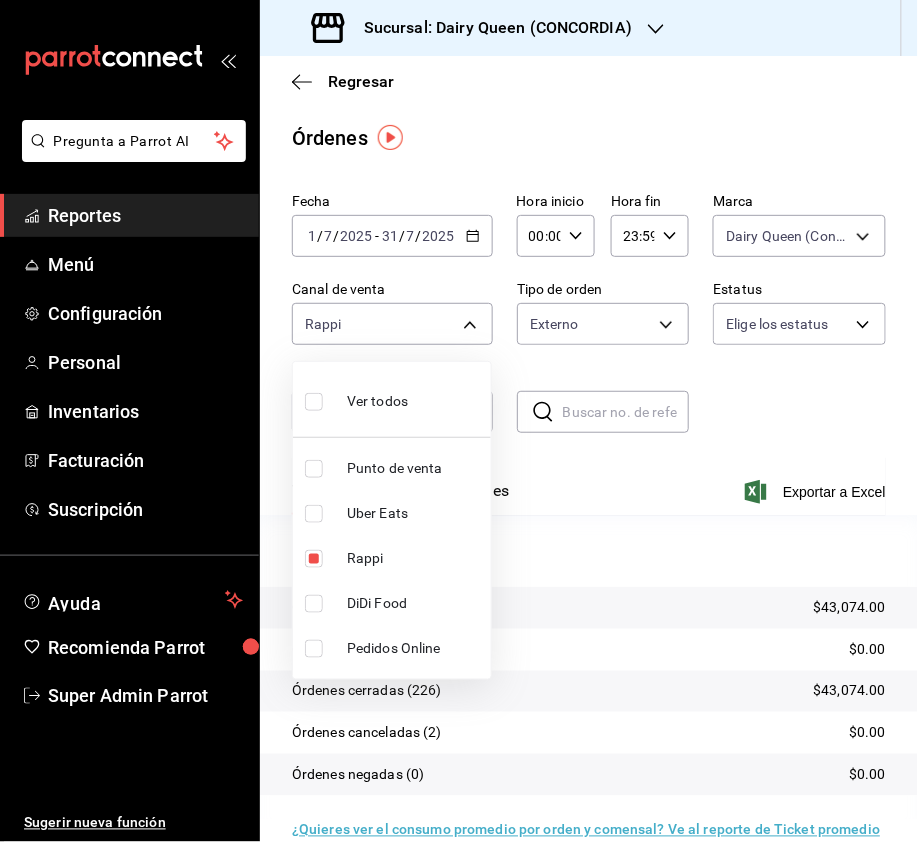 click at bounding box center (314, 514) 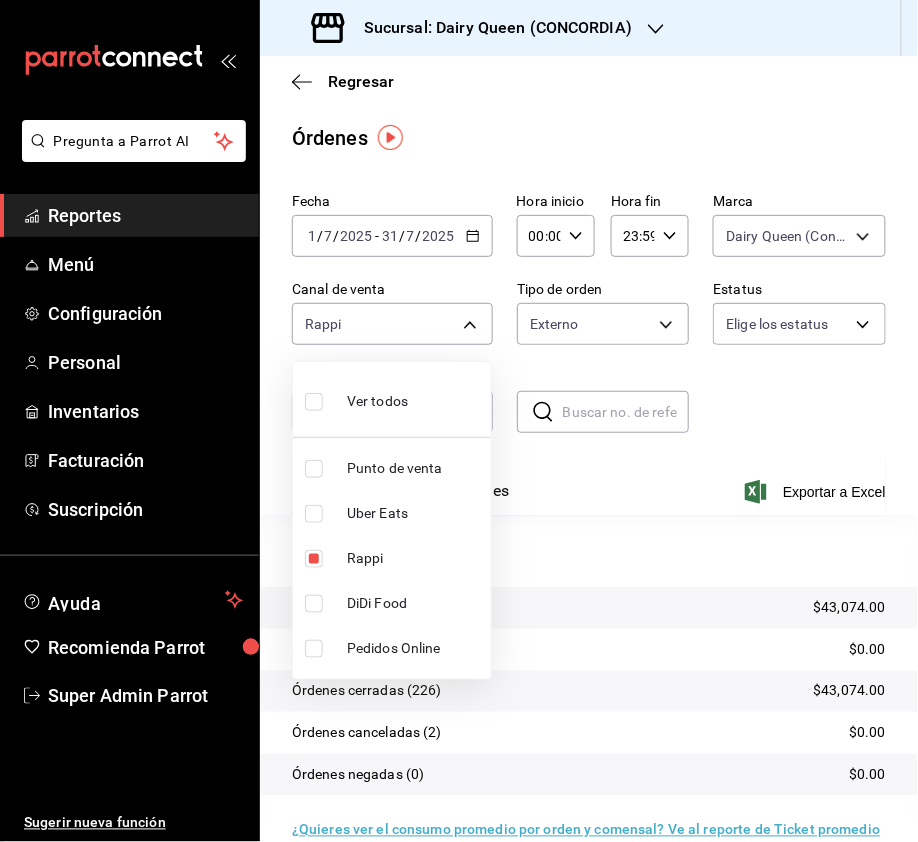 checkbox on "true" 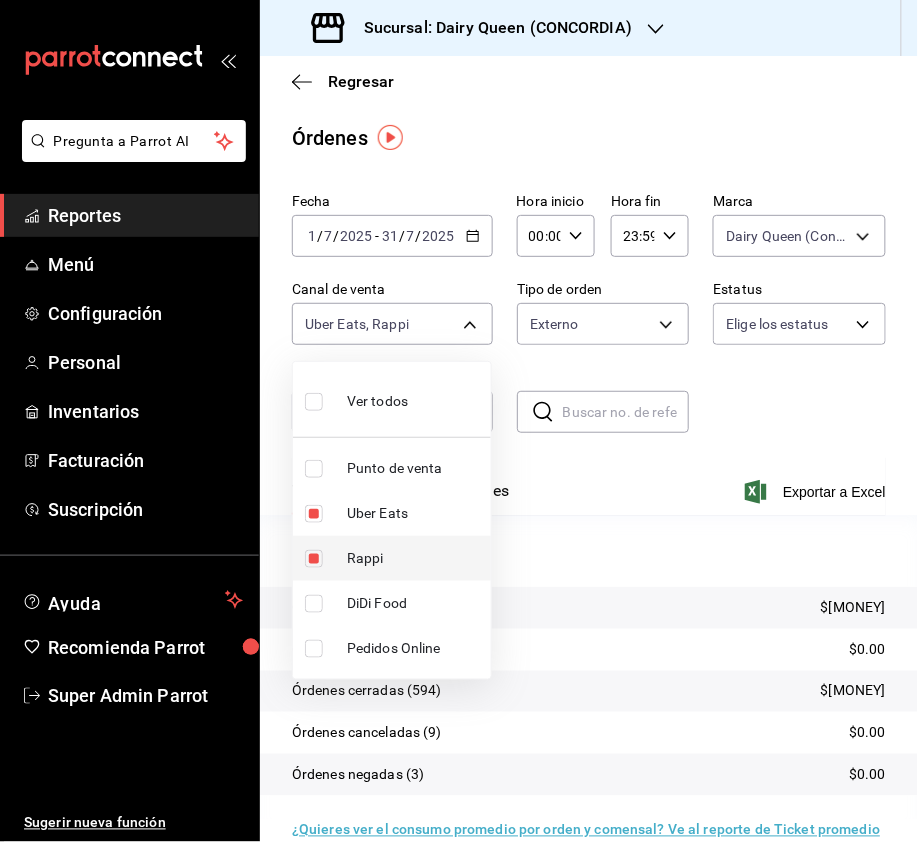 click at bounding box center [314, 559] 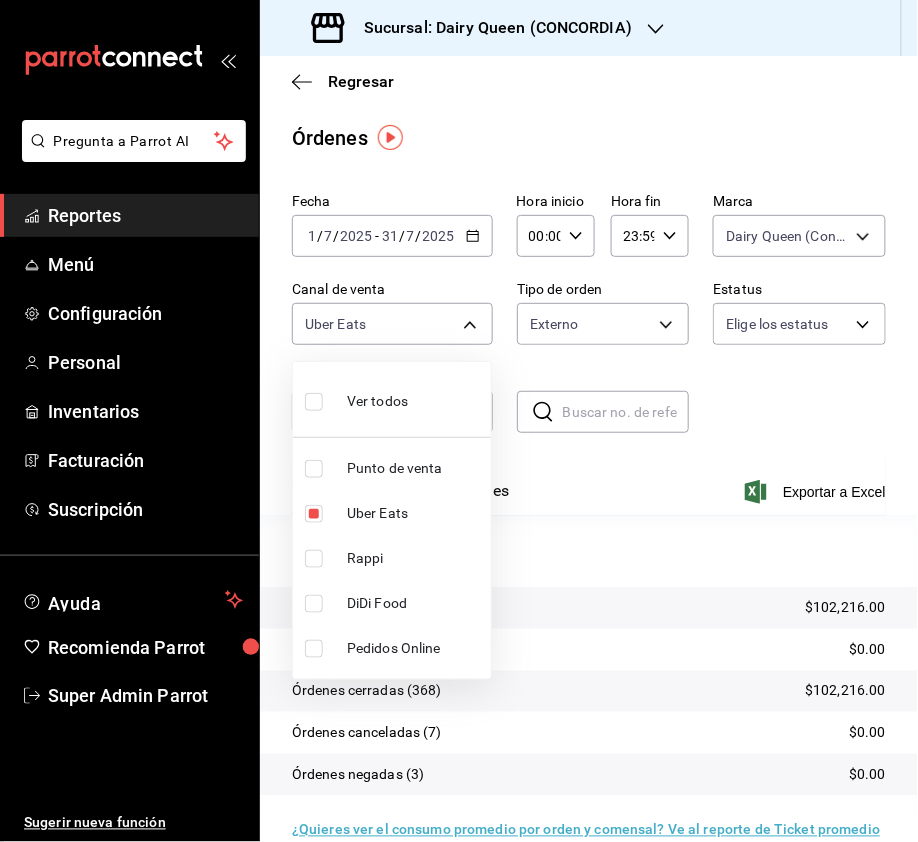 drag, startPoint x: 312, startPoint y: 605, endPoint x: 325, endPoint y: 510, distance: 95.885345 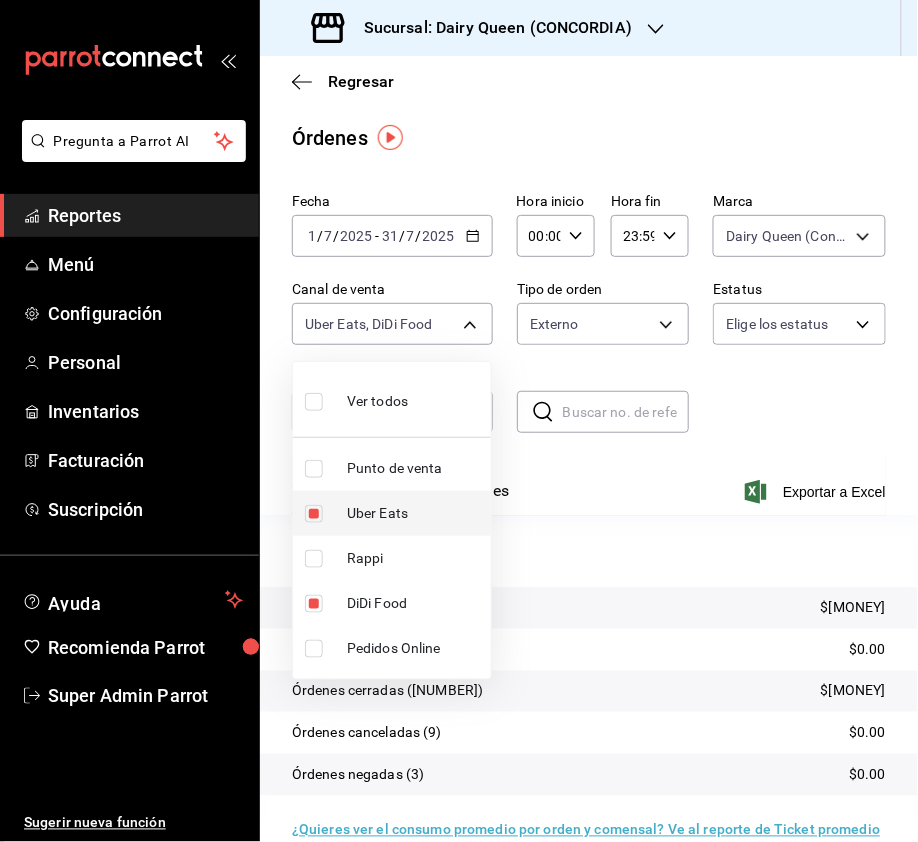 click at bounding box center [314, 514] 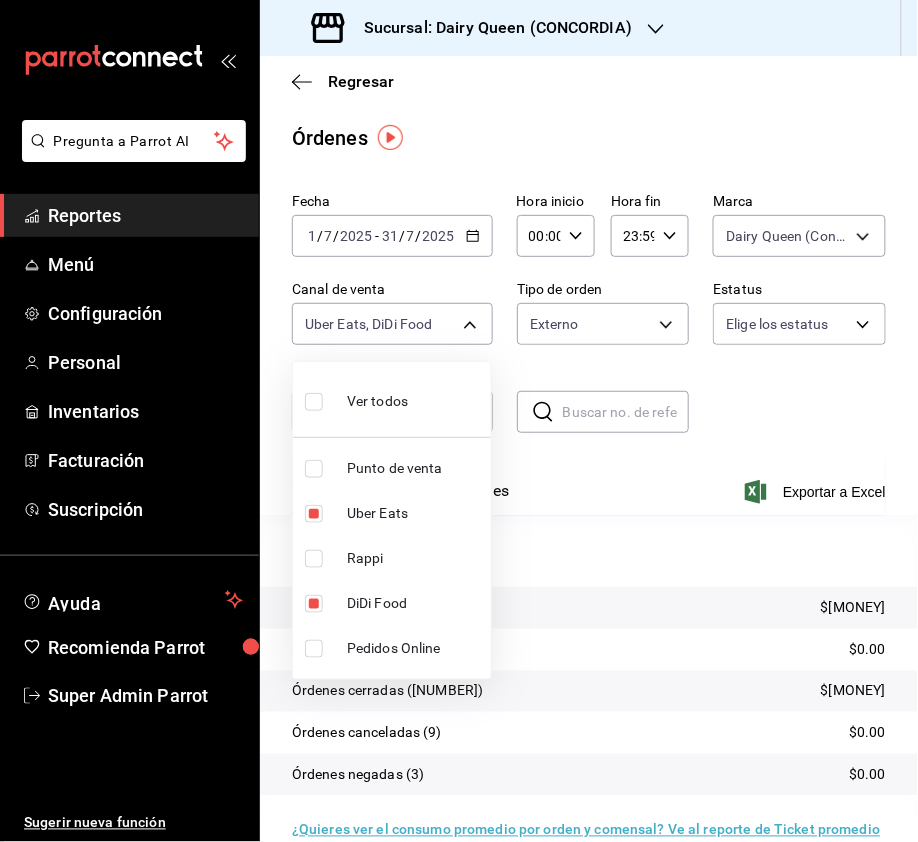 type on "DIDI_FOOD" 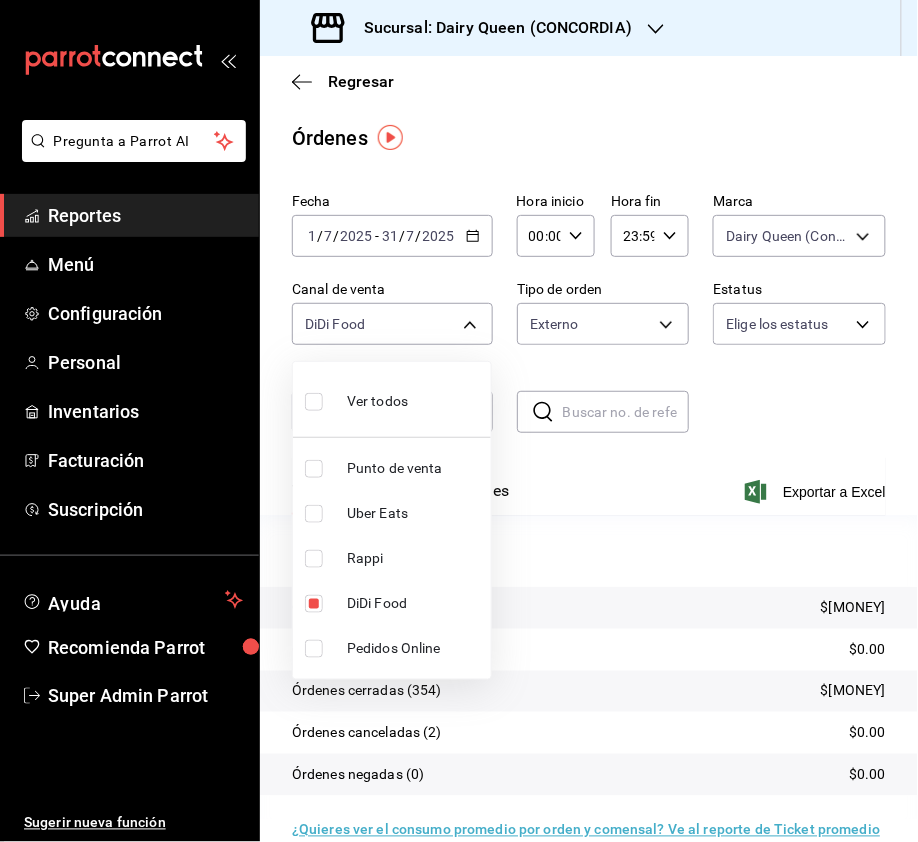 click at bounding box center [314, 402] 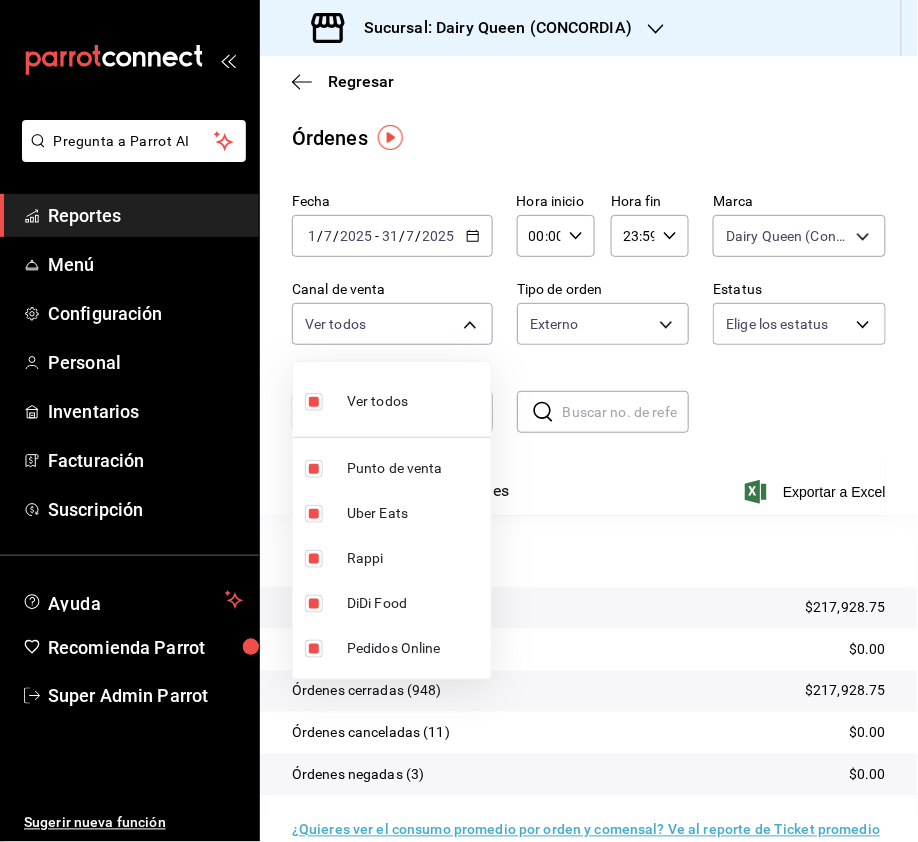 click at bounding box center [459, 421] 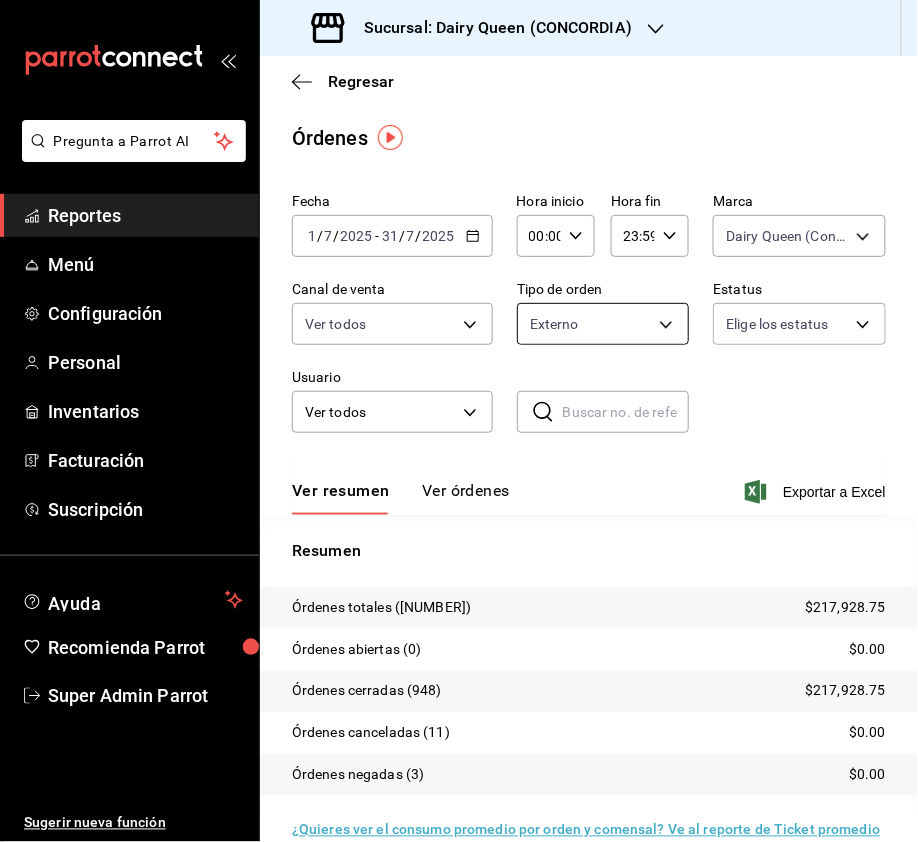 click on "Pregunta a Parrot AI Reportes   Menú   Configuración   Personal   Inventarios   Facturación   Suscripción   Ayuda Recomienda Parrot   Super Admin Parrot   Sugerir nueva función   Sucursal: Dairy Queen ([CITY]) Regresar Órdenes Fecha [DATE] [DATE] - [DATE] [DATE] Hora inicio [TIME] Hora inicio Hora fin [TIME] Hora fin Marca Dairy Queen ([CITY]) [UUID],[UUID] Canal de venta Ver todos PARROT,UBER_EATS,RAPPI,DIDI_FOOD,ONLINE Tipo de orden Externo [UUID],EXTERNAL Estatus Elige los estatus Usuario Ver todos ALL ​ ​ Ver resumen Ver órdenes Exportar a Excel Resumen Órdenes totales (962) $[MONEY] Órdenes abiertas (0) $[MONEY] Órdenes cerradas (948) $[MONEY] Órdenes canceladas (11) $[MONEY] Órdenes negadas (3) $[MONEY] ¿Quieres ver el consumo promedio por orden y comensal? Ve al reporte de Ticket promedio GANA 1 MES GRATIS EN TU SUSCRIPCIÓN AQUÍ Ver video tutorial Ir a video Reportes" at bounding box center [459, 421] 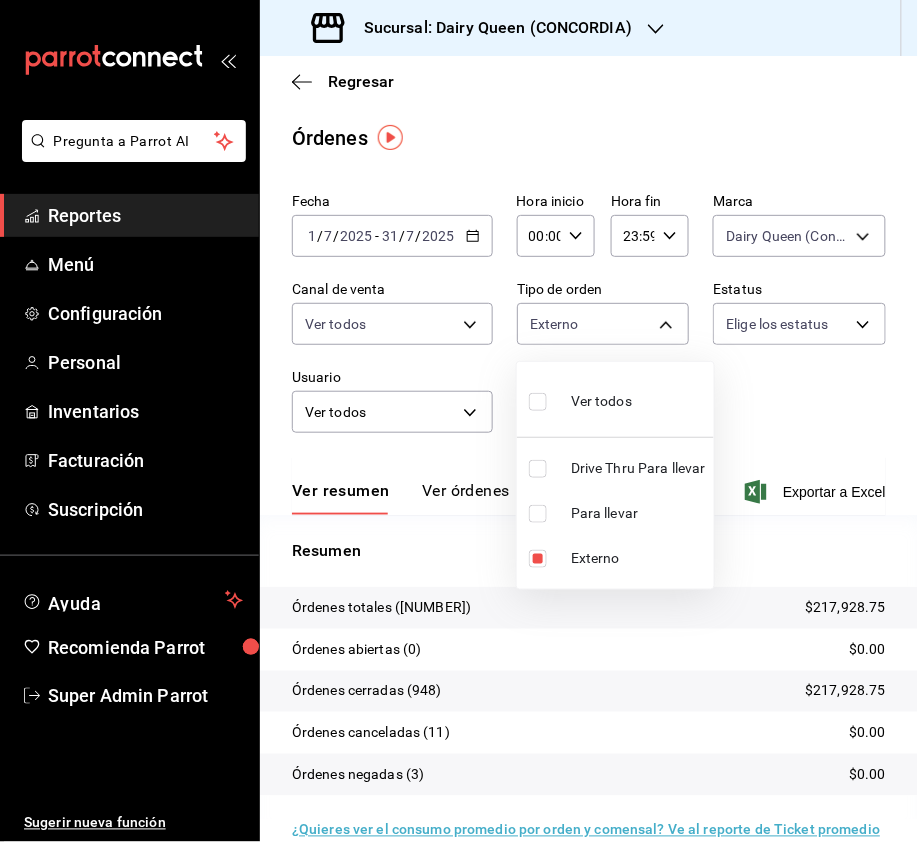 click at bounding box center [538, 469] 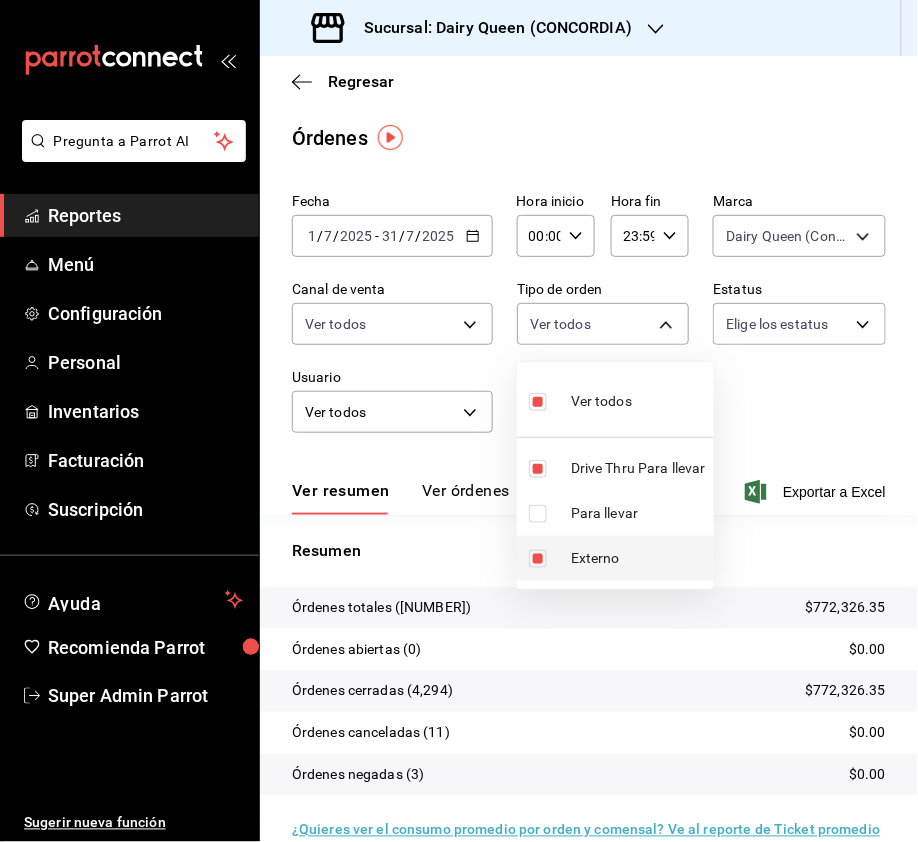 click at bounding box center [538, 559] 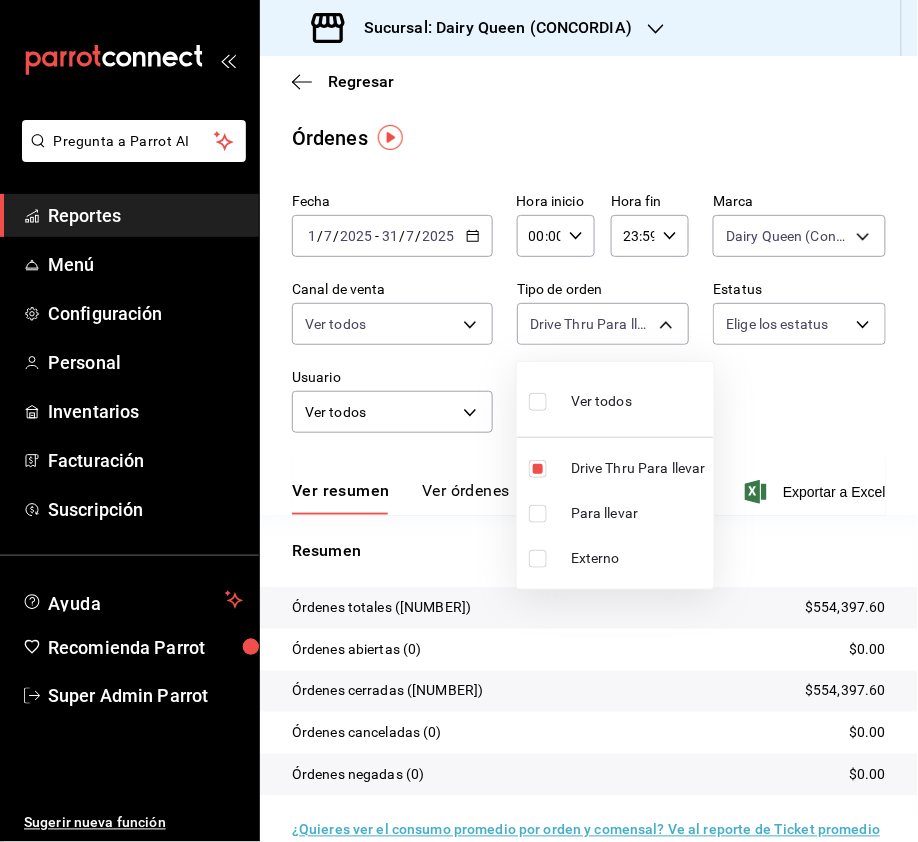 click at bounding box center [459, 421] 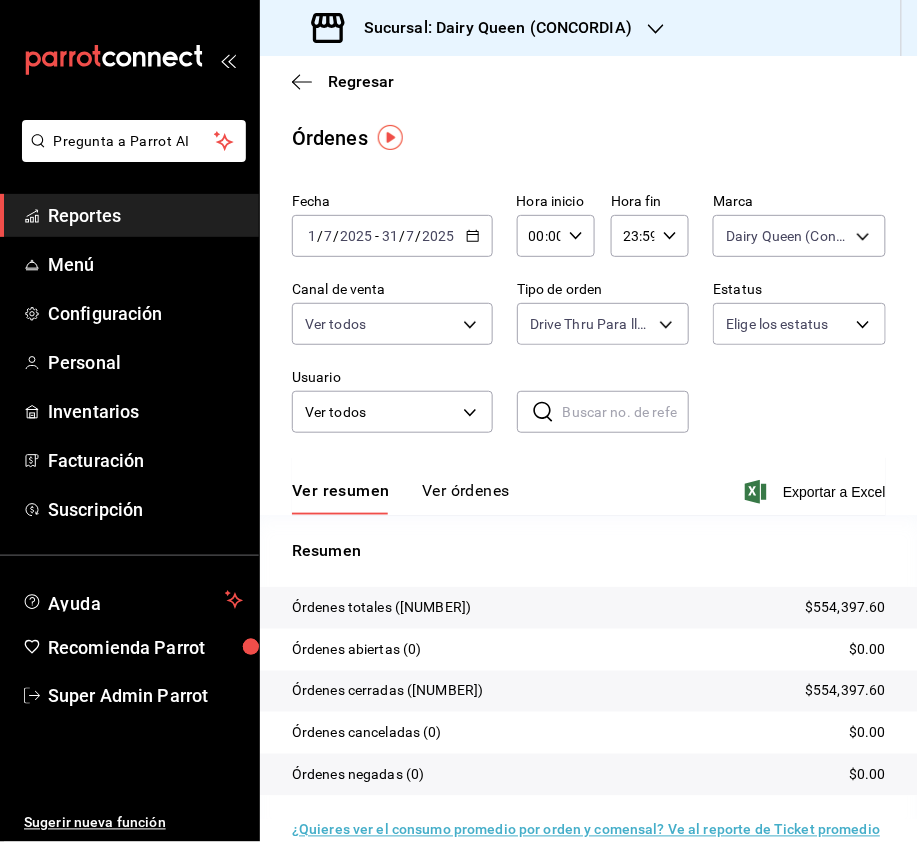 click on "Sucursal: Dairy Queen (CONCORDIA)" at bounding box center (490, 28) 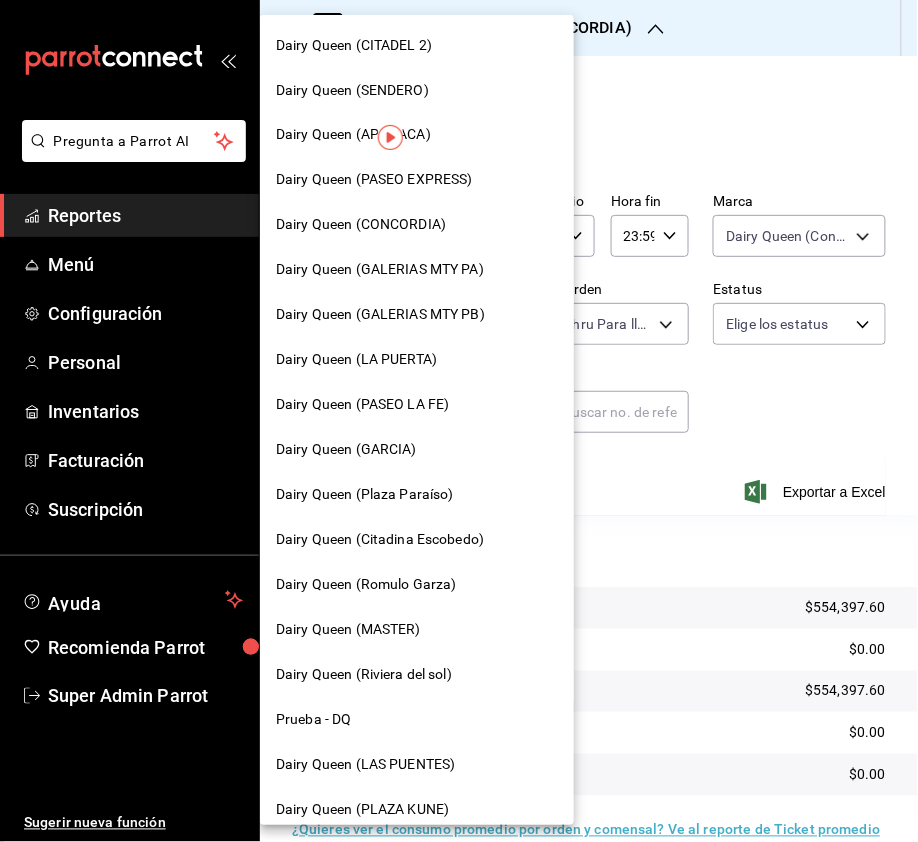 scroll, scrollTop: 586, scrollLeft: 0, axis: vertical 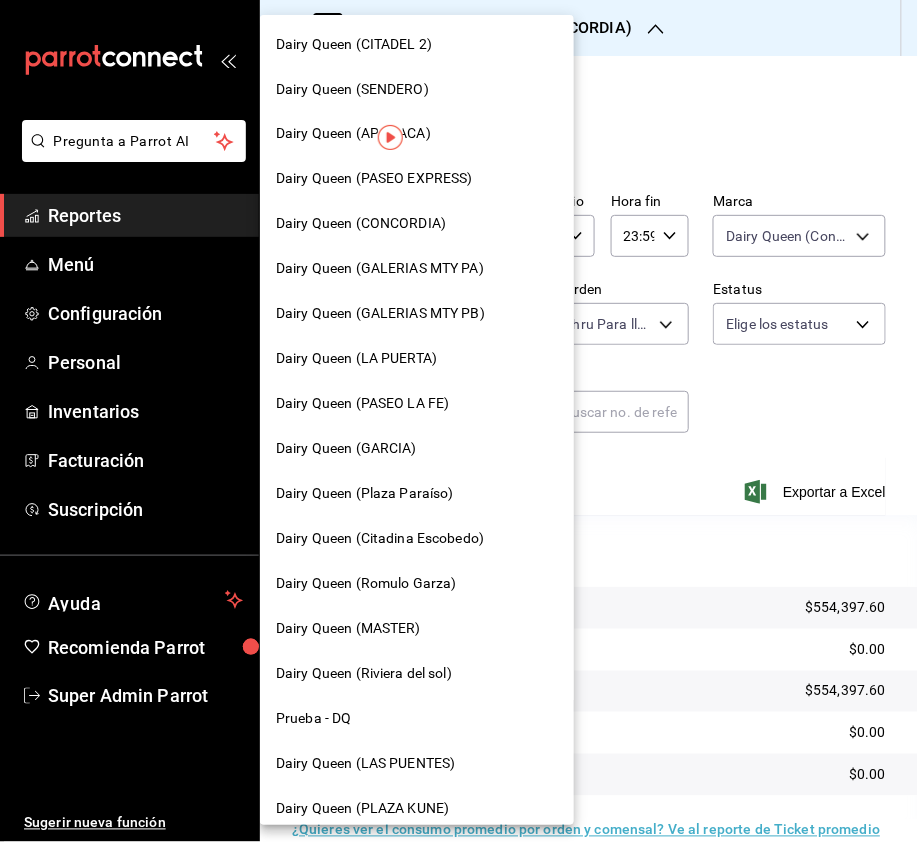 click on "Dairy Queen (Plaza Paraíso)" at bounding box center [417, 494] 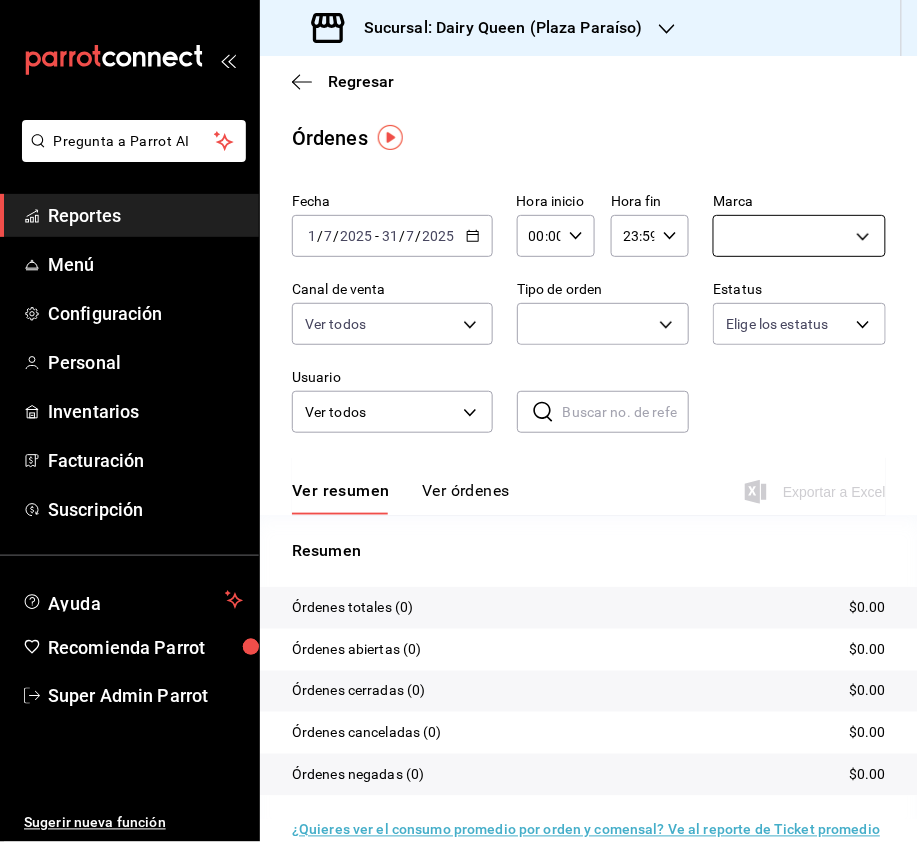drag, startPoint x: 801, startPoint y: 258, endPoint x: 782, endPoint y: 225, distance: 38.078865 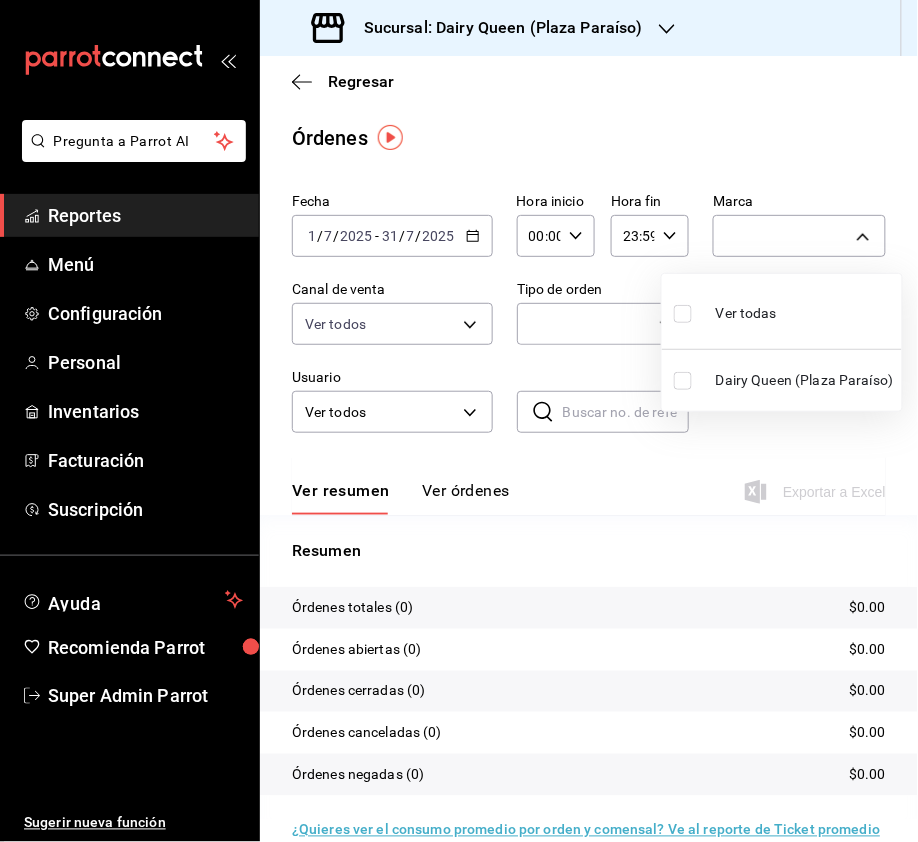 click at bounding box center [683, 381] 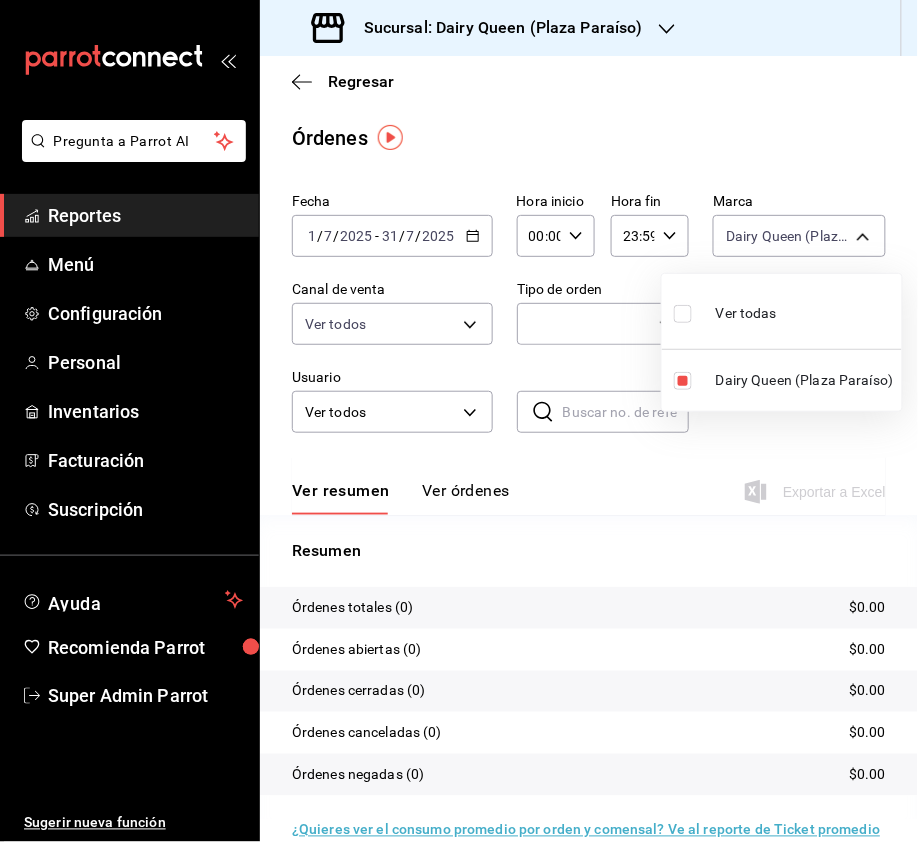 click at bounding box center [459, 421] 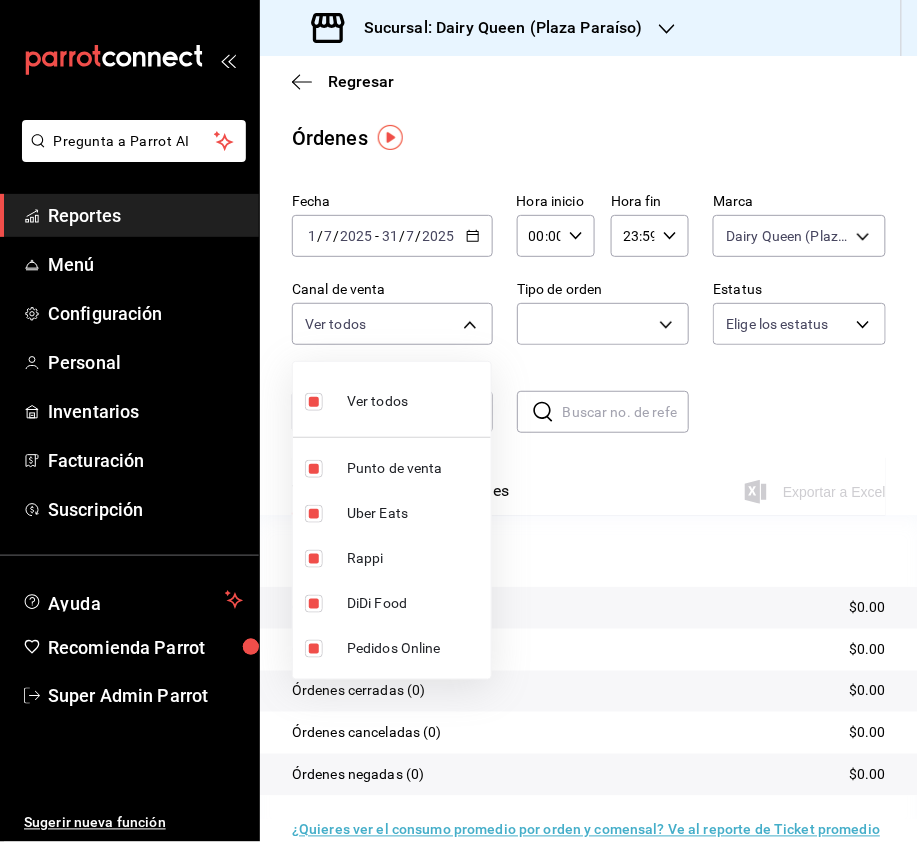 click on "Sucursal: Dairy Queen ([CITY] [NEIGHBORHOOD]) Regresar Órdenes Fecha [DATE] [DATE] - [DATE] [DATE] Hora inicio [TIME] Hora inicio Hora fin [TIME] Hora fin Marca Dairy Queen ([CITY] [NEIGHBORHOOD]) [UUID],[UUID],[UUID] Canal de venta Ver todos PARROT,UBER_EATS,RAPPI,DIDI_FOOD,ONLINE Tipo de orden [UUID],[UUID] Estatus Elige los estatus Usuario Ver todos ALL ​ ​ Ver resumen Ver órdenes Exportar a Excel Resumen Órdenes totales (0) $0.00 Órdenes abiertas (0) $0.00 Órdenes cerradas (0) $0.00 Órdenes canceladas (0) $0.00 Órdenes negadas (0) $0.00 ¿Quieres ver el consumo promedio por orden y comensal? Ve al reporte de Ticket promedio Ver video tutorial Ir a video Reportes" at bounding box center (459, 421) 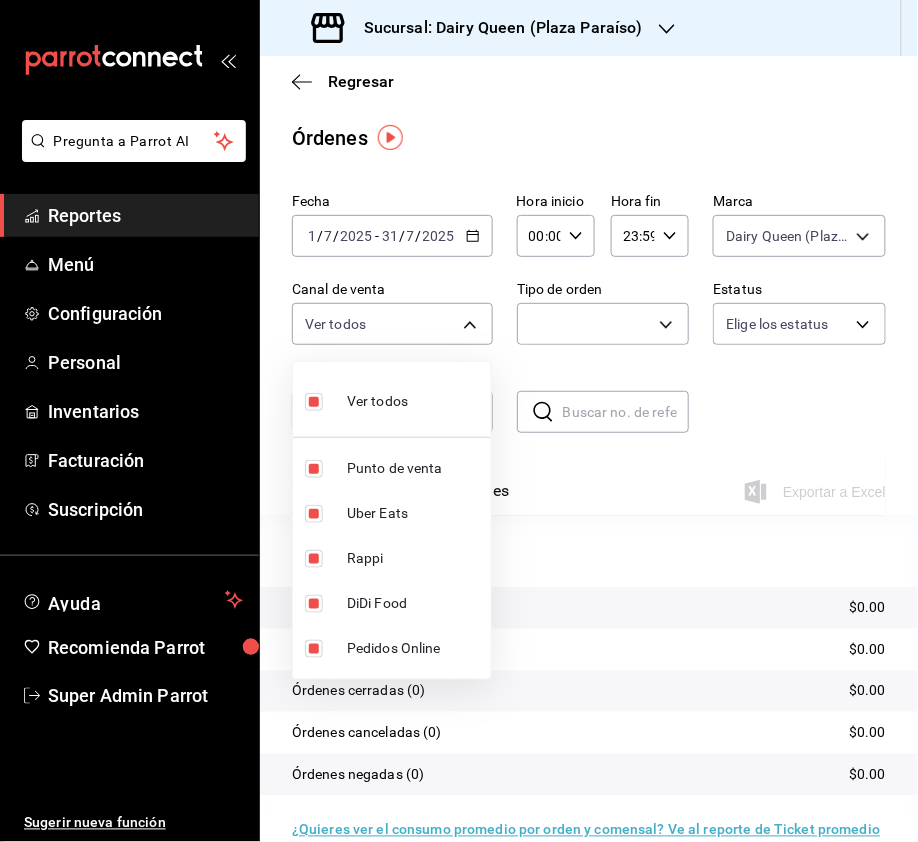click at bounding box center [314, 402] 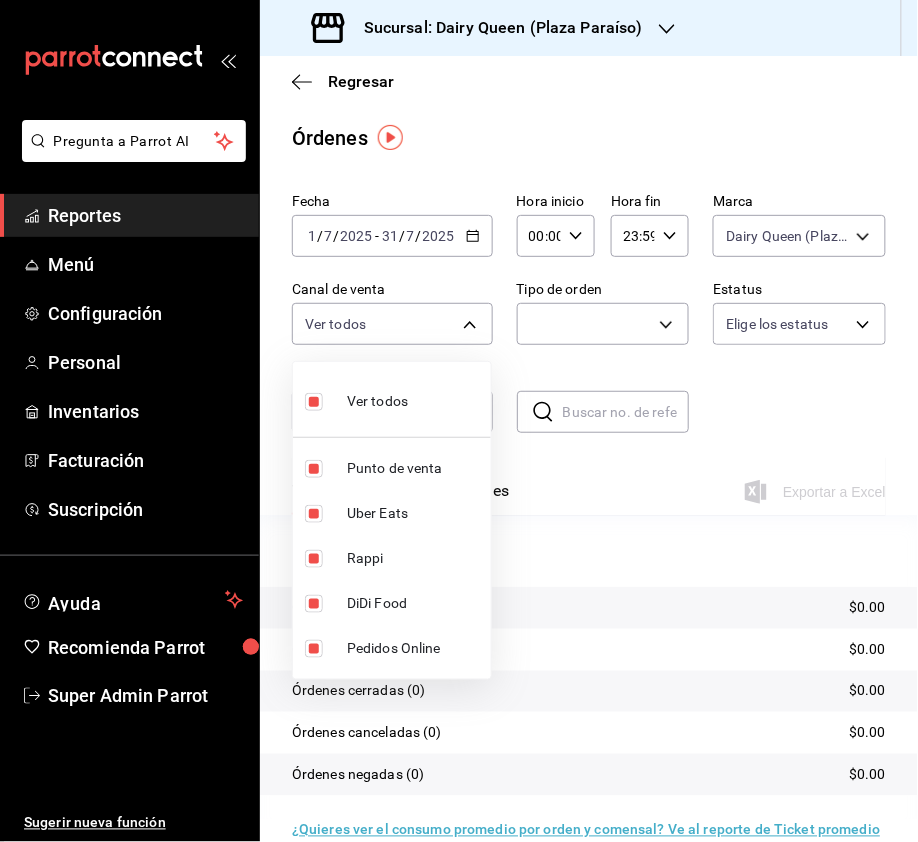 checkbox on "false" 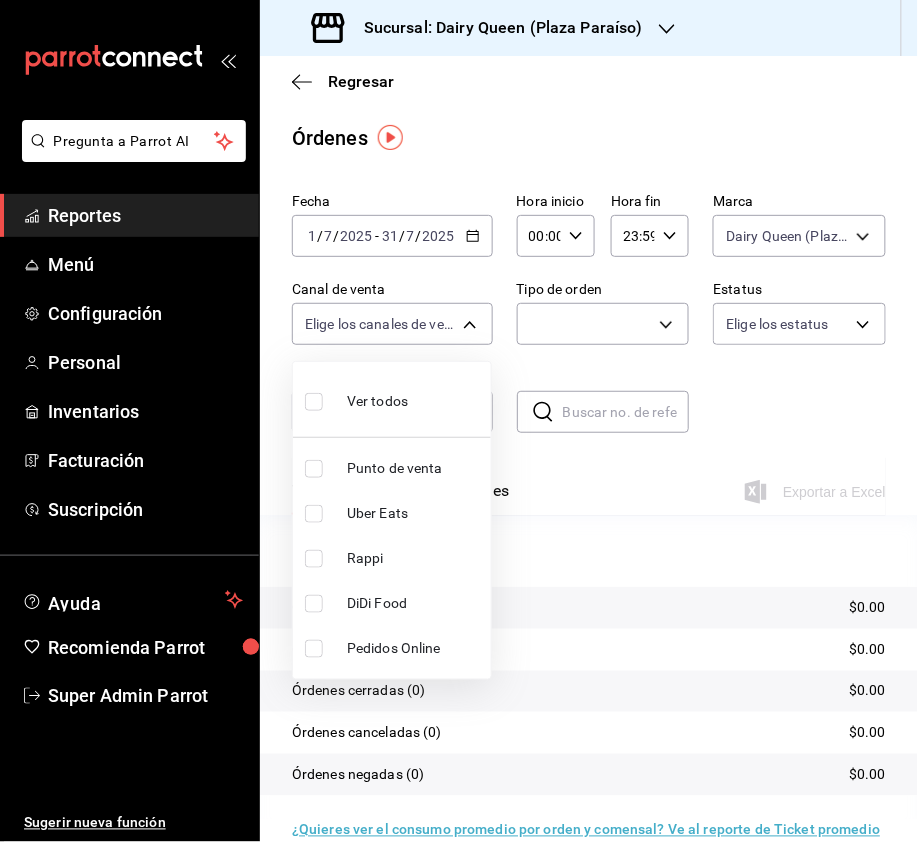 click at bounding box center (459, 421) 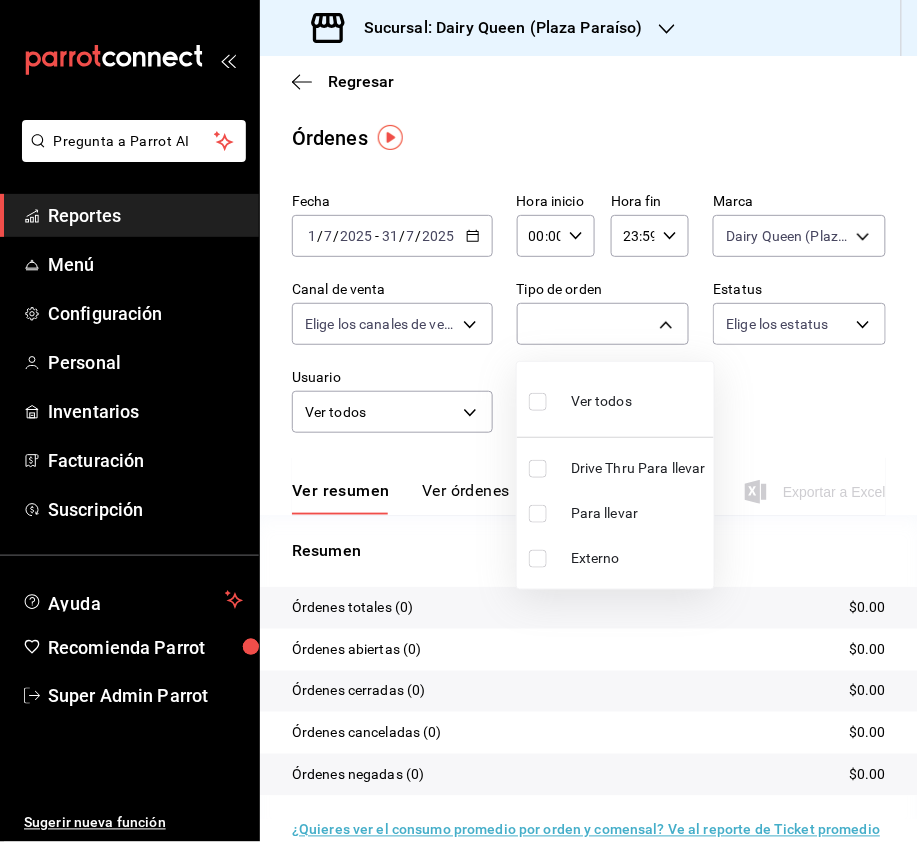 click on "Sucursal: Dairy Queen ([CITY]) Regresar Órdenes Fecha [DATE] [DATE] - [DATE] [DATE] Hora inicio [TIME] Hora inicio Hora fin [TIME] Hora fin Marca Dairy Queen ([CITY]) [UUID],[UUID],[UUID] Canal de venta Elige los canales de venta Tipo de orden [UUID],[UUID] Estatus Elige los estatus Usuario Ver todos ALL ​ ​ Ver resumen Órdenes totales ([NUMBER]) $[PRICE] Órdenes abiertas ([NUMBER]) $[PRICE] Órdenes cerradas ([NUMBER]) $[PRICE] Órdenes canceladas ([NUMBER]) $[PRICE] Órdenes negadas ([NUMBER]) $[PRICE] ¿Quieres ver el consumo promedio por orden y comensal? Ve al reporte de Ticket promedio GANA 1 MES GRATIS EN TU SUSCRIPCIÓN AQUÍ Ver video tutorial" at bounding box center [459, 421] 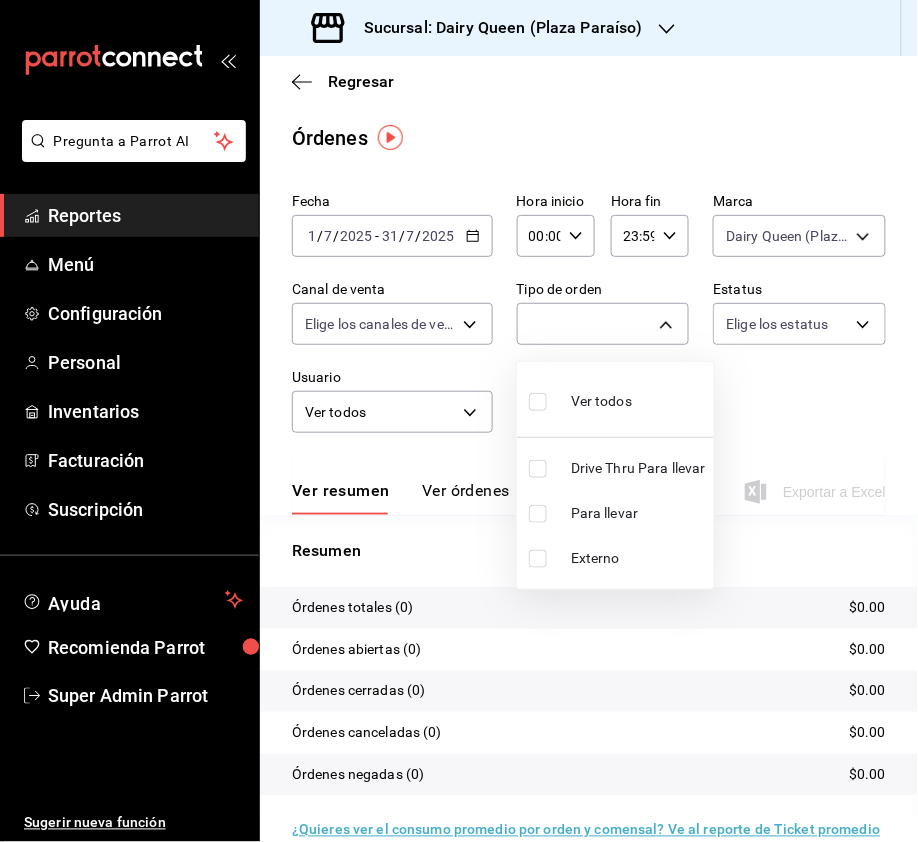 click at bounding box center (538, 559) 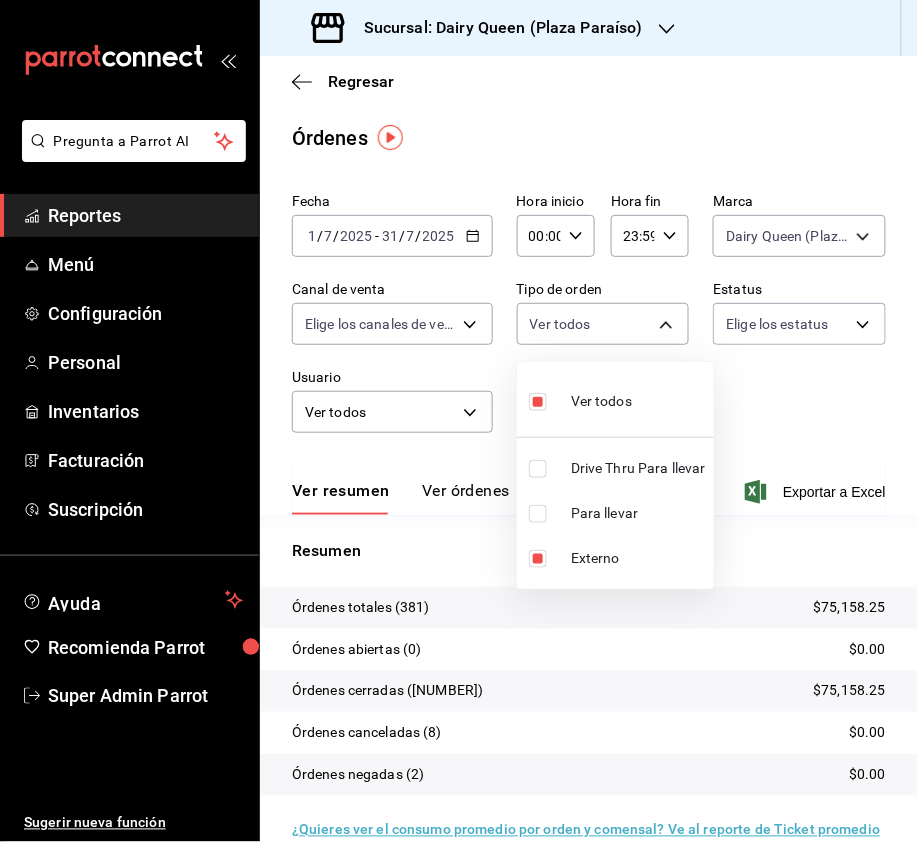 click at bounding box center [459, 421] 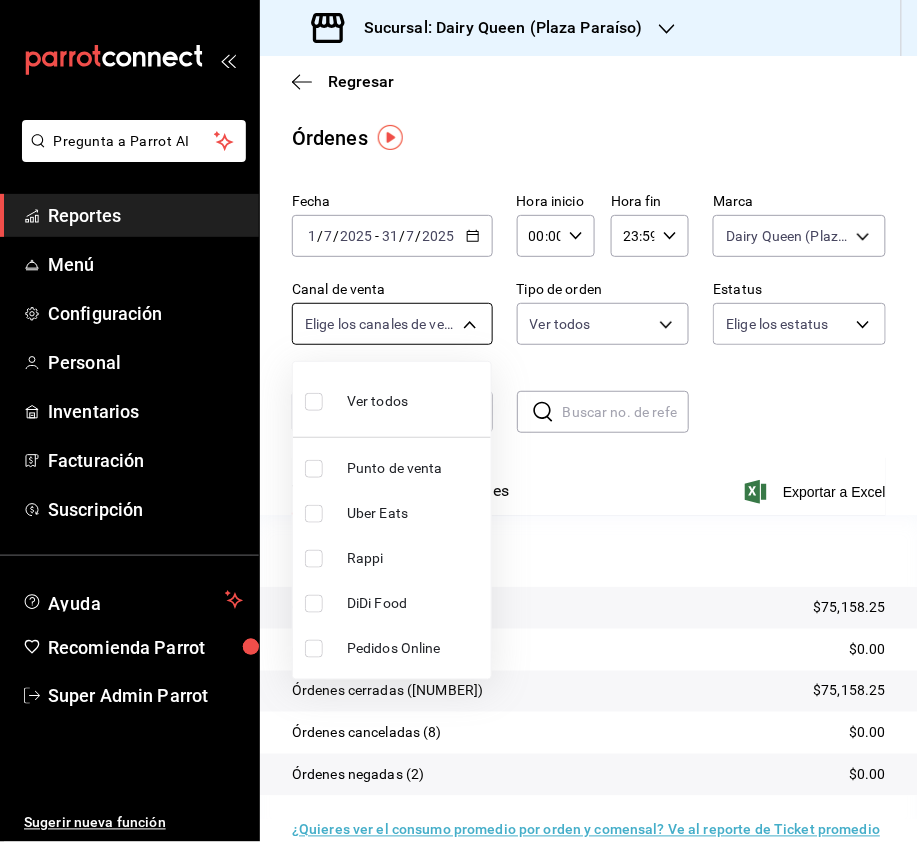 click on "Sucursal: Dairy Queen ([CITY] [NEIGHBORHOOD]) Regresar Órdenes Fecha [DATE] [DATE] - [DATE] [DATE] Hora inicio [TIME] Hora inicio Hora fin [TIME] Hora fin Marca Dairy Queen ([CITY] [NEIGHBORHOOD]) [UUID],[UUID],[UUID] Canal de venta Elige los canales de venta Tipo de orden Ver todos [UUID],[UUID],[EXTERNAL] Estatus Elige los estatus Usuario Ver todos ALL ​ ​ Ver resumen Ver órdenes Exportar a Excel Resumen Órdenes totales ([NUMBER]) $75,158.25 Órdenes abiertas (0) $0.00 Órdenes cerradas ([NUMBER]) $75,158.25 Órdenes canceladas ([NUMBER]) $0.00 Órdenes negadas ([NUMBER]) $0.00 ¿Quieres ver el consumo promedio por orden y comensal? Ve al reporte de Ticket promedio Ver video tutorial Reportes" at bounding box center [459, 421] 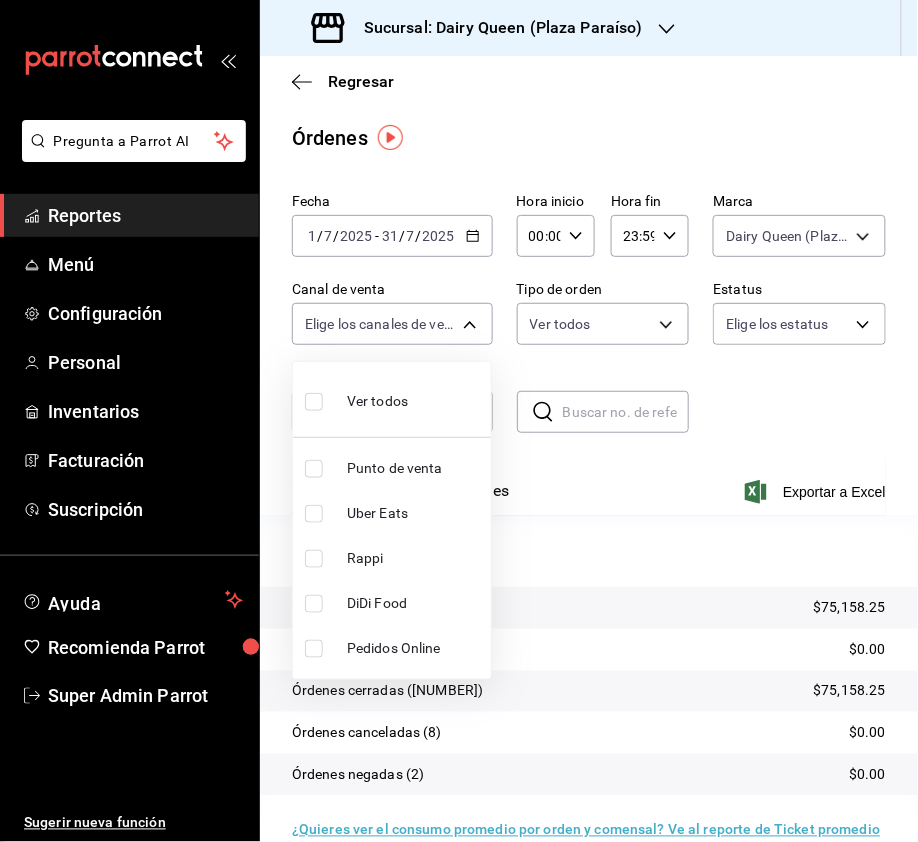 click at bounding box center [314, 559] 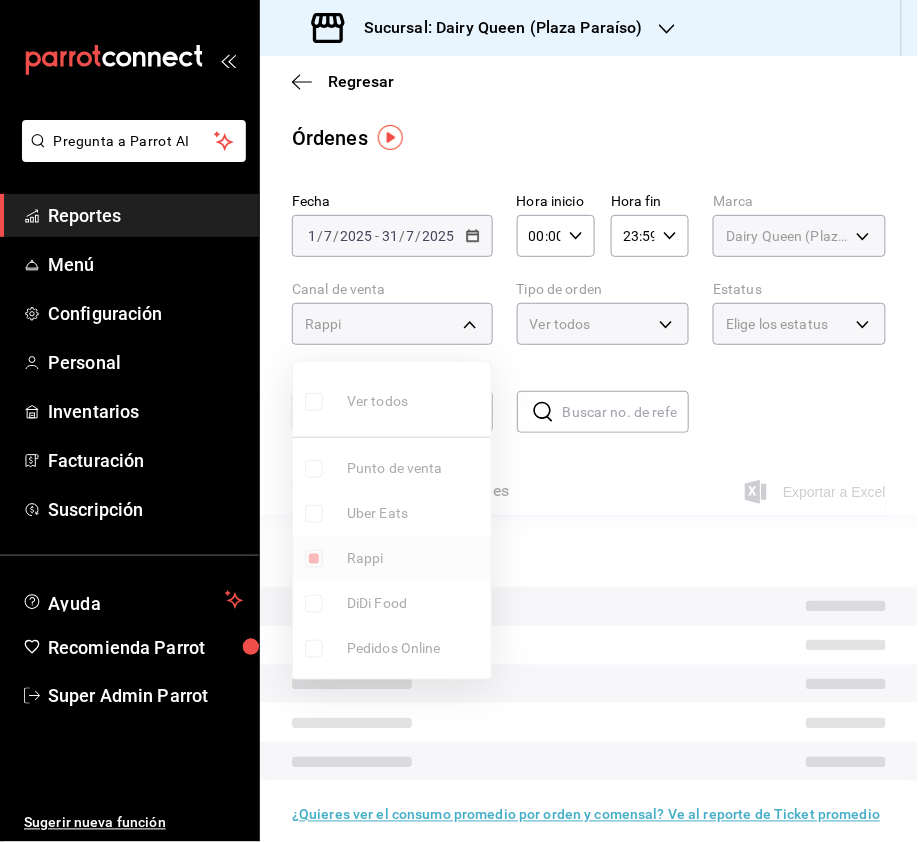 type on "RAPPI" 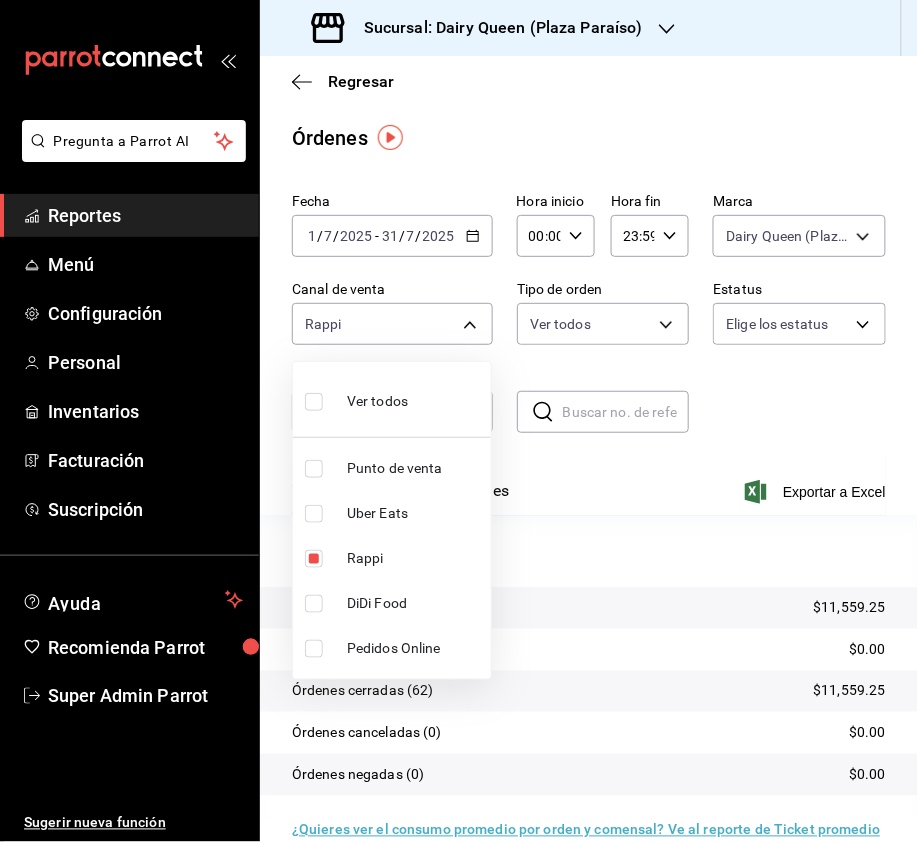 click at bounding box center (314, 514) 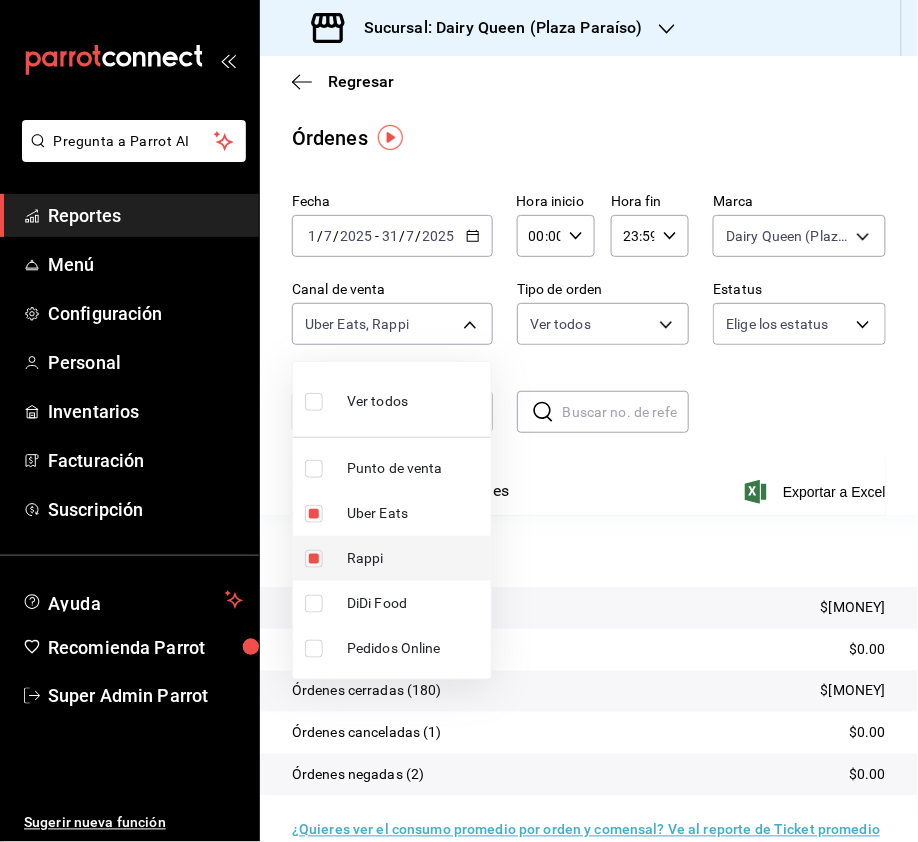 click at bounding box center (314, 559) 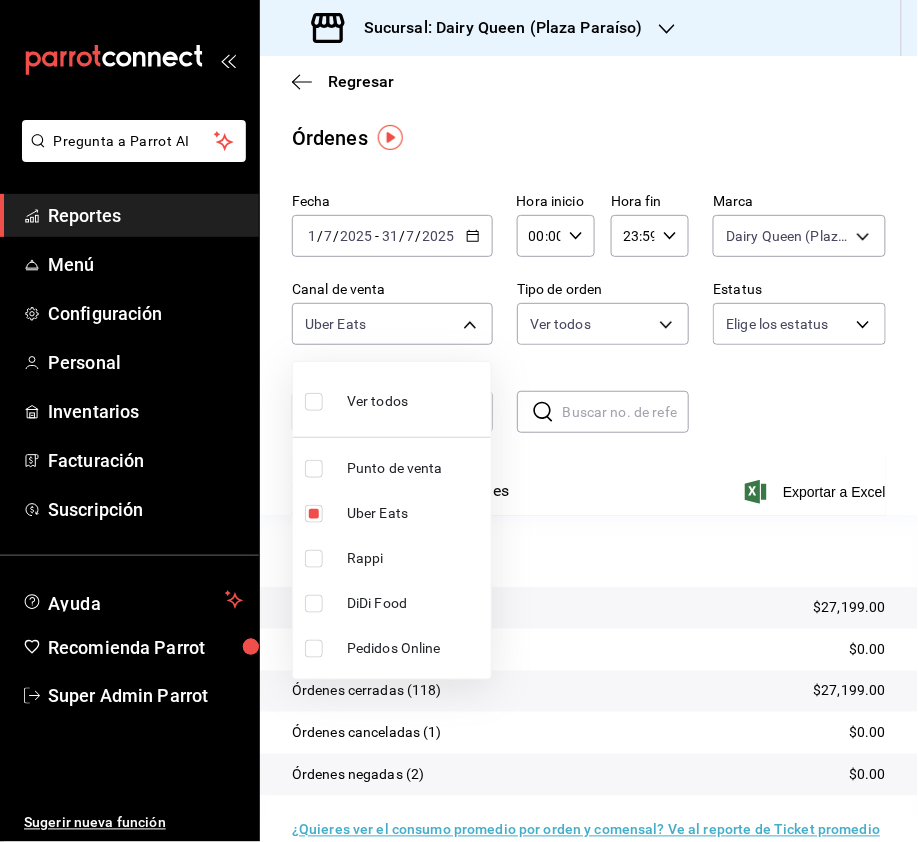 click at bounding box center (314, 604) 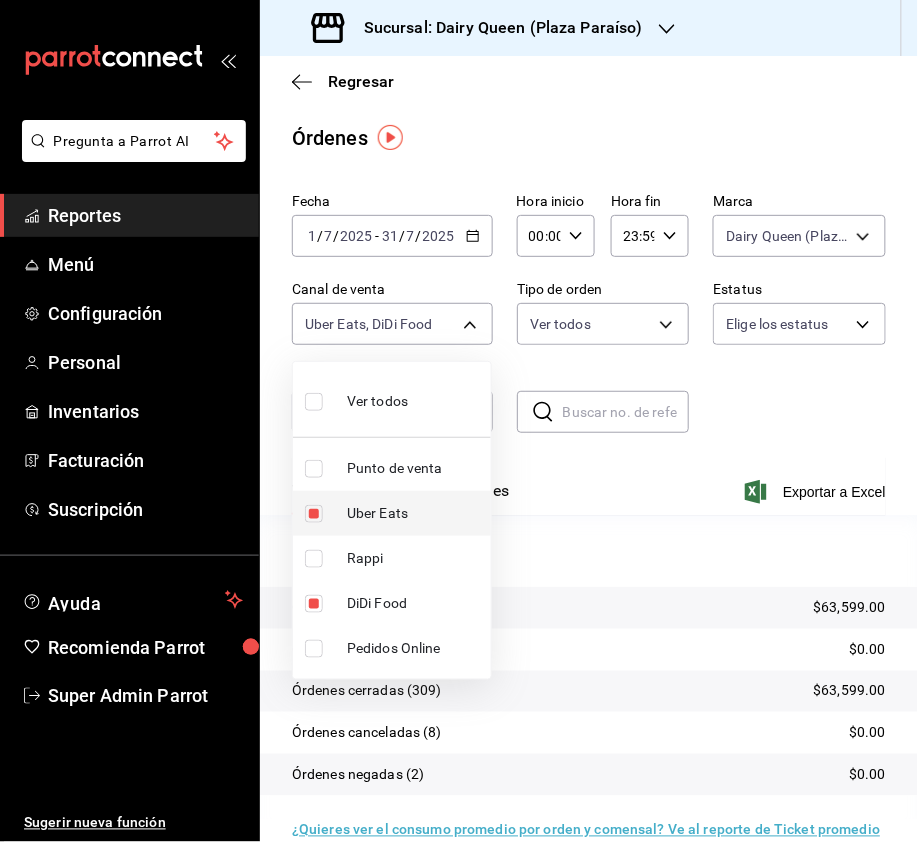 click at bounding box center (314, 514) 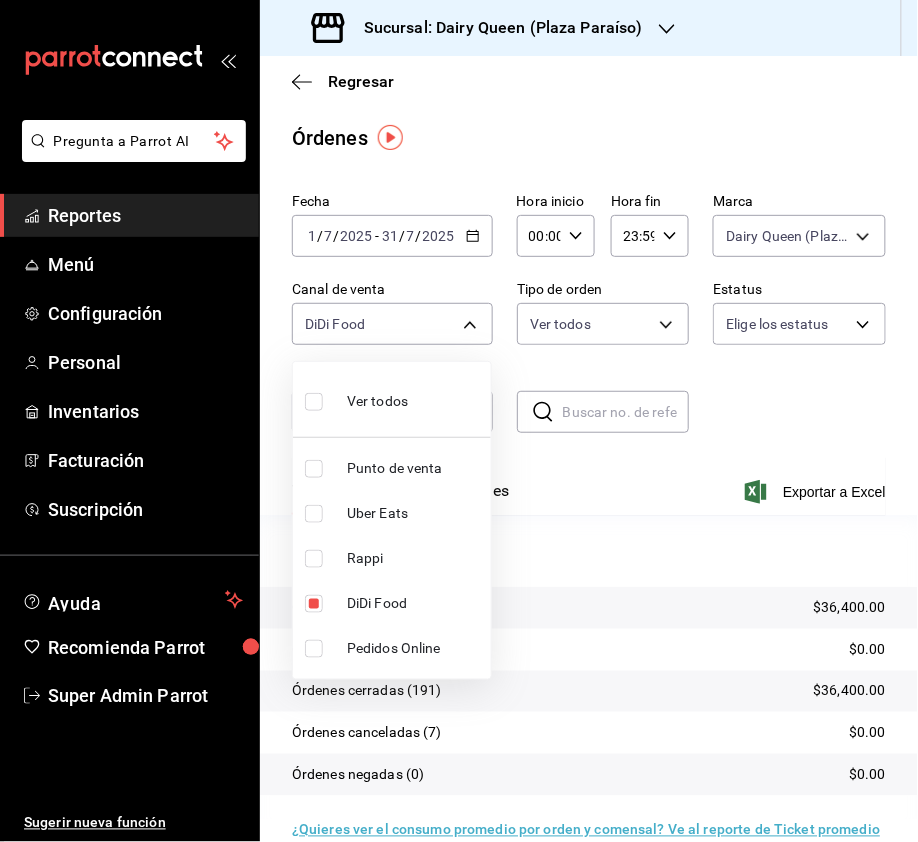 click at bounding box center [314, 402] 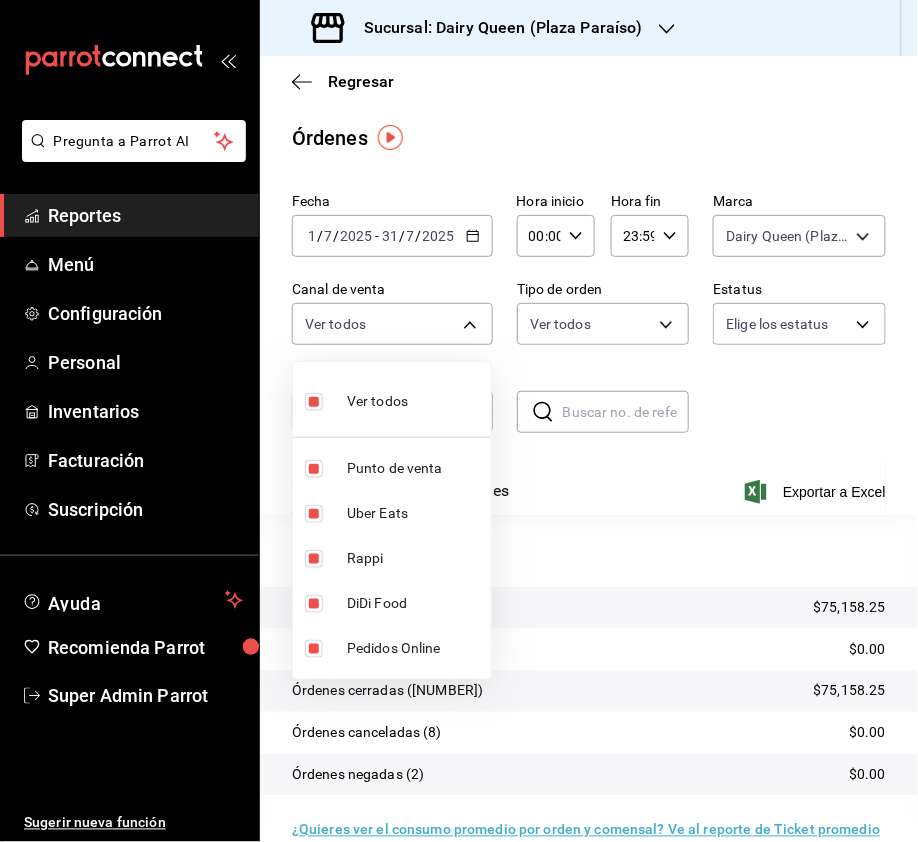 click at bounding box center [459, 421] 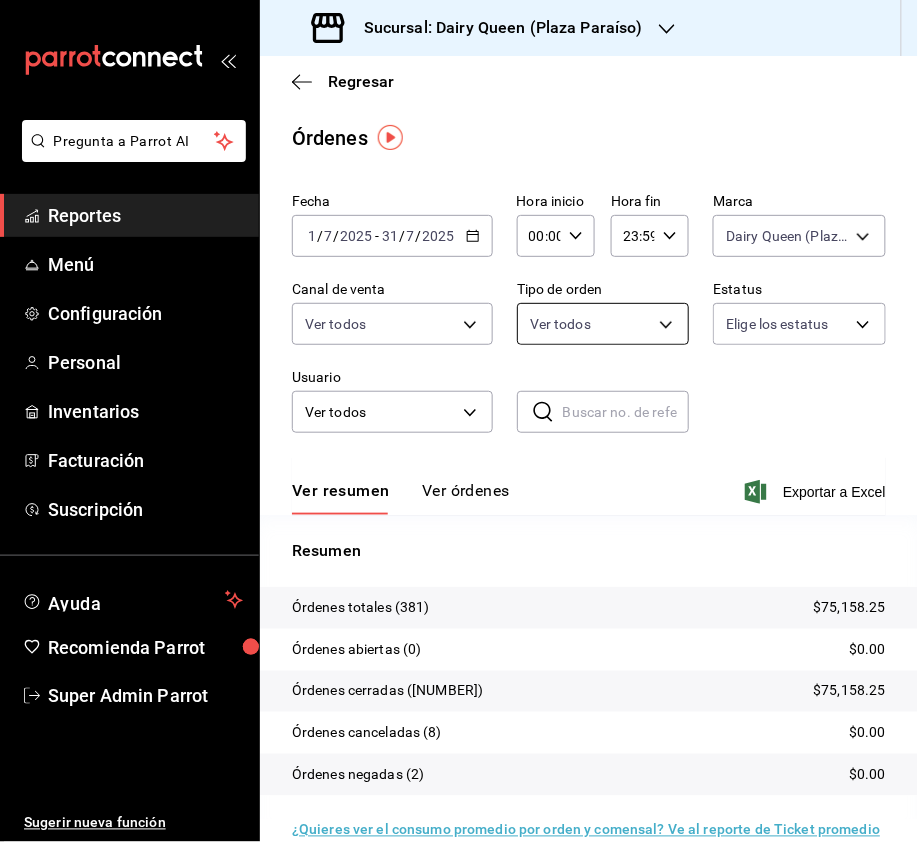 click on "Pregunta a Parrot AI Reportes   Menú   Configuración   Personal   Inventarios   Facturación   Suscripción   Ayuda Recomienda Parrot   Super Admin Parrot   Sugerir nueva función   Sucursal: Dairy Queen ([CITY] [POSTAL_CODE]) Regresar Órdenes Fecha [DATE] [DATE] - [DATE] [DATE] Hora inicio [TIME] Hora inicio Hora fin [TIME] Hora fin Marca Dairy Queen ([CITY] [POSTAL_CODE]) [UUID],[UUID],[UUID], [UUID] Canal de venta Ver todos PARROT,UBER_EATS,RAPPI,DIDI_FOOD,ONLINE Tipo de orden Ver todos [UUID],[UUID],[UUID],EXTERNAL Estatus Elige los estatus Usuario Ver todos ALL ​ ​ Ver resumen Ver órdenes Exportar a Excel Resumen Órdenes totales (381) $[MONEY] Órdenes abiertas (0) $[MONEY] Órdenes cerradas (371) $[MONEY] Órdenes canceladas (8) $[MONEY] Órdenes negadas (2) $[MONEY] ¿Quieres ver el consumo promedio por orden y comensal? Ve al reporte de Ticket promedio" at bounding box center [459, 421] 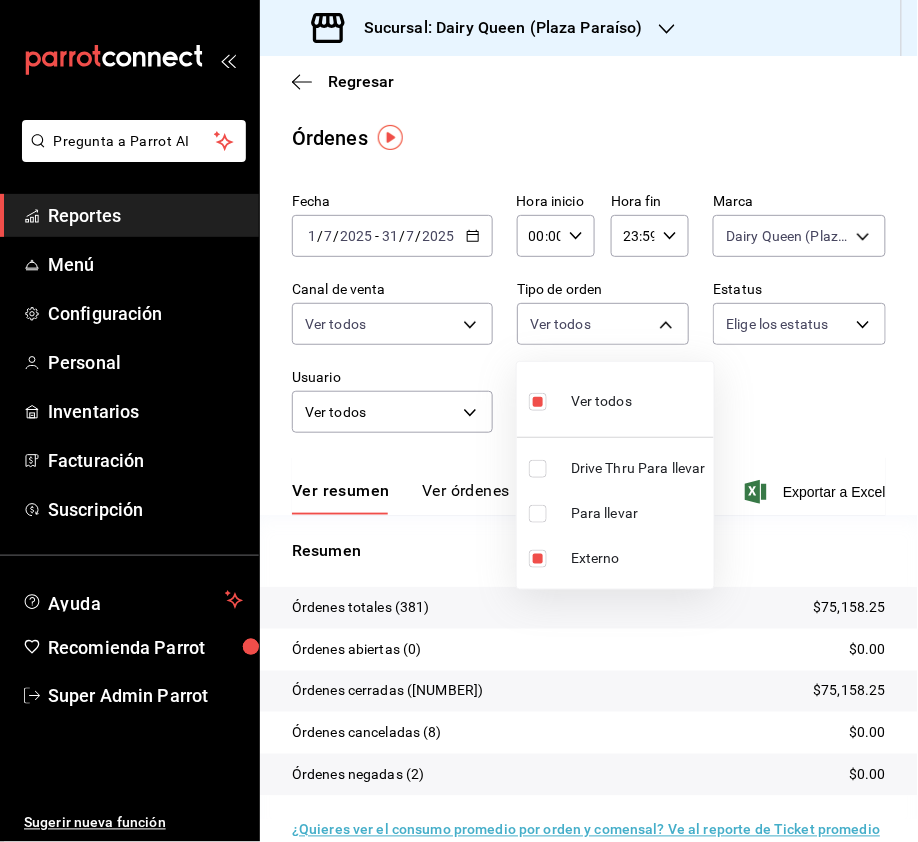 click at bounding box center (538, 469) 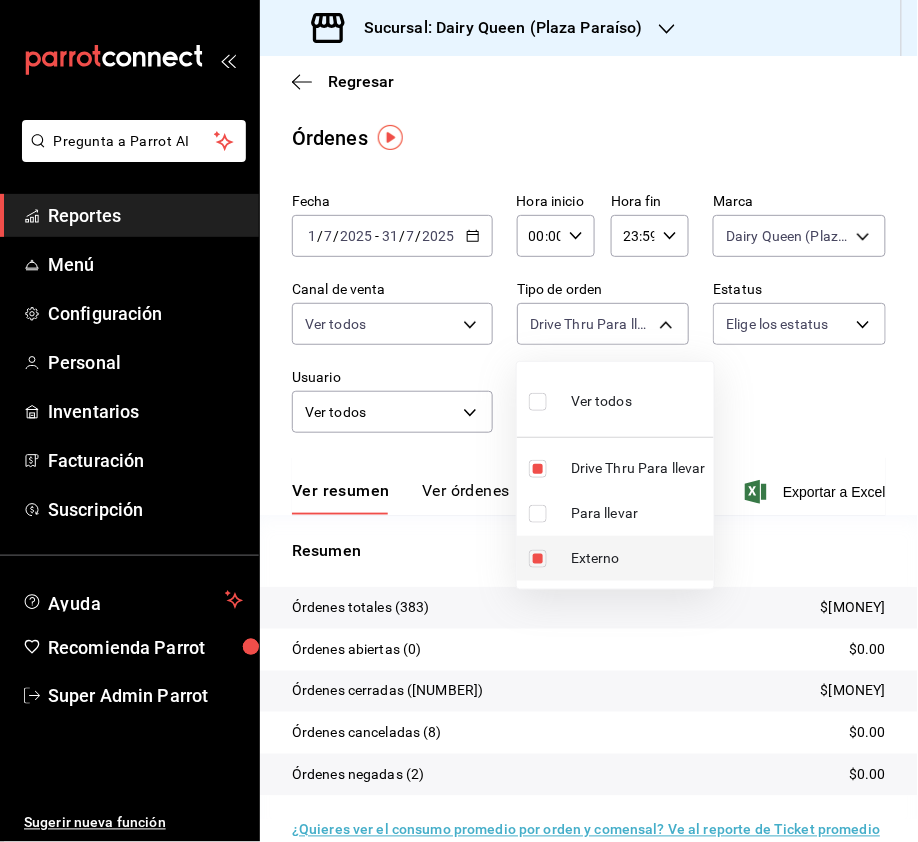 click at bounding box center [538, 559] 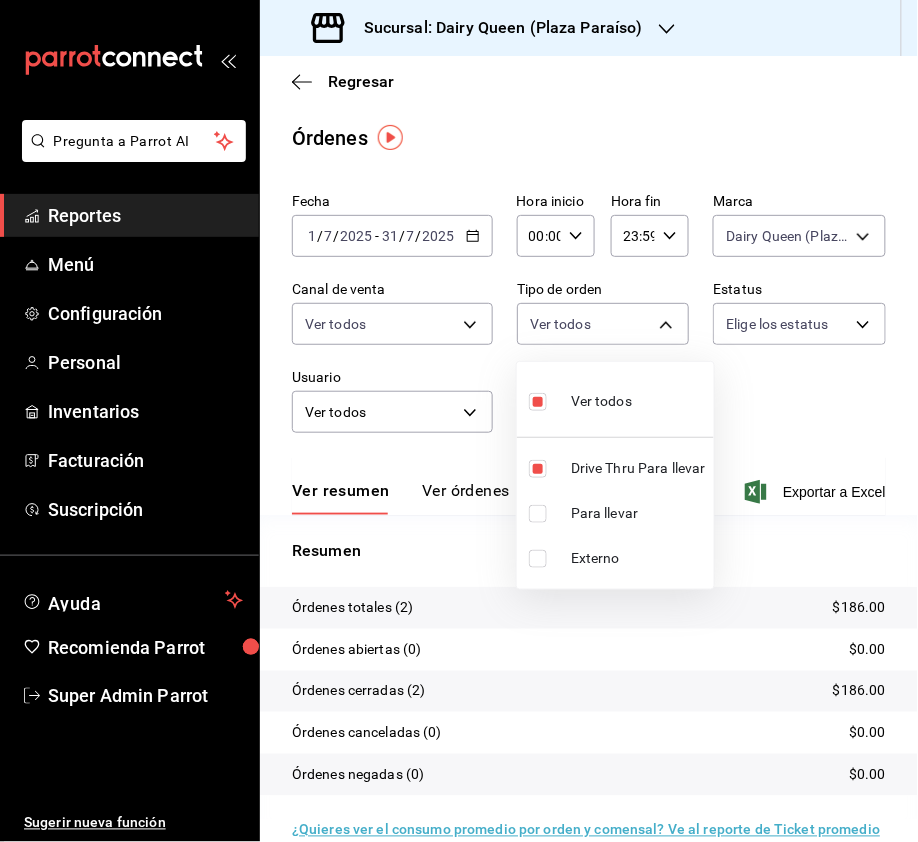 click at bounding box center (459, 421) 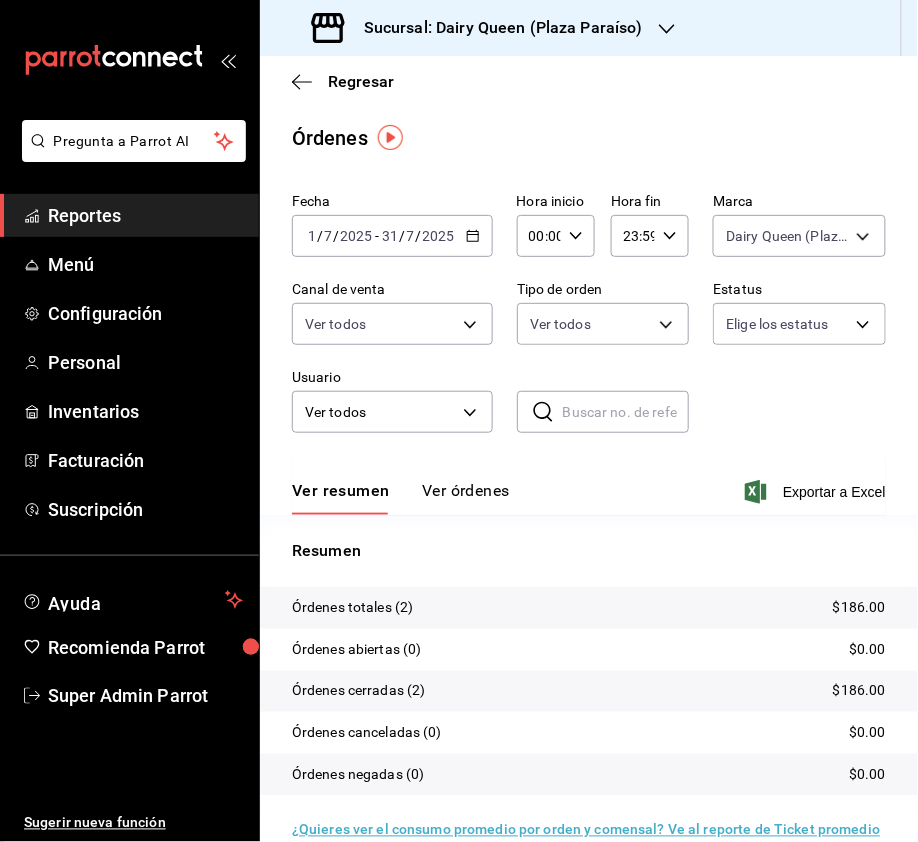 click on "Sucursal: Dairy Queen (Plaza Paraíso)" at bounding box center [495, 28] 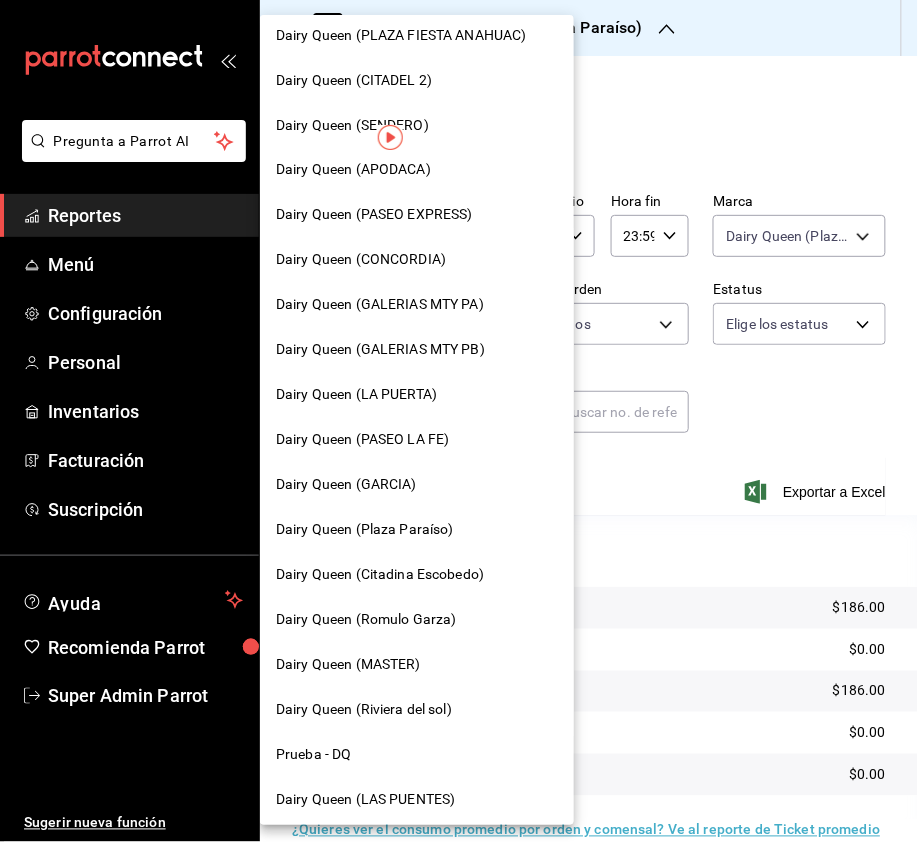 scroll, scrollTop: 690, scrollLeft: 0, axis: vertical 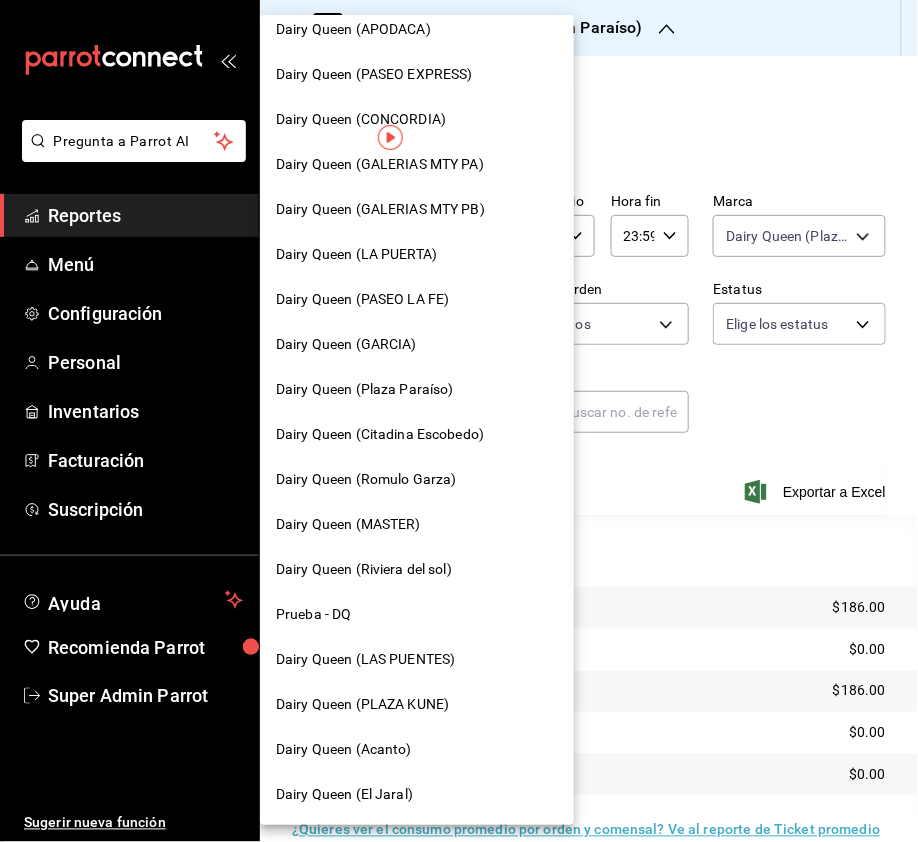 click on "Dairy Queen (Romulo Garza)" at bounding box center (417, 480) 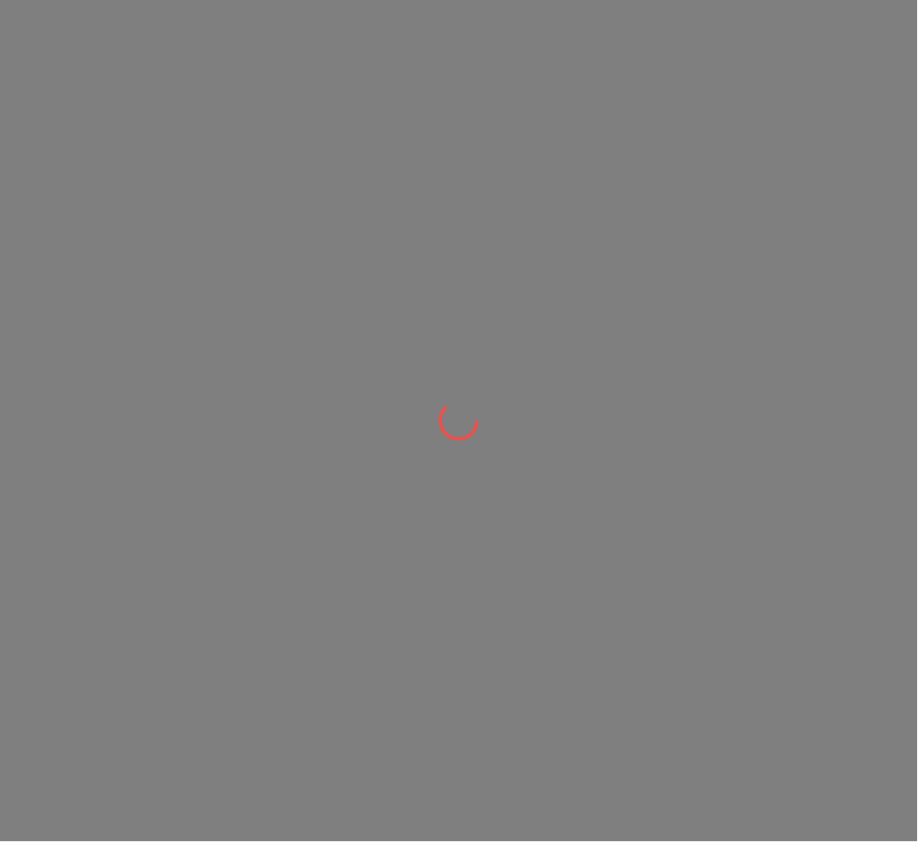 click at bounding box center (459, 421) 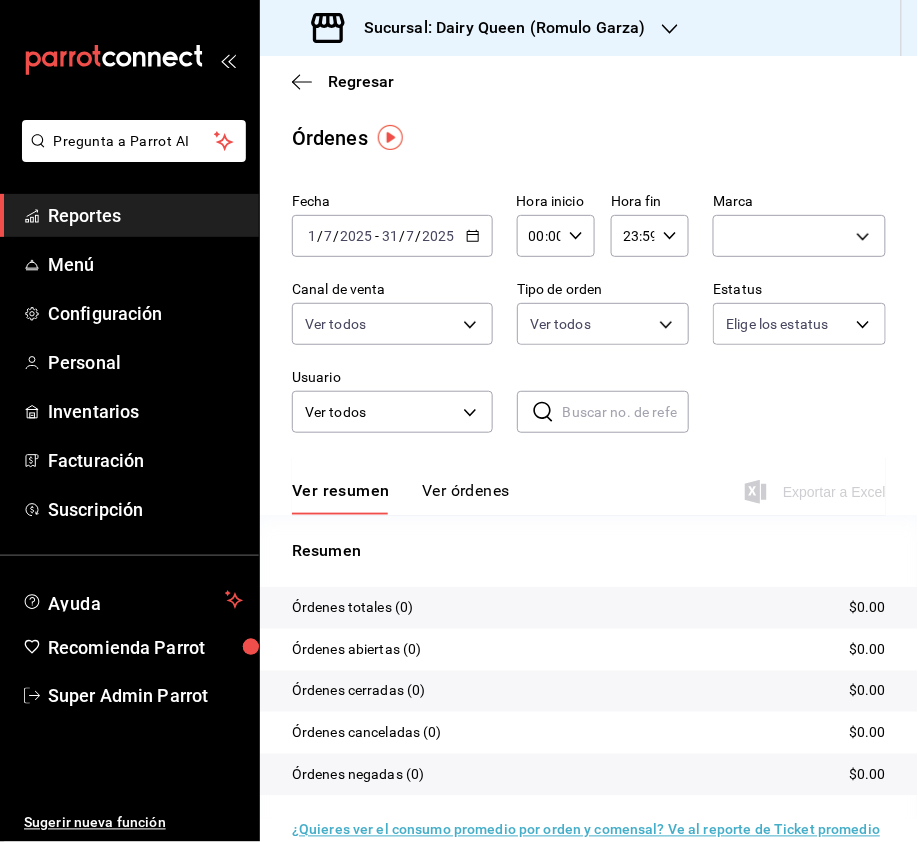 click on "[UUID],[UUID],[UUID]" at bounding box center [799, 232] 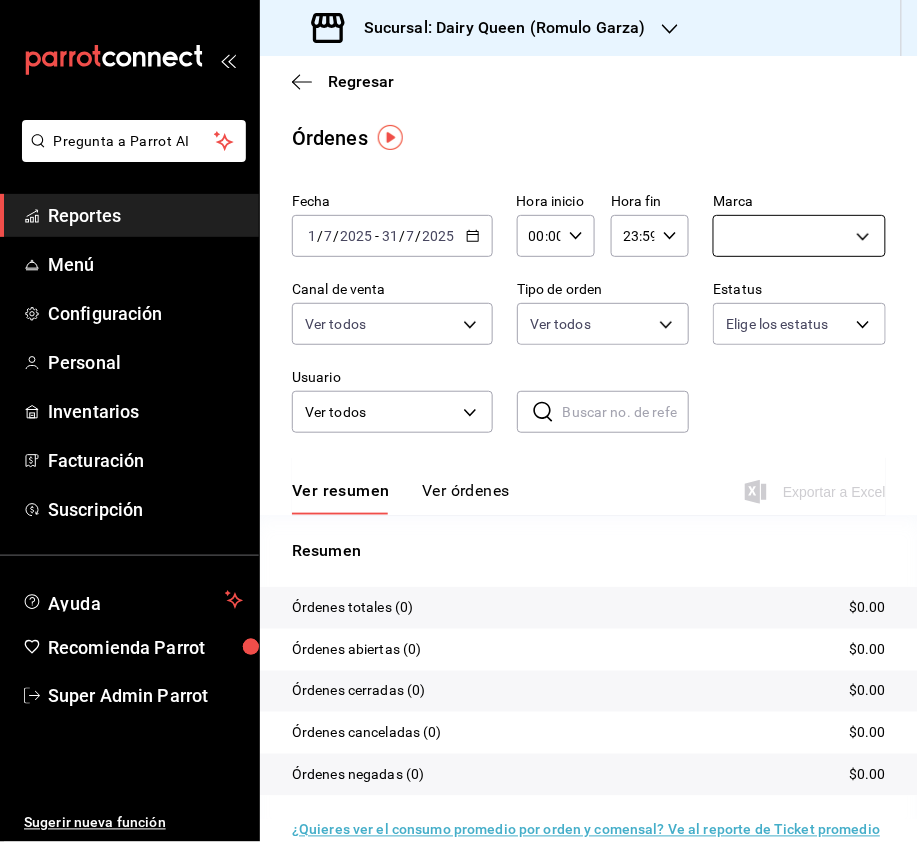 click on "Pregunta a Parrot AI Reportes   Menú   Configuración   Personal   Inventarios   Facturación   Suscripción   Ayuda Recomienda Parrot   Super Admin Parrot   Sugerir nueva función   Sucursal: Dairy Queen ([CITY] [POSTAL_CODE]) Regresar Órdenes Fecha [DATE] [DATE] - [DATE] [DATE] Hora inicio [TIME] Hora inicio Hora fin [TIME] Hora fin Marca [UUID],[UUID],[UUID] Canal de venta Ver todos PARROT,UBER_EATS,RAPPI,DIDI_FOOD,ONLINE Tipo de orden Ver todos [UUID],[UUID],[UUID] Estatus Elige los estatus Usuario Ver todos ALL ​ ​ Ver resumen Ver órdenes Exportar a Excel Resumen Órdenes totales (0) $[MONEY] Órdenes abiertas (0) $[MONEY] Órdenes cerradas (0) $[MONEY] Órdenes canceladas (0) $[MONEY] Órdenes negadas (0) $[MONEY] ¿Quieres ver el consumo promedio por orden y comensal? Ve al reporte de Ticket promedio Ver video tutorial" at bounding box center (459, 421) 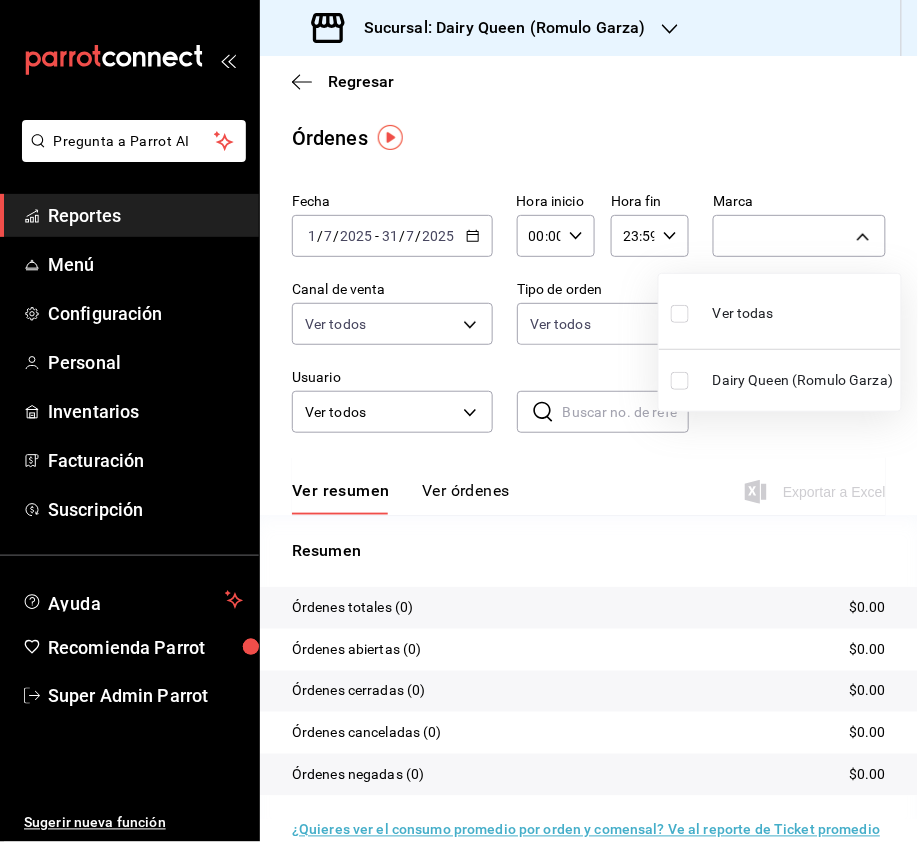 click at bounding box center [680, 314] 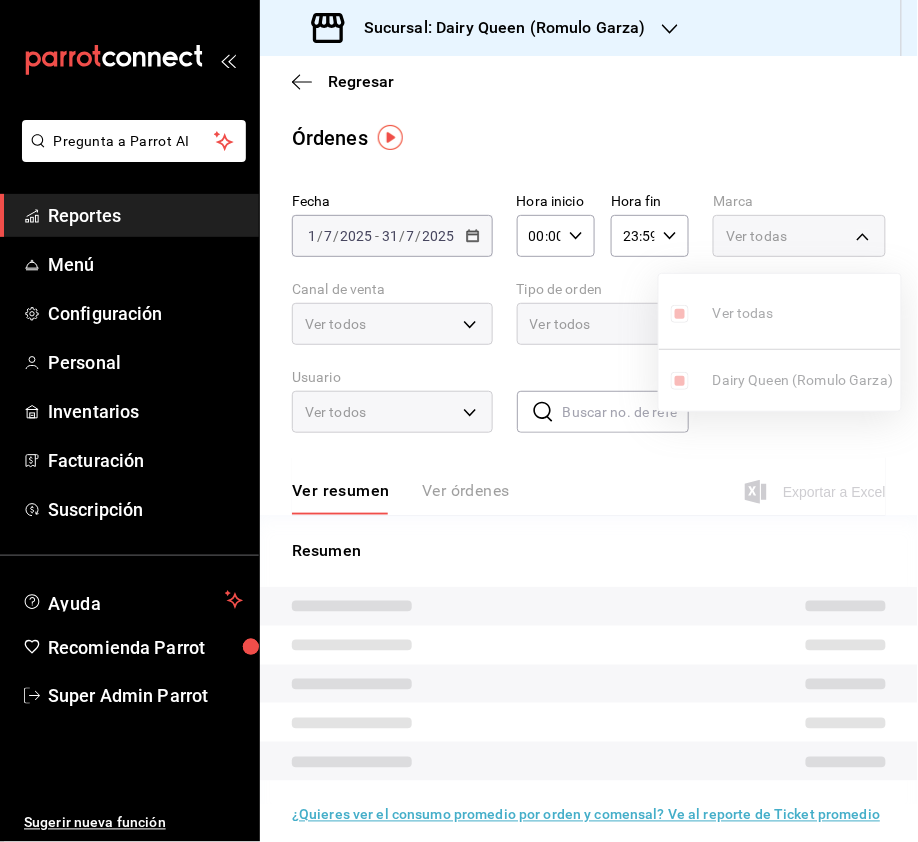 click at bounding box center [459, 421] 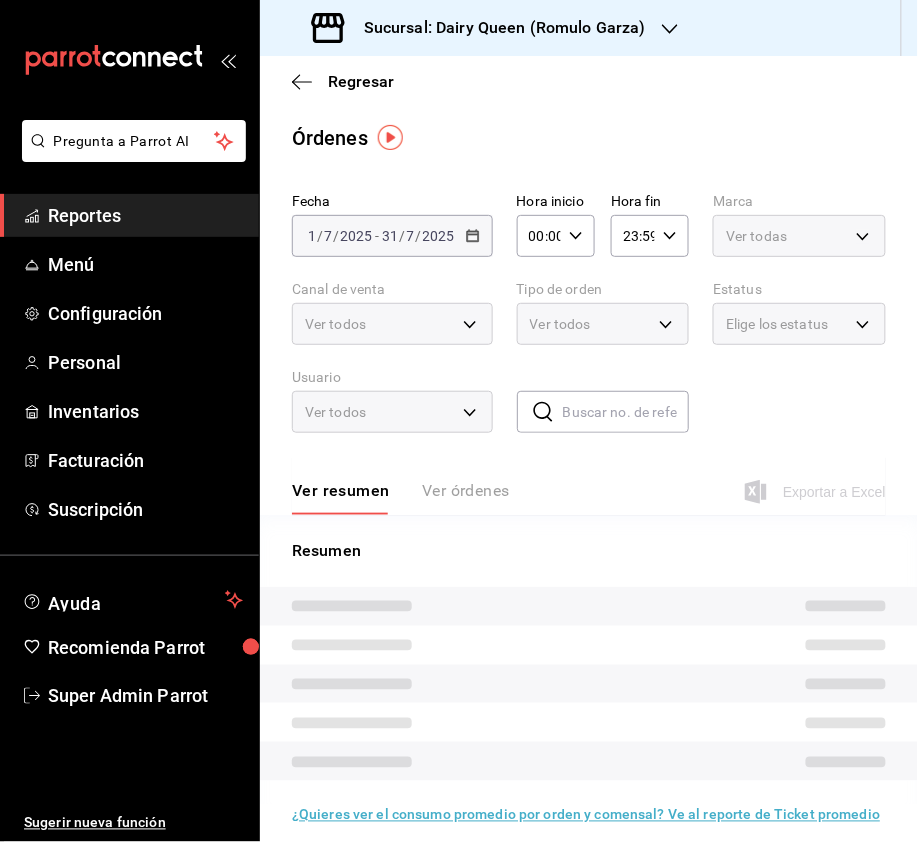 click on "Sucursal: Dairy Queen ([CITY]) Regresar Órdenes Fecha [DATE] [DATE] - [DATE] [DATE] Hora inicio [TIME] Hora inicio Hora fin [TIME] Hora fin Marca Ver todas [UUID] Canal de venta Ver todos PARROT,UBER_EATS,RAPPI,DIDI_FOOD,ONLINE Tipo de orden Ver todos [UUID],[UUID],[UUID] Estatus Elige los estatus Usuario Ver todos ALL ​ ​ Ver resumen ¿Quieres ver el consumo promedio por orden y comensal? Ve al reporte de Ticket promedio GANA 1 MES GRATIS EN TU SUSCRIPCIÓN AQUÍ Ver video tutorial Ir a video Pregunta a Parrot AI Reportes   Menú   Configuración   Personal   Inventarios   Facturación   Suscripción   Ayuda Recomienda Parrot       Ver todas" at bounding box center [459, 421] 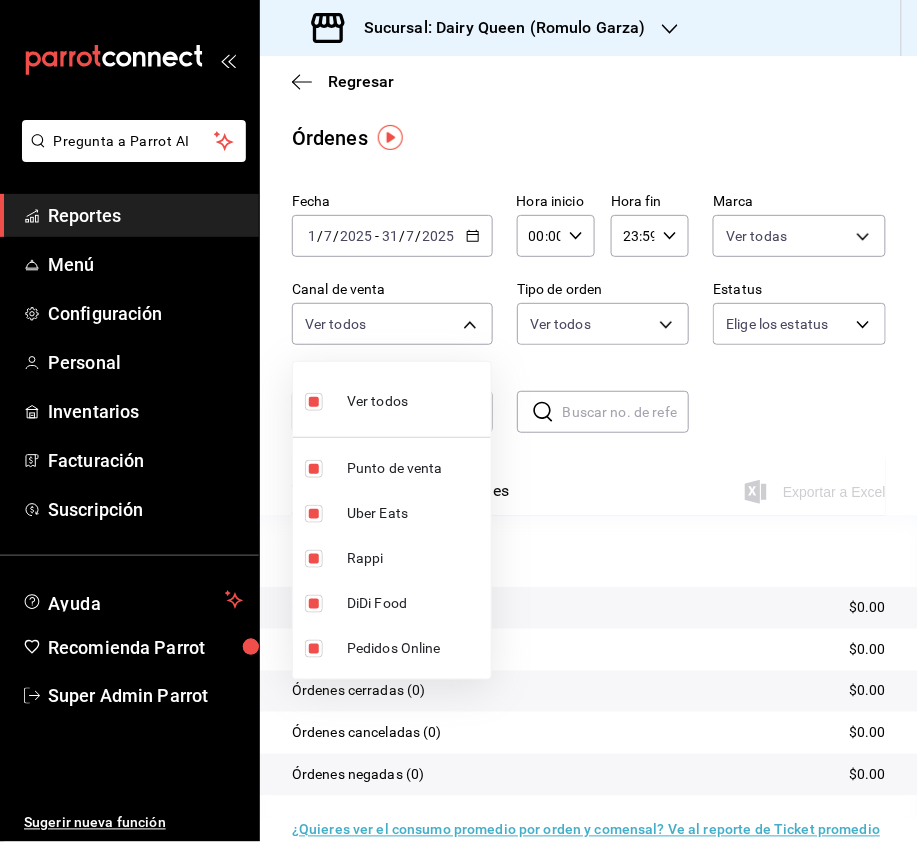 click at bounding box center [459, 421] 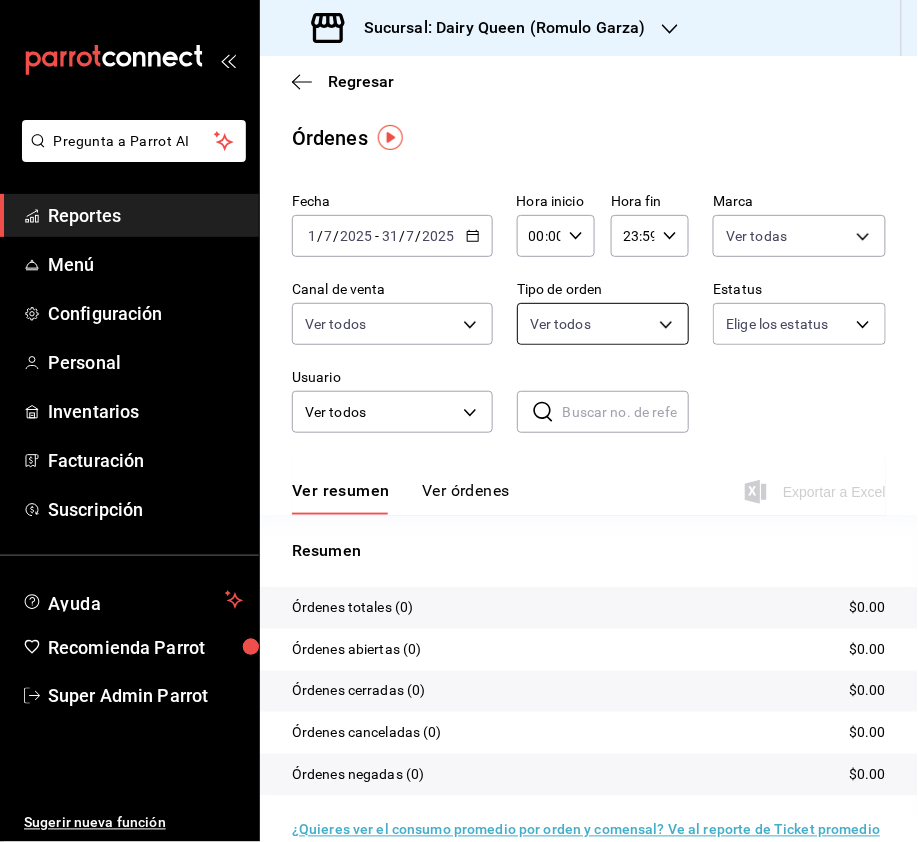 click on "Pregunta a Parrot AI Reportes   Menú   Configuración   Personal   Inventarios   Facturación   Suscripción   Ayuda Recomienda Parrot   Super Admin Parrot   Sugerir nueva función   Sucursal: Dairy Queen ([CITY] [POSTAL_CODE]) Regresar Órdenes Fecha [DATE] [DATE] - [DATE] [DATE] Hora inicio [TIME] Hora inicio Hora fin [TIME] Hora fin Marca Ver todas [UUID] Canal de venta Ver todos PARROT,UBER_EATS,RAPPI,DIDI_FOOD,ONLINE Tipo de orden Ver todos [UUID],[UUID],[UUID] Estatus Elige los estatus Usuario Ver todos ALL ​ ​ Ver resumen Ver órdenes Exportar a Excel Resumen Órdenes totales (0) $[MONEY] Órdenes abiertas (0) $[MONEY] Órdenes cerradas (0) $[MONEY] Órdenes canceladas (0) $[MONEY] Órdenes negadas (0) $[MONEY] ¿Quieres ver el consumo promedio por orden y comensal? Ve al reporte de Ticket promedio GANA 1 MES GRATIS EN TU SUSCRIPCIÓN AQUÍ Ver video tutorial Ir a video Reportes" at bounding box center (459, 421) 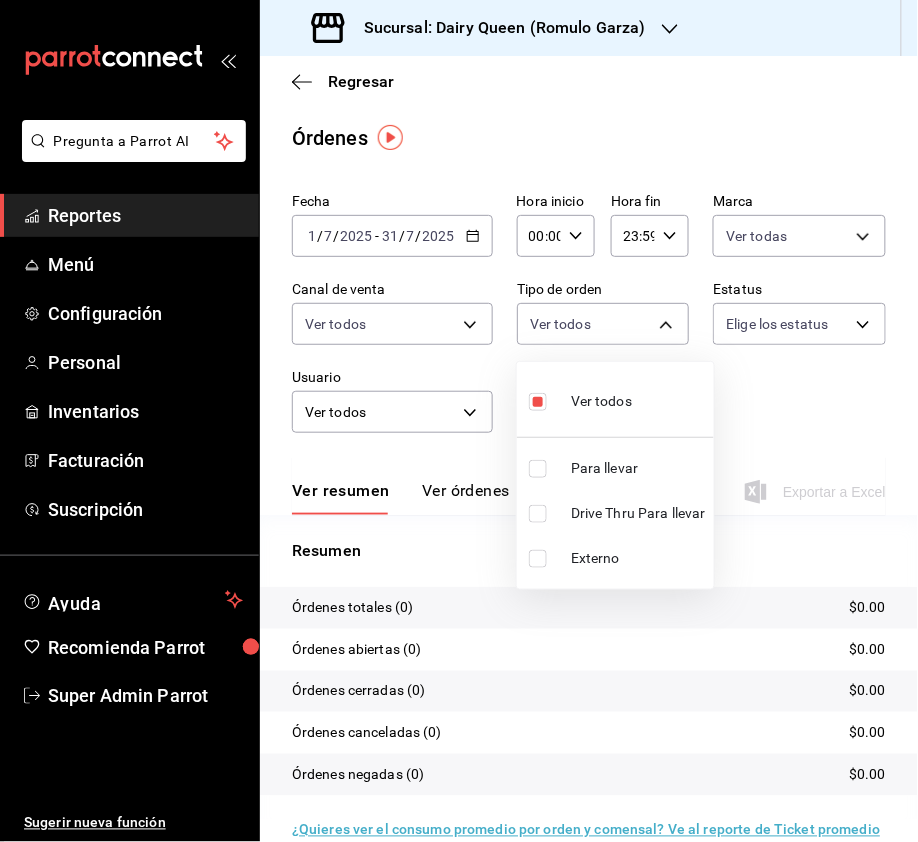 click at bounding box center (538, 559) 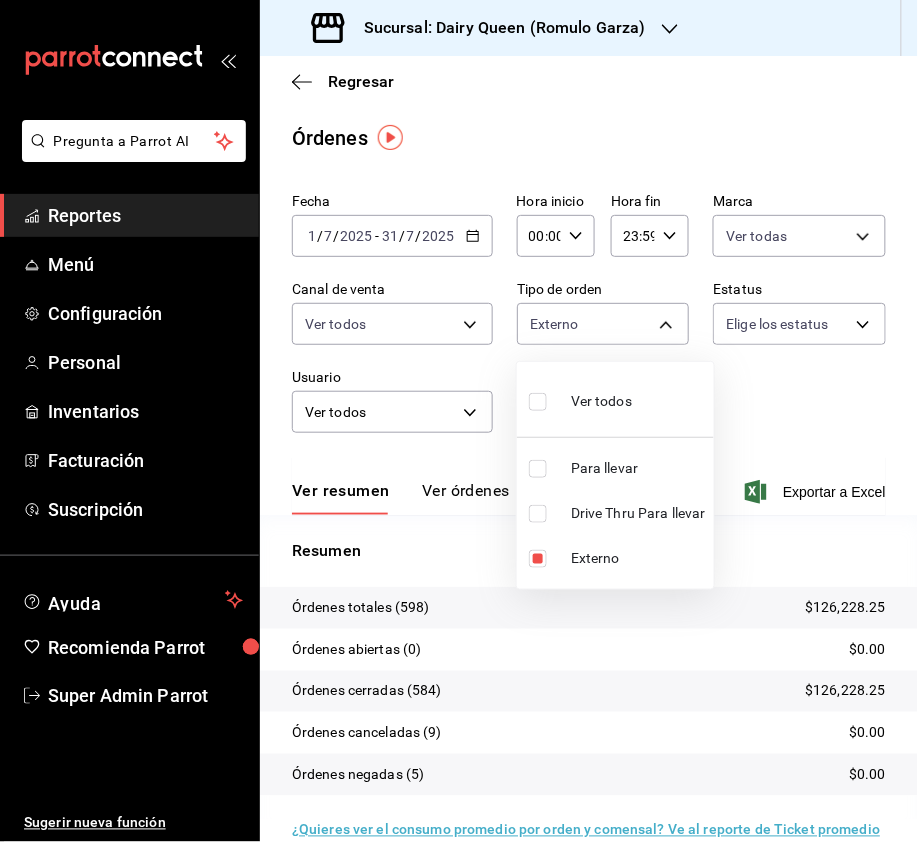 click at bounding box center (459, 421) 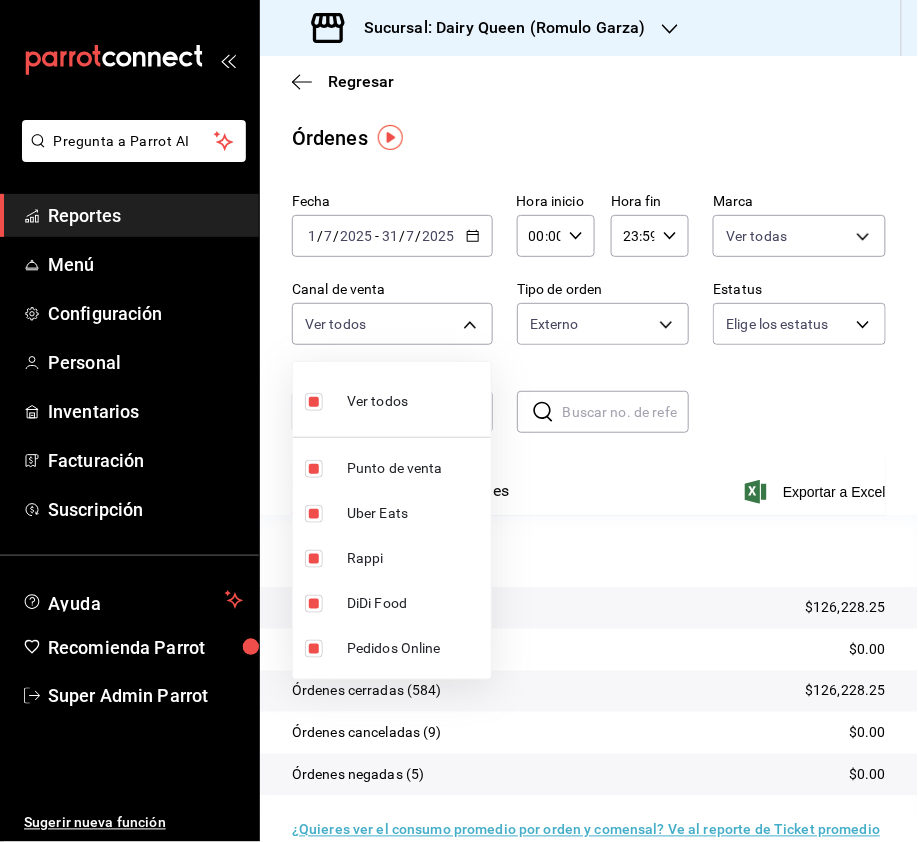 click on "Sucursal: Dairy Queen ([CITY]) Regresar Órdenes Fecha [DATE] [DATE] - [DATE] [DATE] Hora inicio [TIME] Hora inicio Hora fin [TIME] Hora fin Marca Ver todas [UUID] Canal de venta Ver todos PARROT,UBER_EATS,RAPPI,DIDI_FOOD,ONLINE Tipo de orden Externo [UUID],[UUID],[UUID],EXTERNAL Estatus Elige los estatus Usuario Ver todos ALL ​ ​ Ver resumen Ver órdenes Exportar a Excel Resumen Órdenes totales ([NUMBER]) $[PRICE] Órdenes abiertas ([NUMBER]) $[PRICE] Órdenes cerradas ([NUMBER]) $[PRICE] Órdenes canceladas ([NUMBER]) $[PRICE] Órdenes negadas ([NUMBER]) $[PRICE] ¿Quieres ver el consumo promedio por orden y comensal? Ve al reporte de Ticket promedio GANA 1 MES GRATIS EN TU SUSCRIPCIÓN AQUÍ Ver video tutorial" at bounding box center [459, 421] 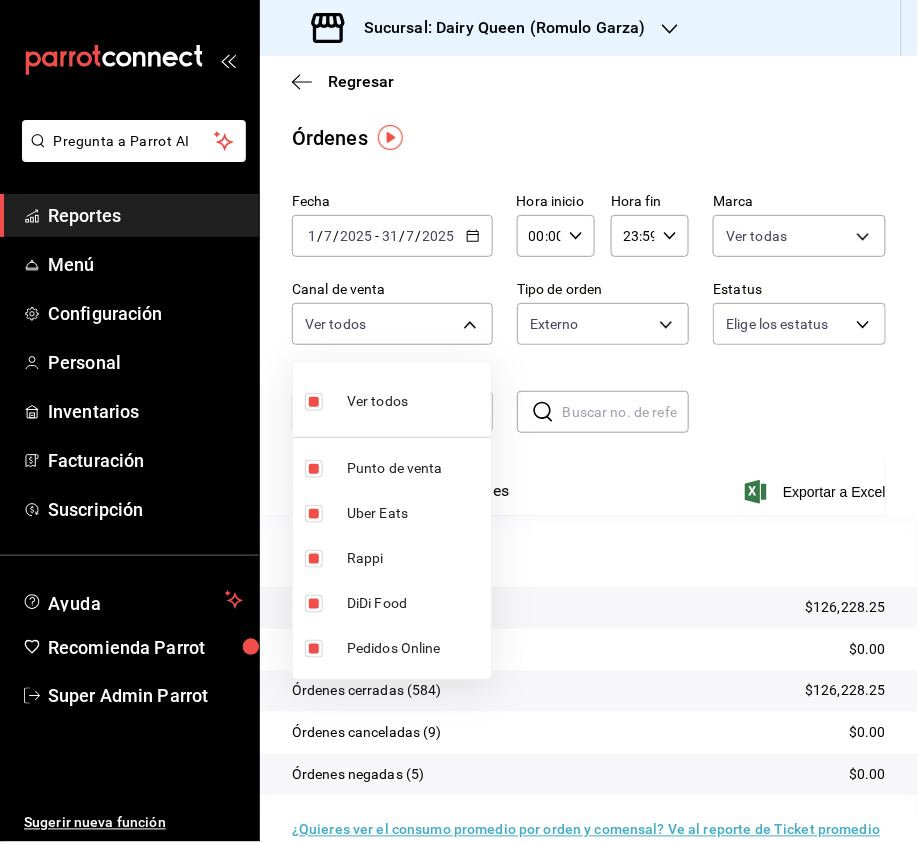 click at bounding box center (314, 402) 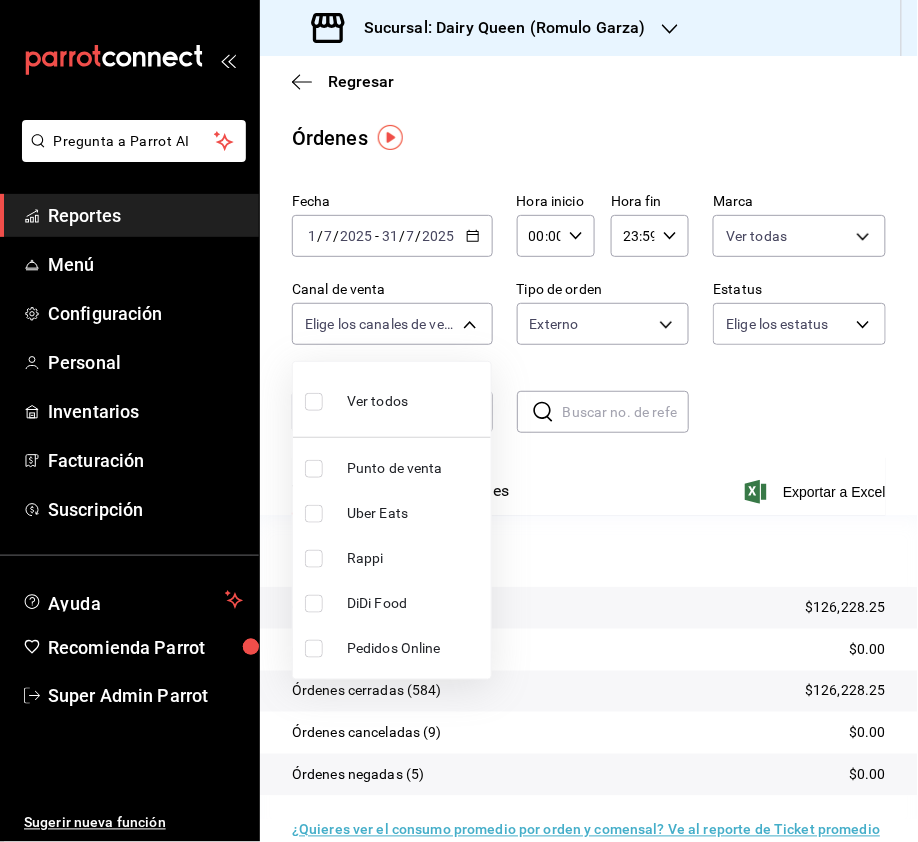 click on "Rappi" at bounding box center [392, 558] 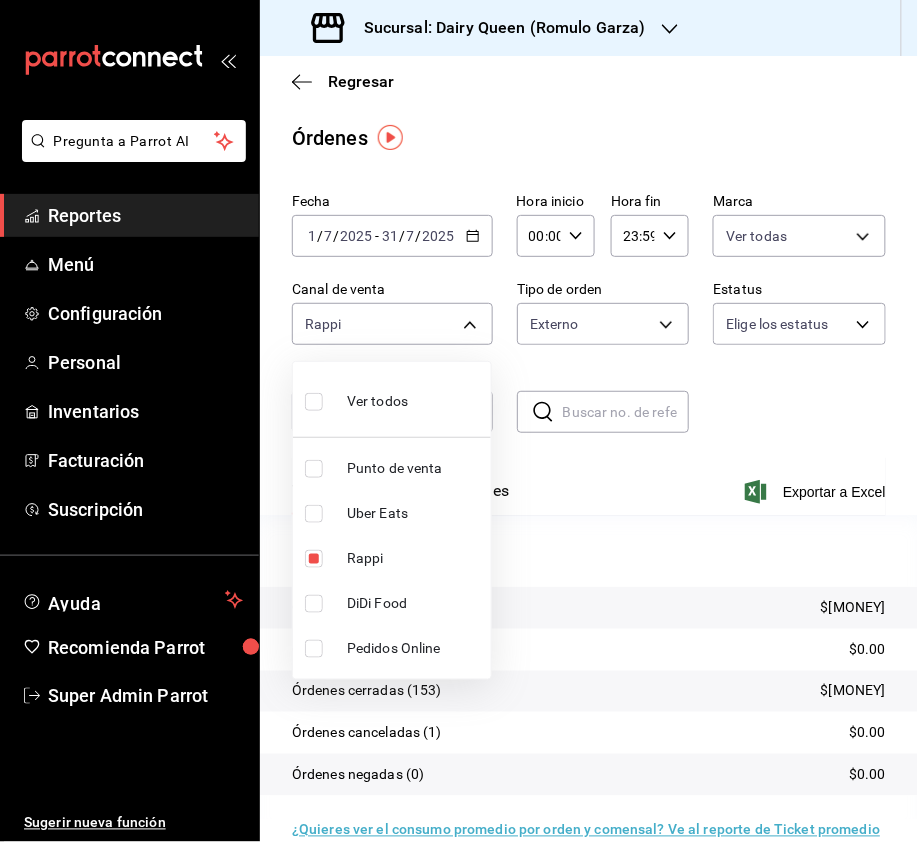 click at bounding box center (314, 514) 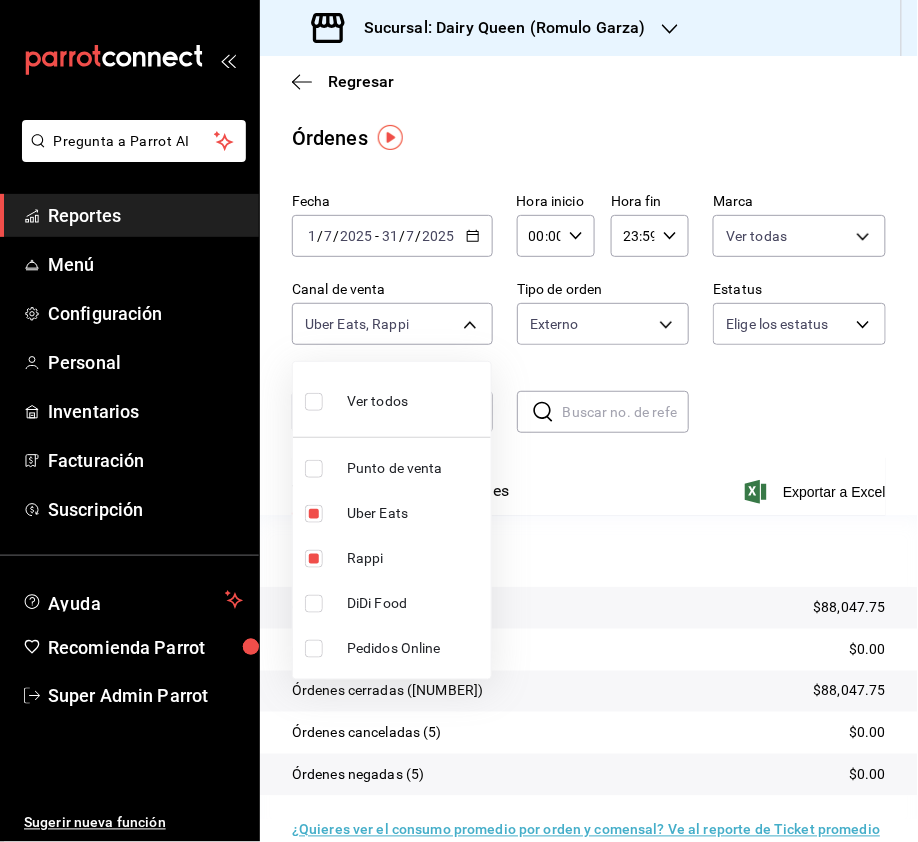 click at bounding box center (314, 559) 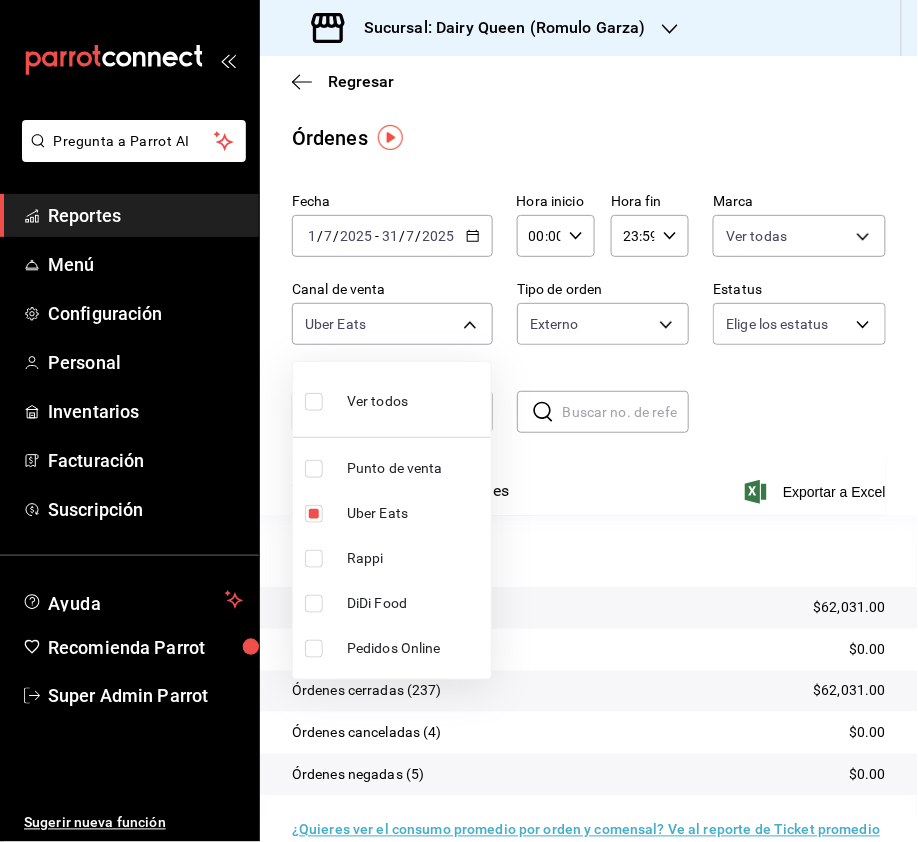 drag, startPoint x: 313, startPoint y: 604, endPoint x: 330, endPoint y: 509, distance: 96.50906 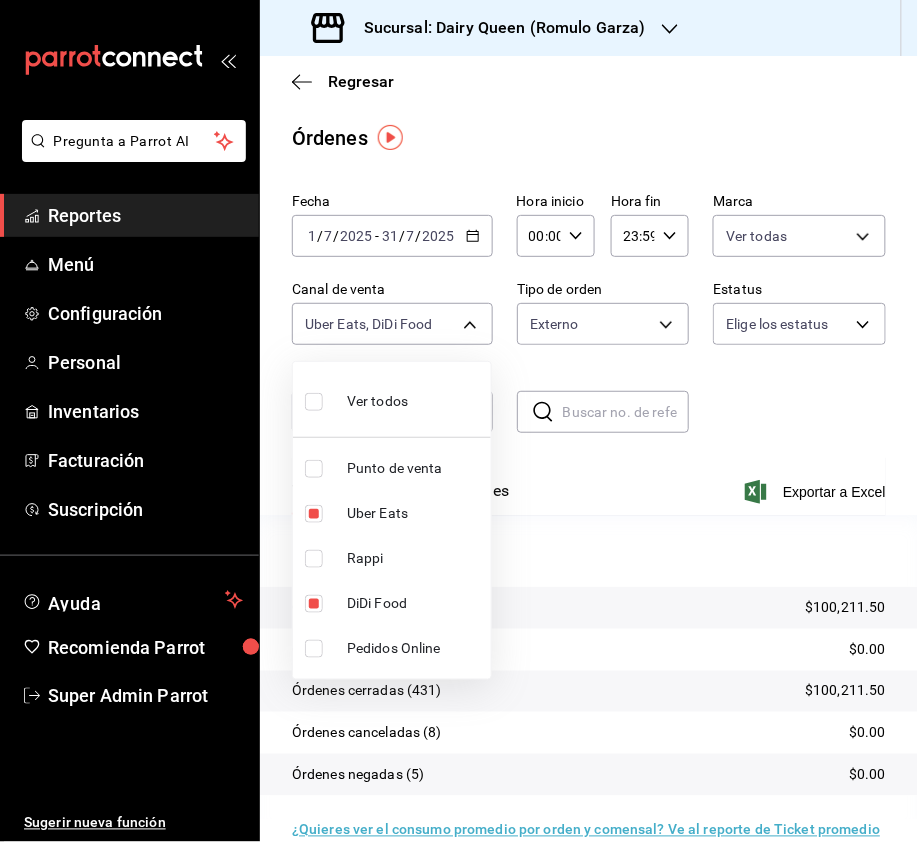 click at bounding box center [314, 514] 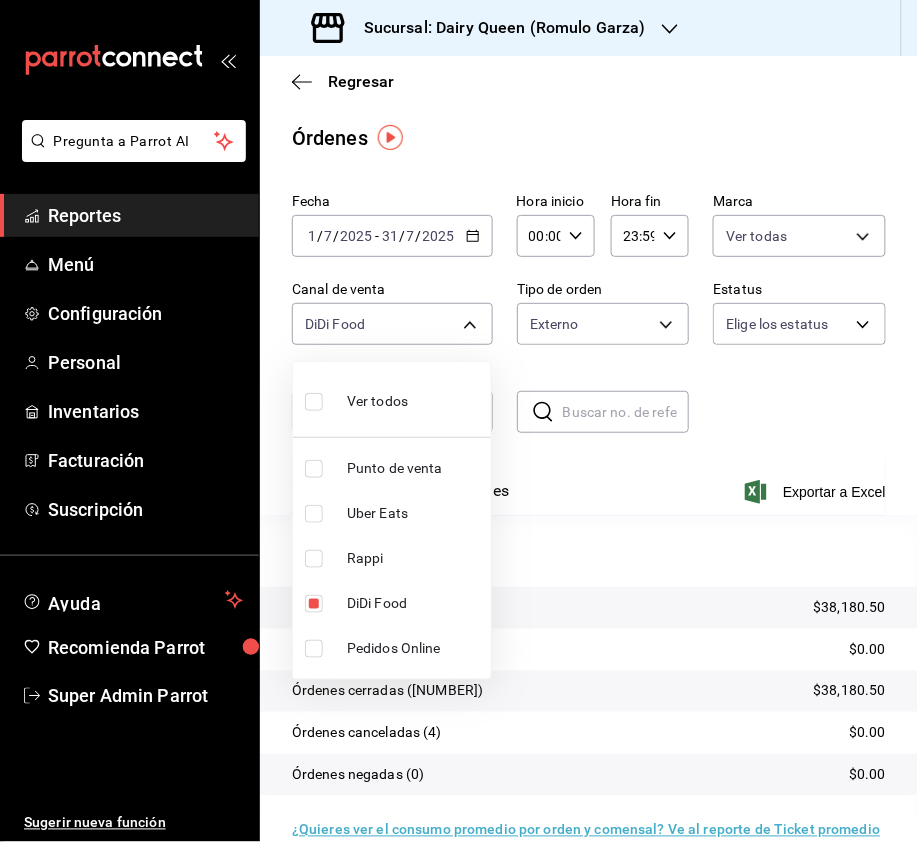 click at bounding box center [314, 402] 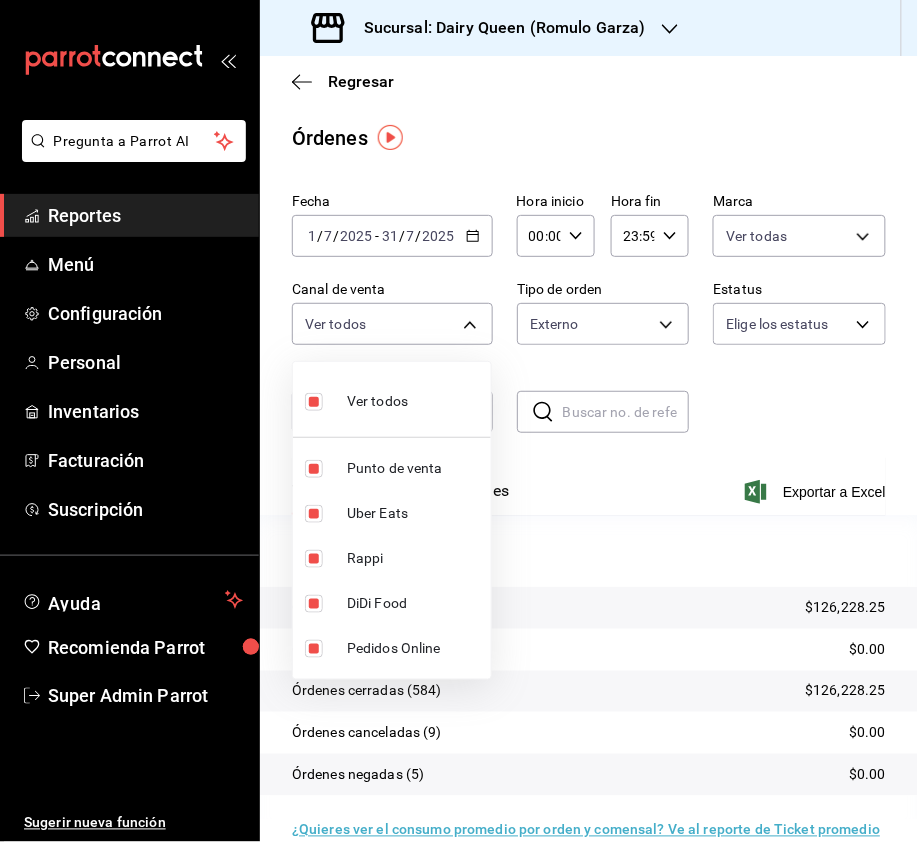 click at bounding box center (459, 421) 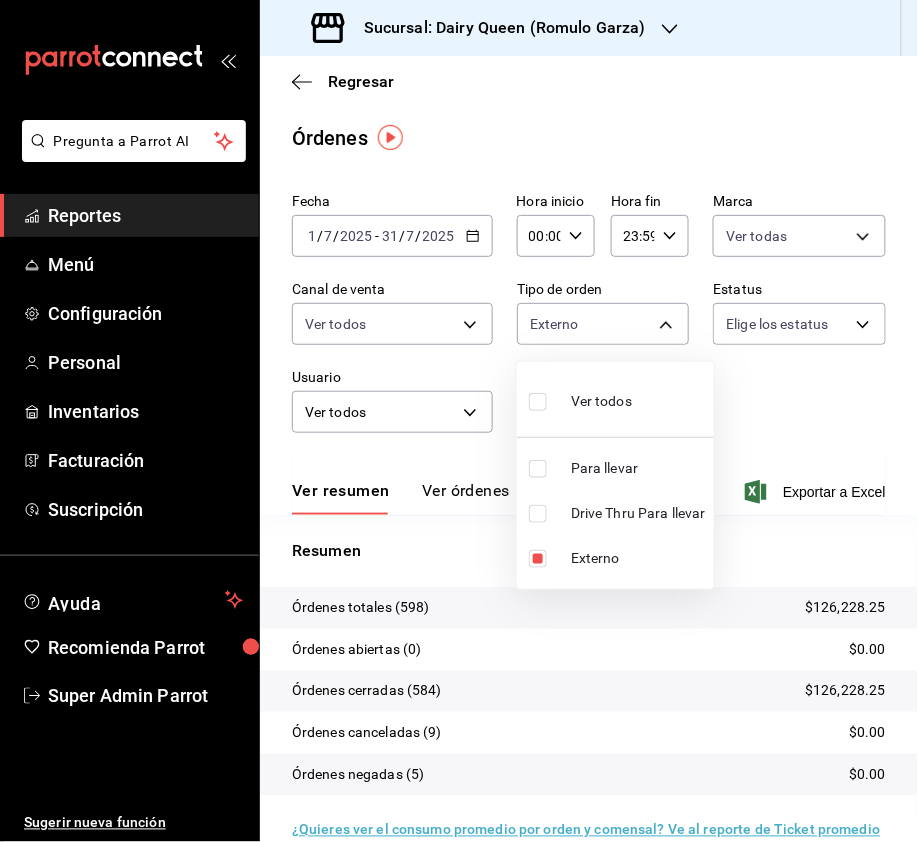 click on "Sucursal: Dairy Queen ([CITY]) Regresar Órdenes Fecha [DATE] [DATE] - [DATE] [DATE] Hora inicio [TIME] Hora inicio Hora fin [TIME] Hora fin Marca Ver todas [UUID] Canal de venta Ver todos PARROT,UBER_EATS,RAPPI,DIDI_FOOD,ONLINE Tipo de orden Externo [UUID],[UUID],[UUID],EXTERNAL Estatus Elige los estatus Usuario Ver todos ALL ​ ​ Ver resumen Ver órdenes Exportar a Excel Resumen Órdenes totales ([NUMBER]) $[PRICE] Órdenes abiertas ([NUMBER]) $[PRICE] Órdenes cerradas ([NUMBER]) $[PRICE] Órdenes canceladas ([NUMBER]) $[PRICE] Órdenes negadas ([NUMBER]) $[PRICE] ¿Quieres ver el consumo promedio por orden y comensal? Ve al reporte de Ticket promedio GANA 1 MES GRATIS EN TU SUSCRIPCIÓN AQUÍ Ver video tutorial" at bounding box center (459, 421) 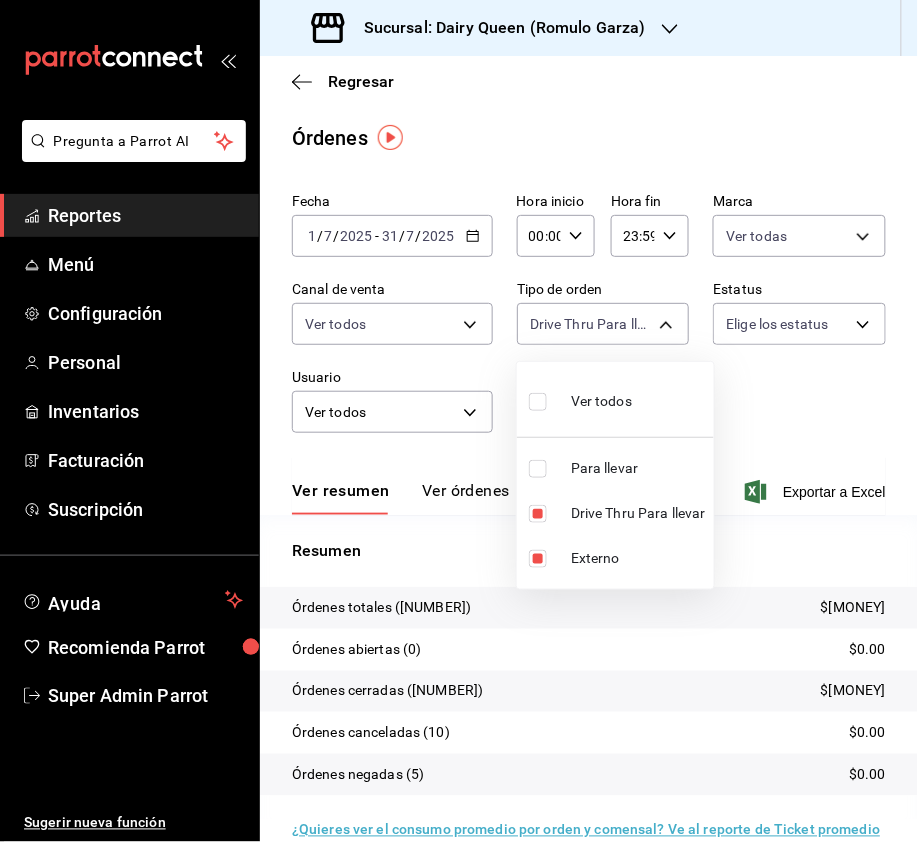 click at bounding box center (538, 559) 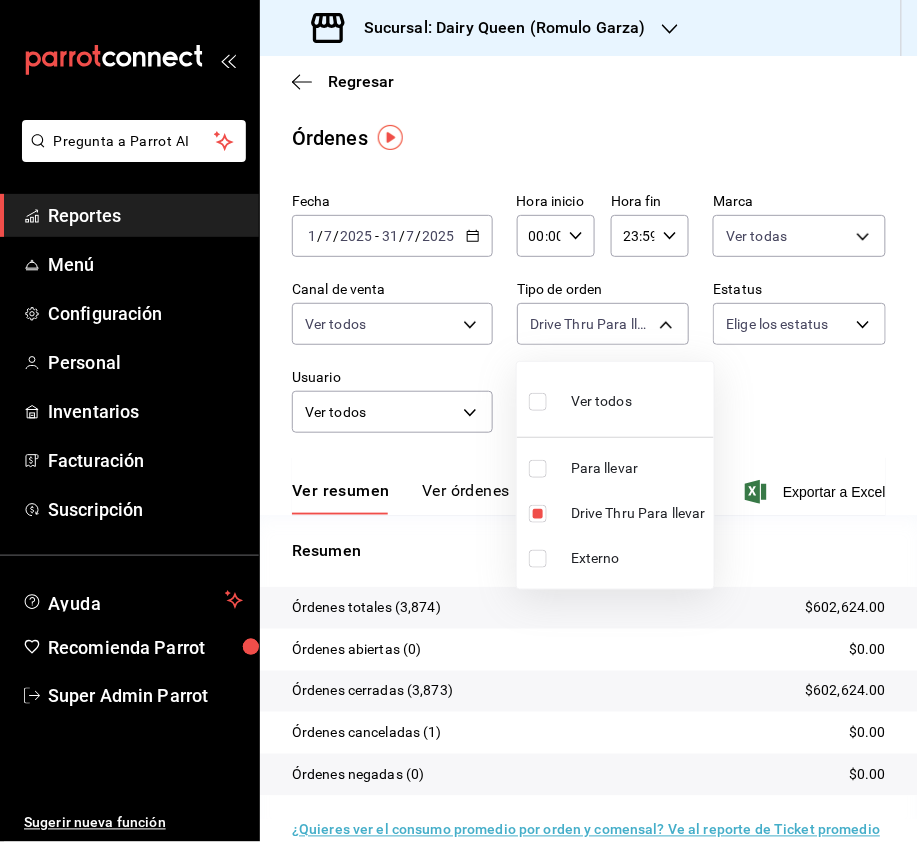 click at bounding box center [459, 421] 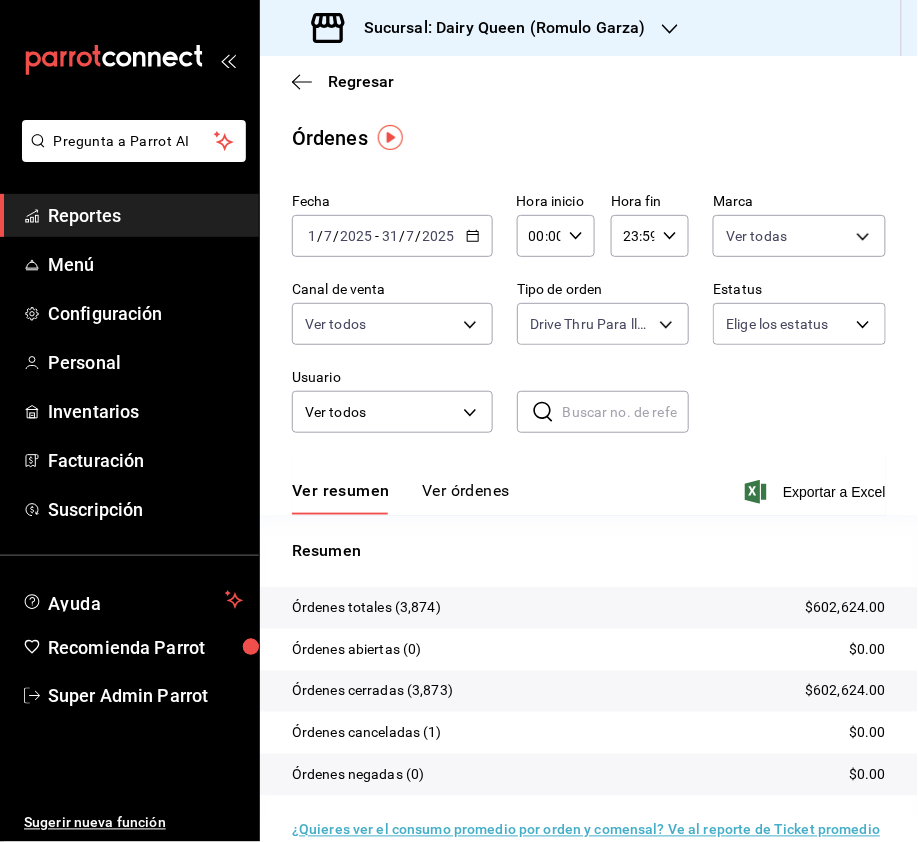 click on "Sucursal: Dairy Queen (Romulo Garza)" at bounding box center (497, 28) 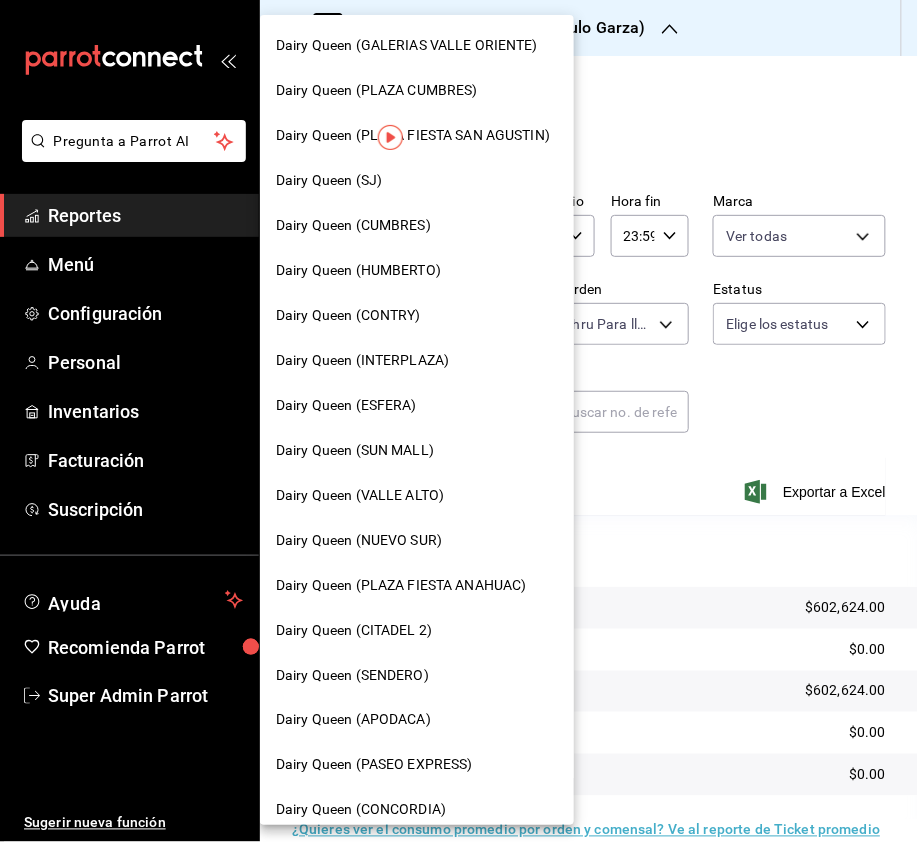 click at bounding box center (459, 421) 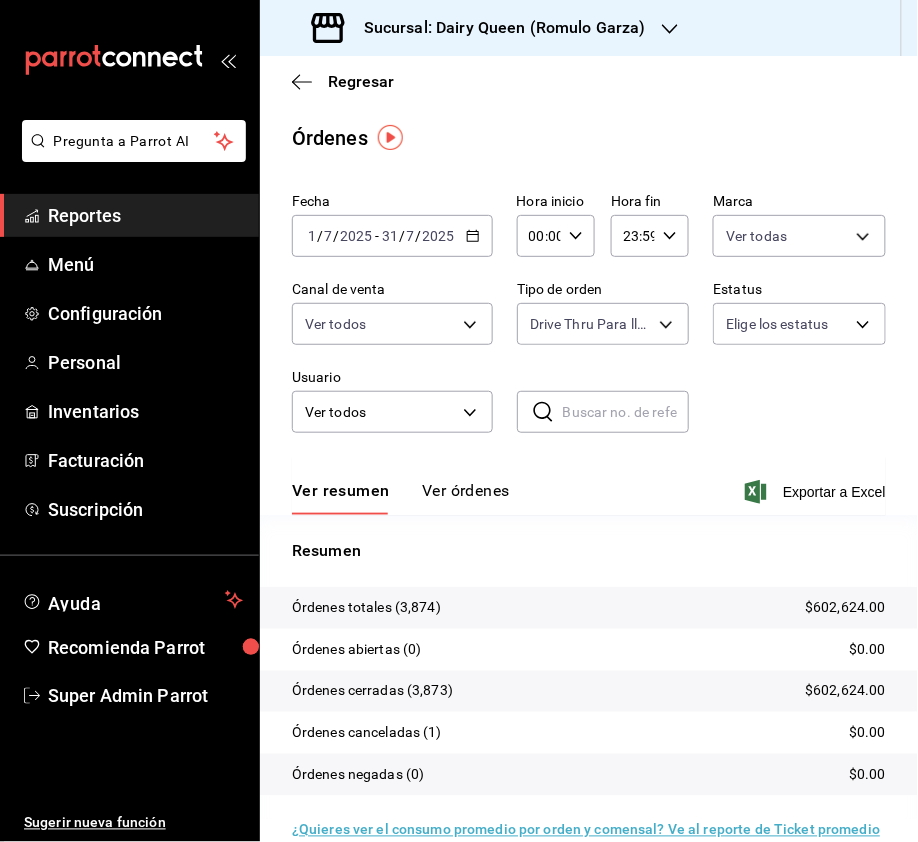 click 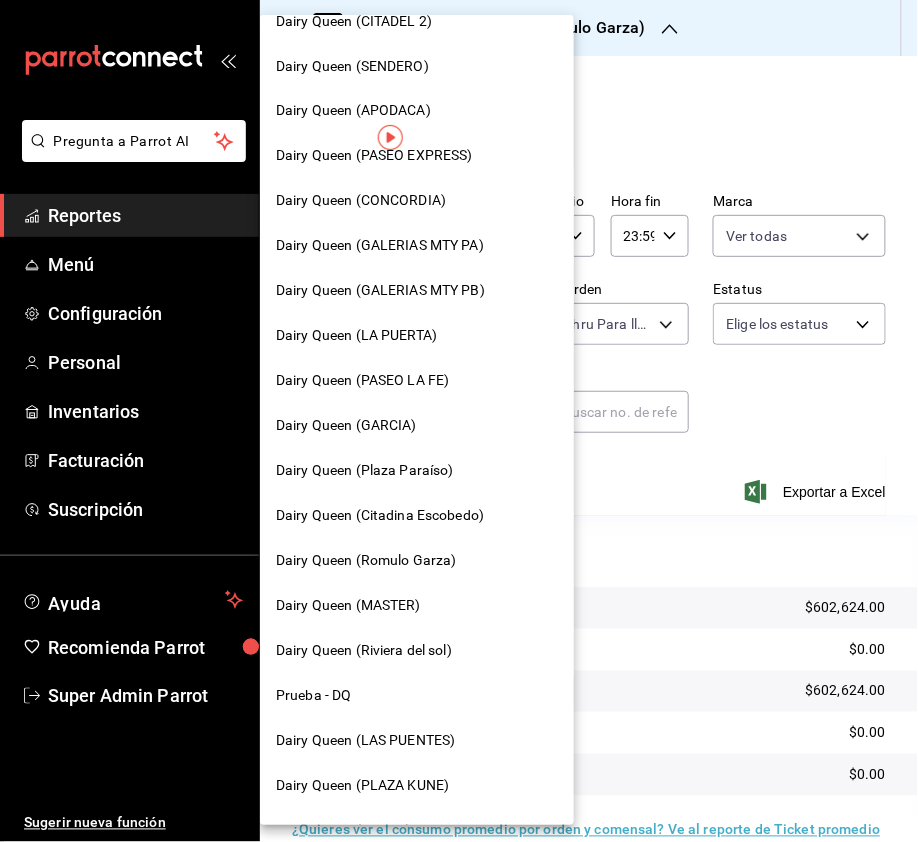 scroll, scrollTop: 612, scrollLeft: 0, axis: vertical 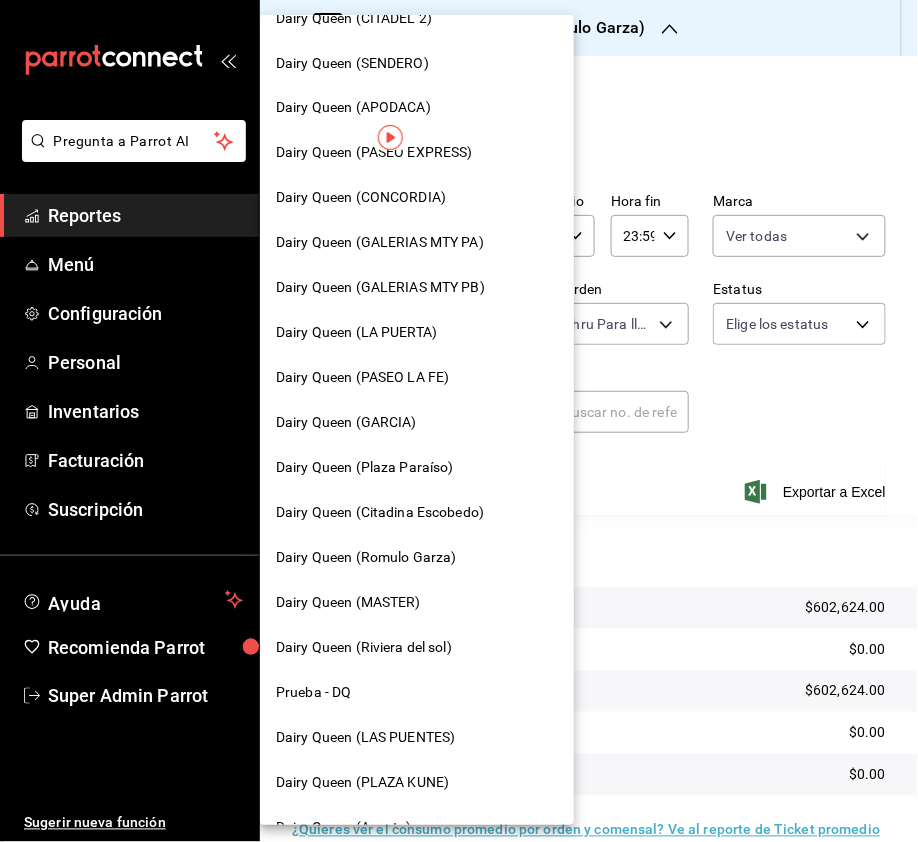 click on "Dairy Queen (Citadina Escobedo)" at bounding box center [380, 513] 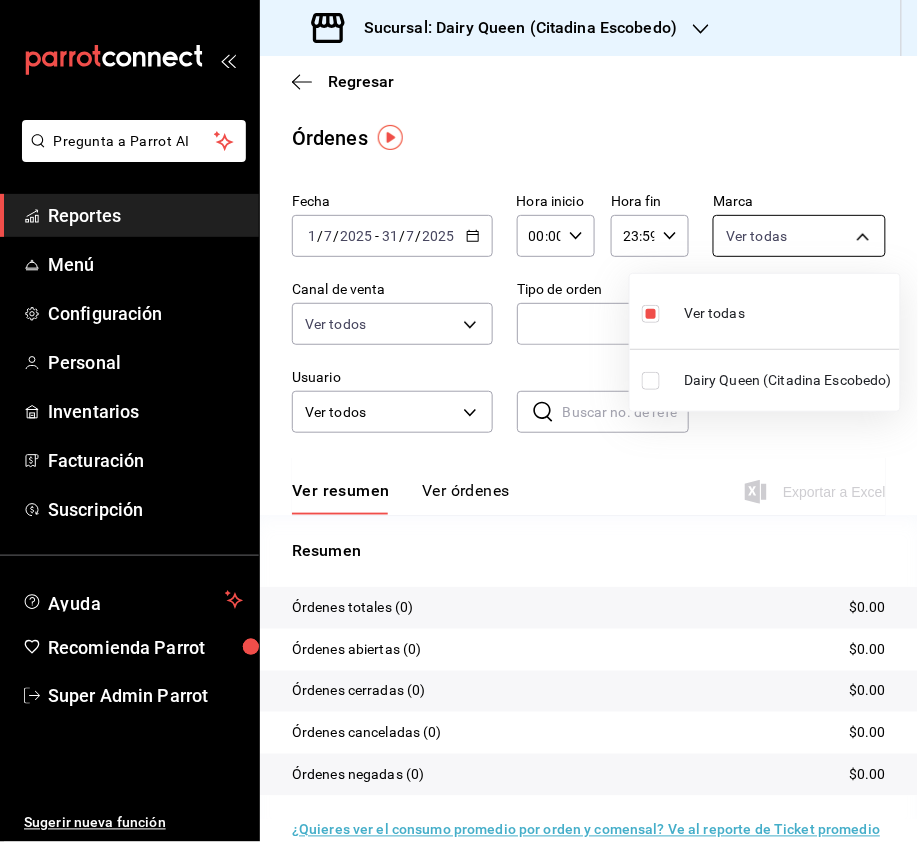 click on "Pregunta a Parrot AI Reportes   Menú   Configuración   Personal   Inventarios   Facturación   Suscripción   Ayuda Recomienda Parrot   Super Admin Parrot   Sugerir nueva función   Sucursal: Dairy Queen ([CITY] [POSTAL_CODE]) Regresar Órdenes Fecha [DATE] [DATE] - [DATE] [DATE] Hora inicio [TIME] Hora inicio Hora fin [TIME] Hora fin Marca Ver todas [UUID] Canal de venta Ver todos PARROT,UBER_EATS,RAPPI,DIDI_FOOD,ONLINE Tipo de orden [UUID],[UUID],[A29D7EA8-EB1D-4A02-A9C6-99068DCE2985],[C8DA99D8-6C5A-4205-B75B-80A1220301B7] Estatus Elige los estatus Usuario Ver todos ALL ​ ​ Ver resumen Ver órdenes Exportar a Excel Resumen Órdenes totales (0) $[MONEY] Órdenes abiertas (0) $[MONEY] Órdenes cerradas (0) $[MONEY] Órdenes canceladas (0) $[MONEY] Órdenes negadas (0) $[MONEY] ¿Quieres ver el consumo promedio por orden y comensal? Ve al reporte de Ticket promedio GANA 1 MES GRATIS EN TU SUSCRIPCIÓN AQUÍ Ir a video" at bounding box center [459, 421] 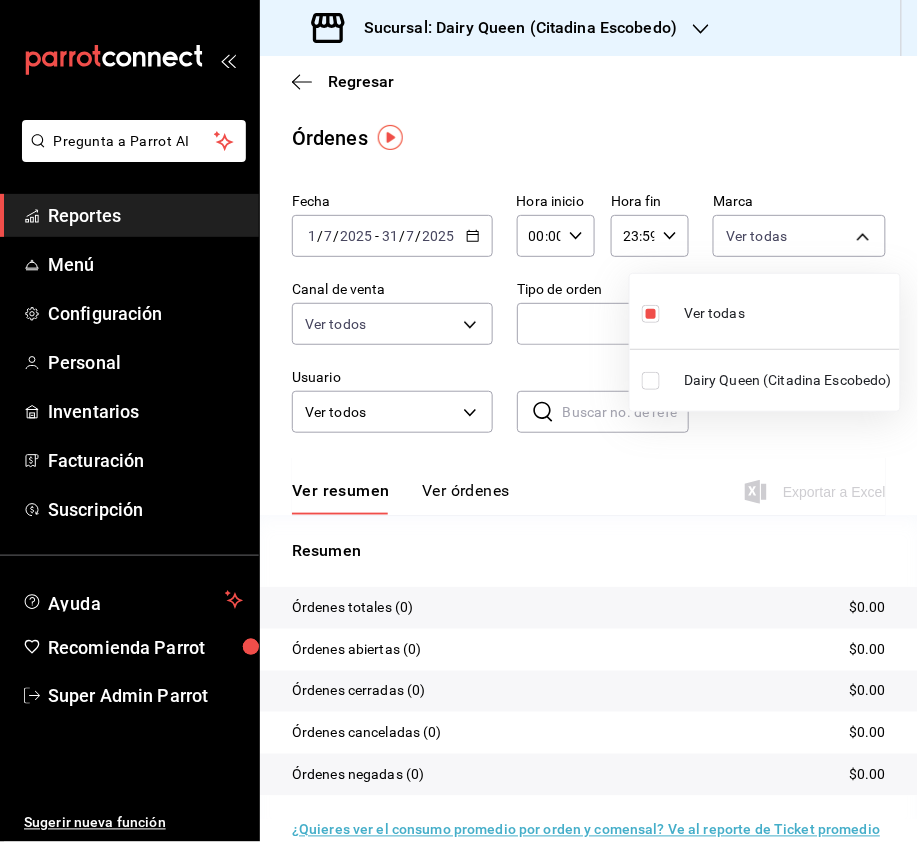 click at bounding box center [651, 381] 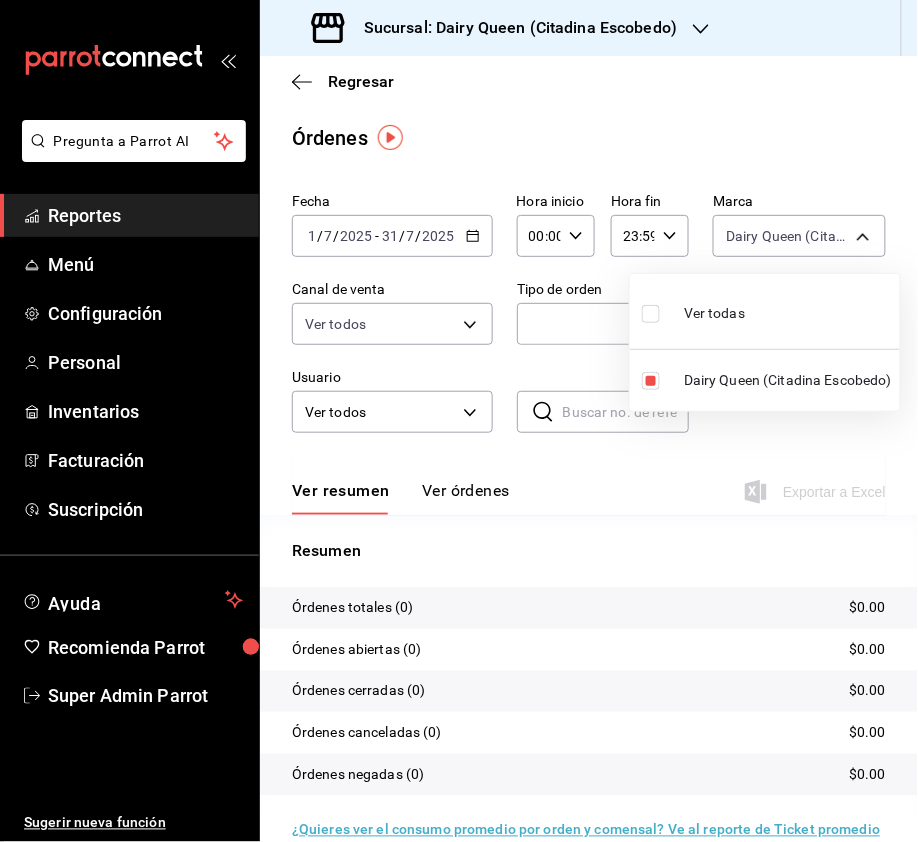 click at bounding box center (459, 421) 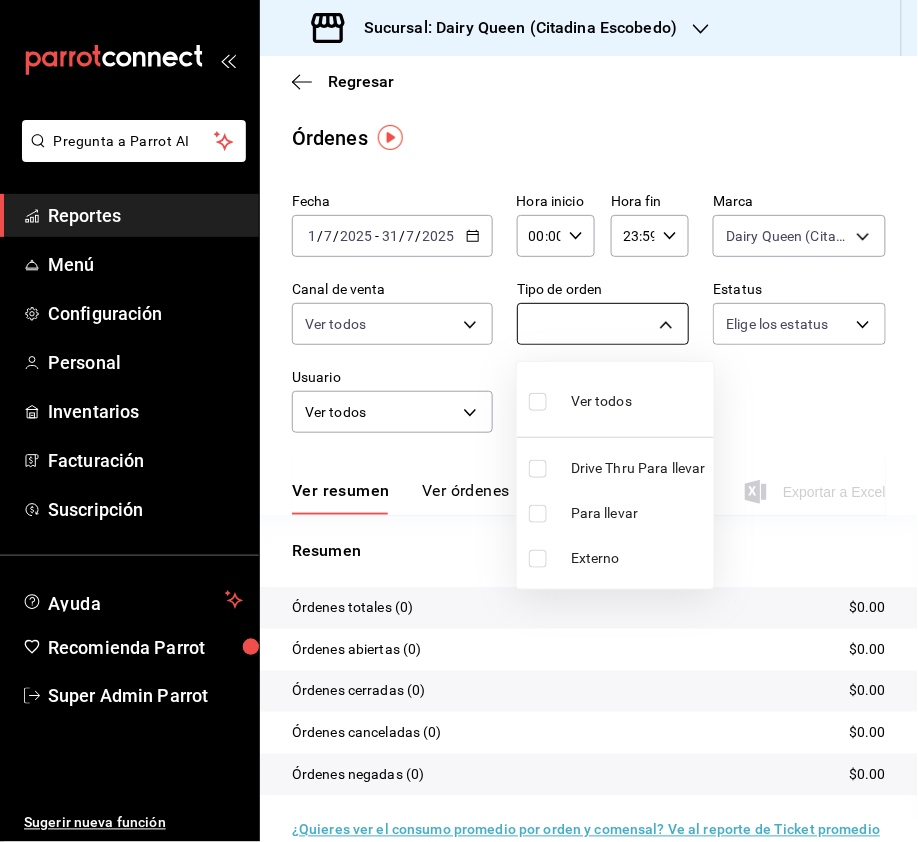 click on "Sucursal: Dairy Queen ([CITY] [NEIGHBORHOOD]) Regresar Órdenes Fecha [DATE] [DATE] - [DATE] [DATE] Hora inicio [TIME] Hora inicio Hora fin [TIME] Hora fin Marca Dairy Queen ([CITY] [NEIGHBORHOOD]) [UUID],[UUID], Canal de venta Ver todos PARROT,UBER_EATS,RAPPI,DIDI_FOOD,ONLINE Tipo de orden [UUID],[UUID],[UUID],[UUID] Estatus Elige los estatus Usuario Ver todos ALL ​ ​ Ver resumen Ver órdenes Exportar a Excel Resumen Órdenes totales (0) $0.00 Órdenes abiertas (0) $0.00 Órdenes cerradas (0) $0.00 Órdenes canceladas (0) $0.00 Órdenes negadas (0) $0.00 GANA 1 MES GRATIS EN TU SUSCRIPCIÓN AQUÍ Ver video tutorial Ir a video Reportes" at bounding box center [459, 421] 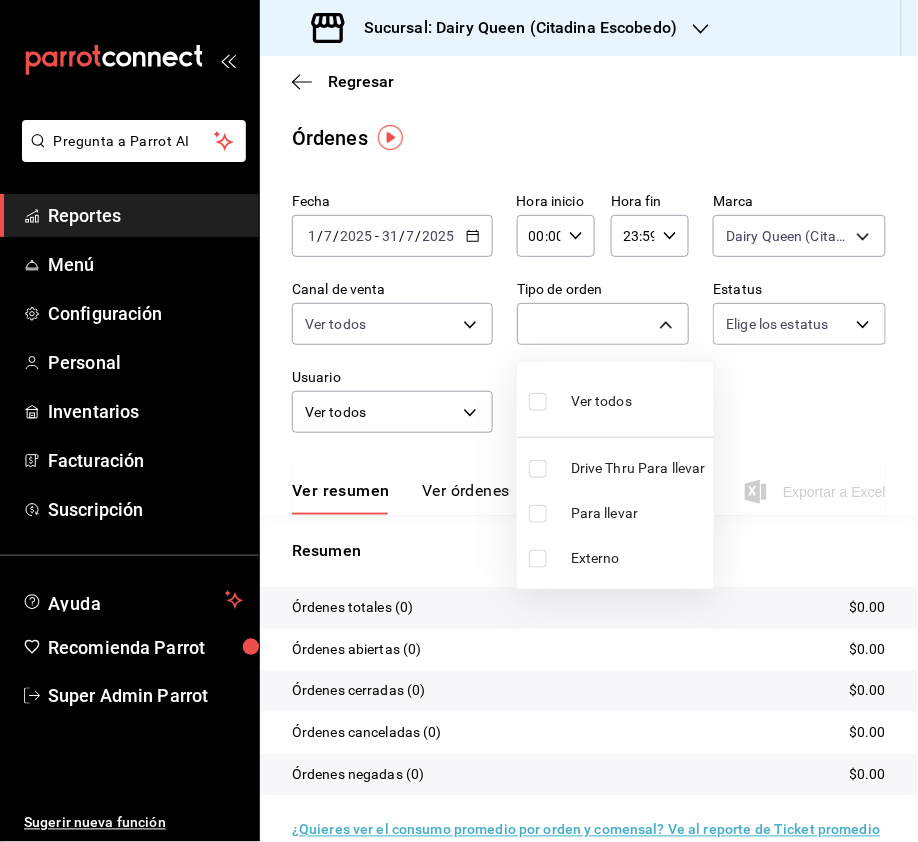click at bounding box center (538, 469) 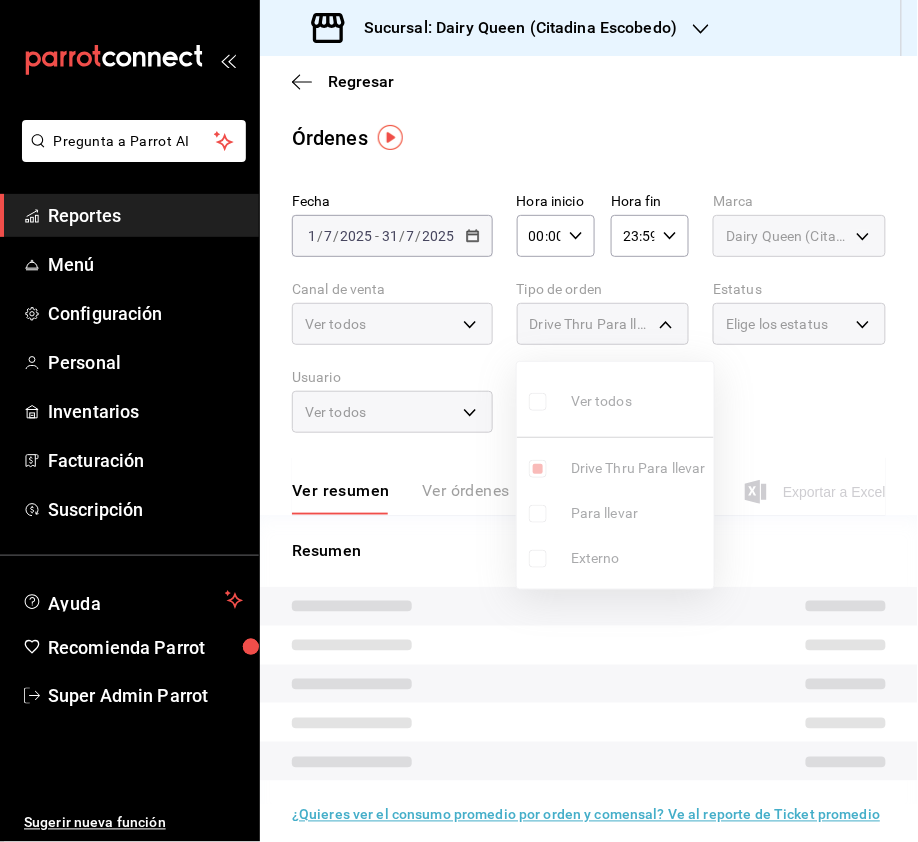 click on "Ver todos Drive Thru Para llevar Para llevar Externo" at bounding box center [615, 475] 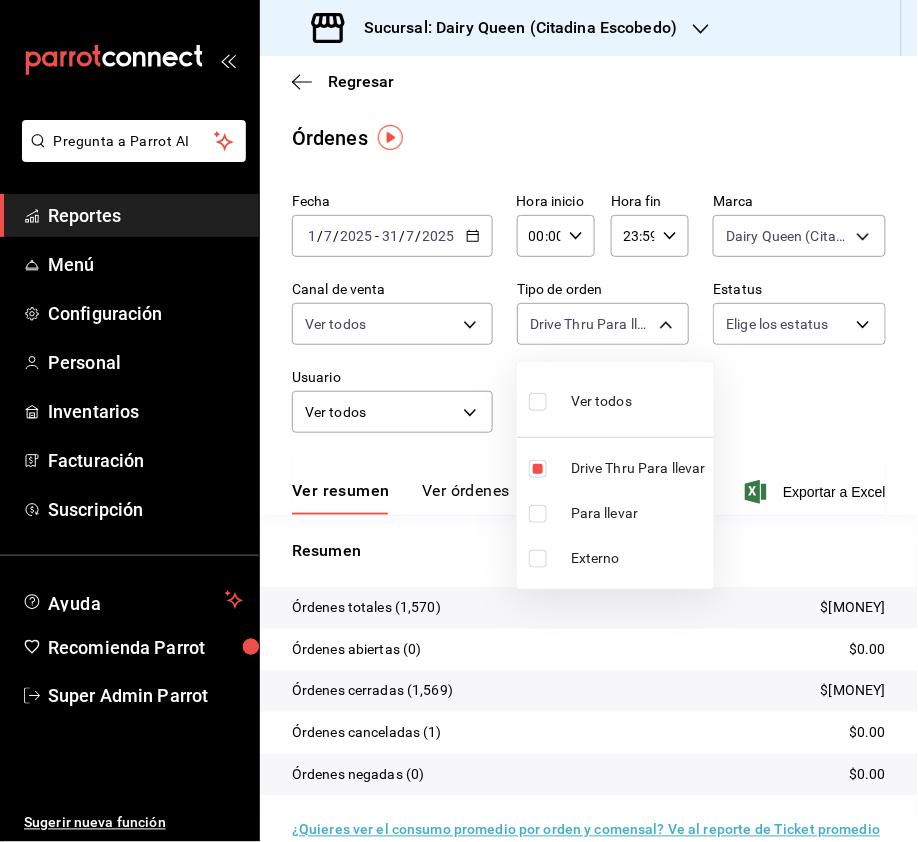 click at bounding box center (538, 559) 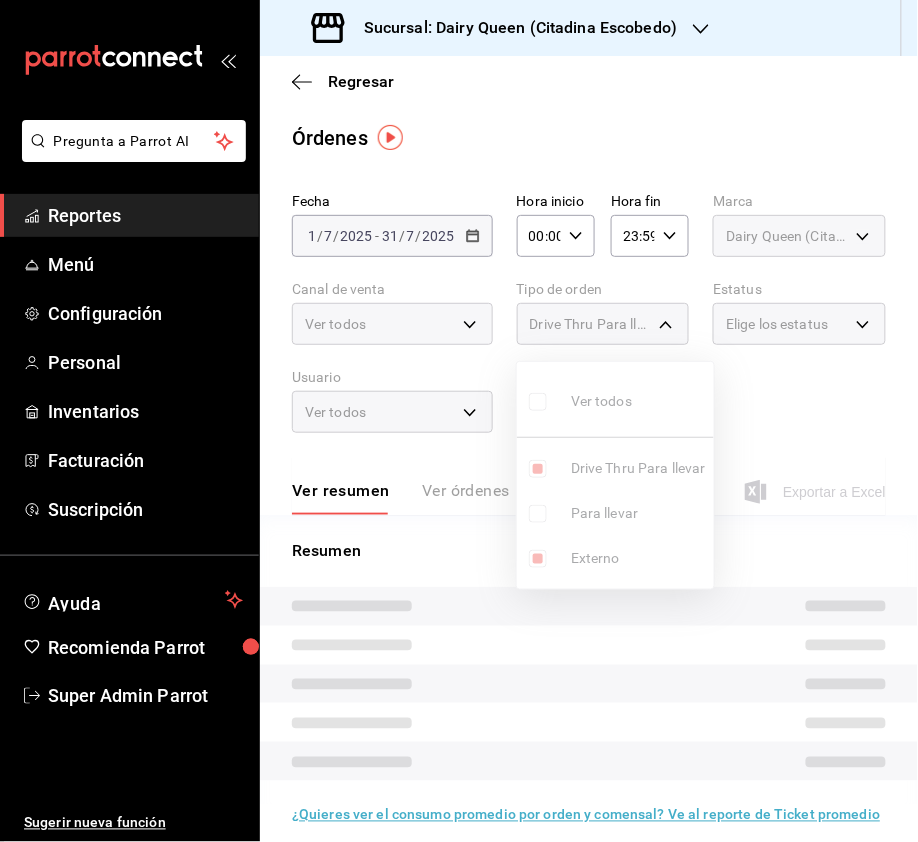 click at bounding box center [459, 421] 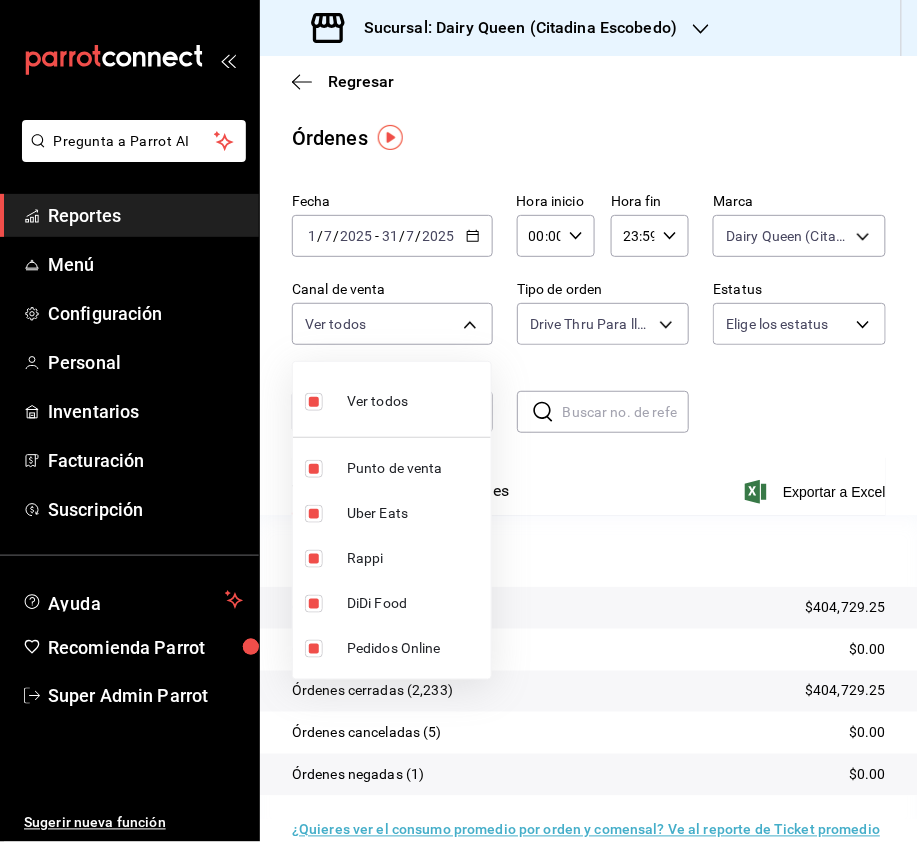 click on "Sucursal: Dairy Queen ([CITY]) Regresar Órdenes Fecha [DATE] [DATE] - [DATE] [DATE] Hora inicio [TIME] Hora inicio Hora fin [TIME] Hora fin Marca Dairy Queen ([CITY]) [UUID],[UUID] Canal de venta Ver todos PARROT,UBER_EATS,RAPPI,DIDI_FOOD,ONLINE Tipo de orden Drive Thru Para llevar, Externo [UUID],[UUID],[UUID],[UUID],[UUID],EXTERNAL Estatus Elige los estatus Usuario Ver todos ALL ​ ​ Ver resumen Órdenes totales ([NUMBER]) $[PRICE] Órdenes abiertas ([NUMBER]) $[PRICE] Órdenes cerradas ([NUMBER]) $[PRICE] Órdenes canceladas ([NUMBER]) $[PRICE] $[PRICE]   Menú" at bounding box center [459, 421] 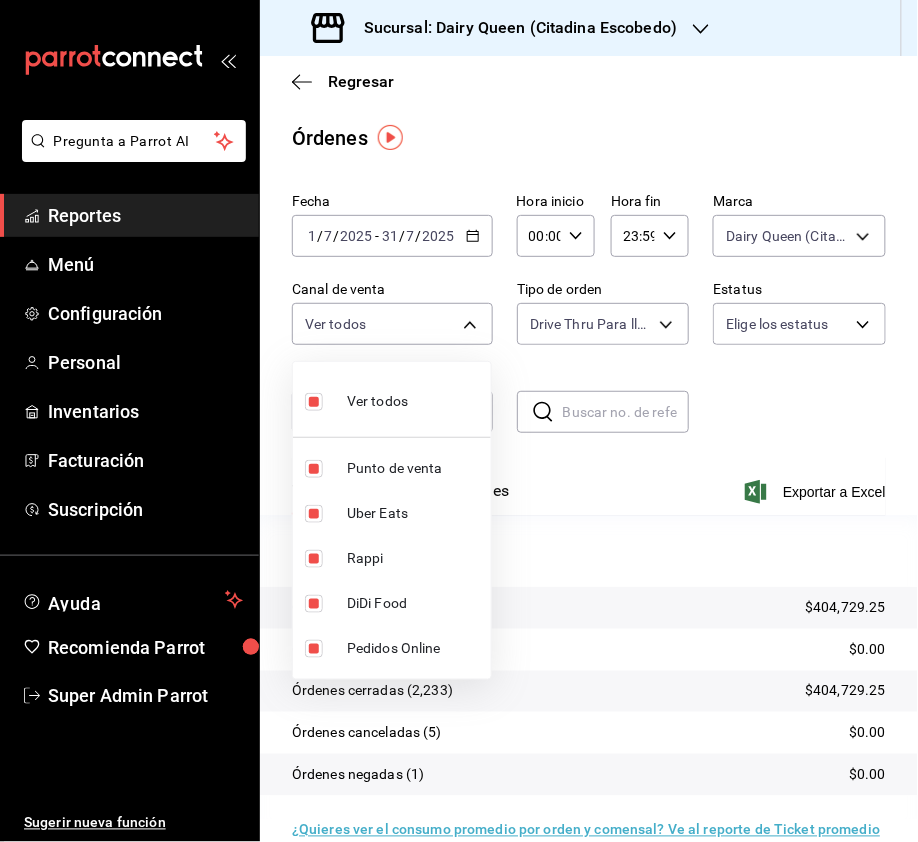 click at bounding box center (314, 402) 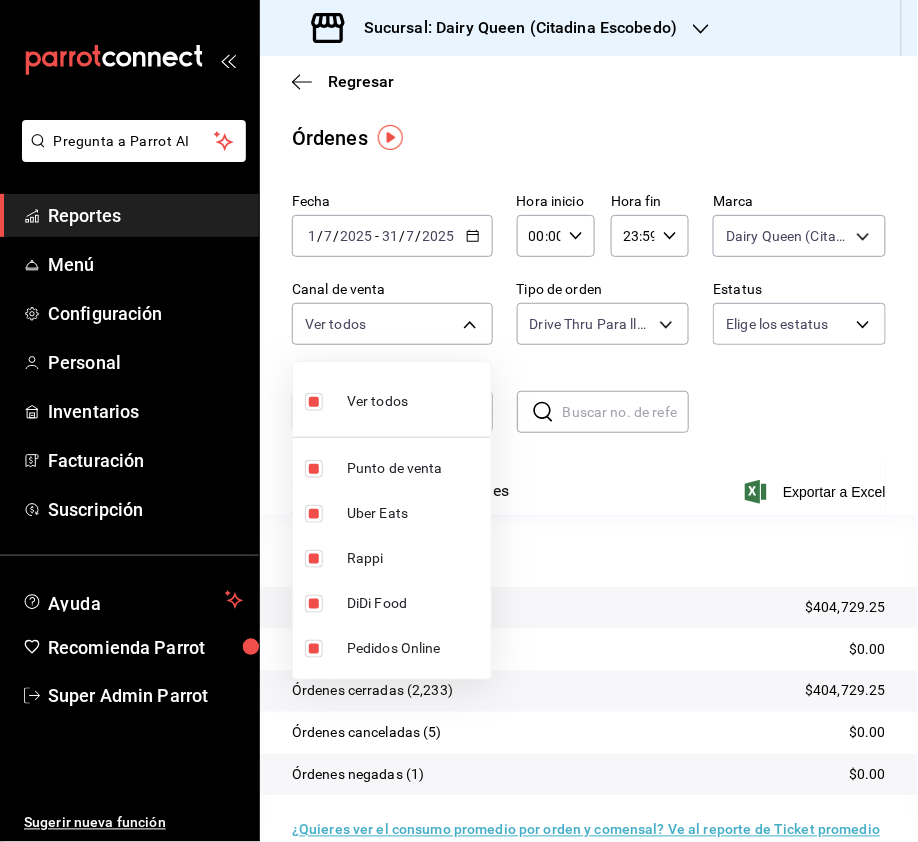 checkbox on "false" 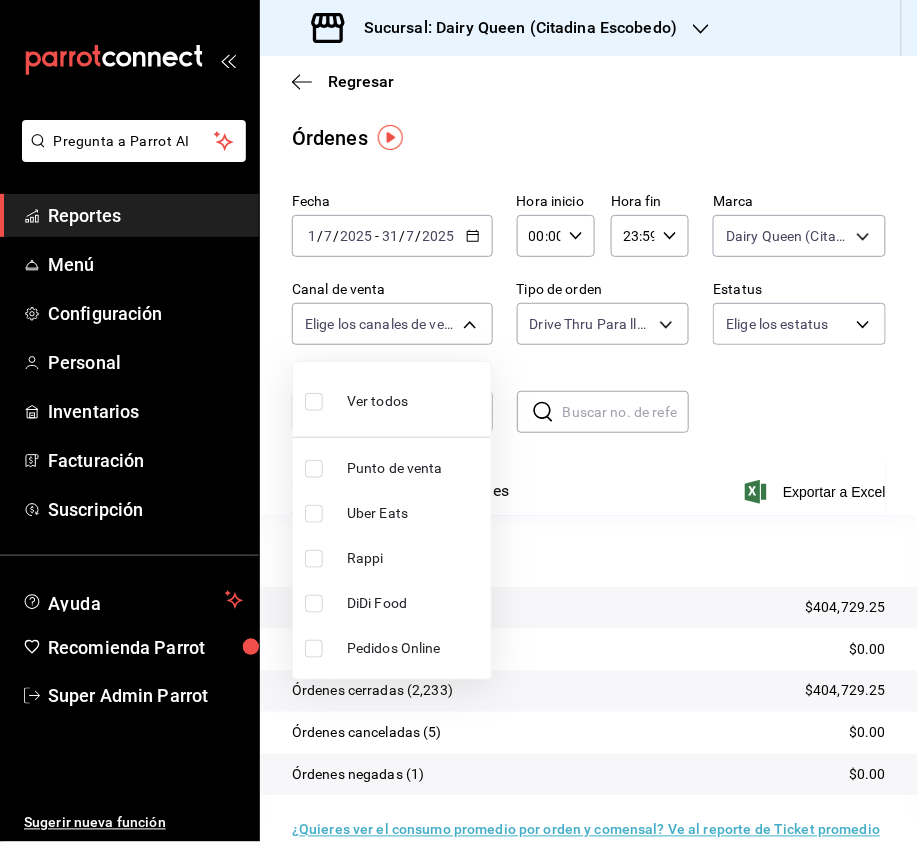 click at bounding box center [314, 559] 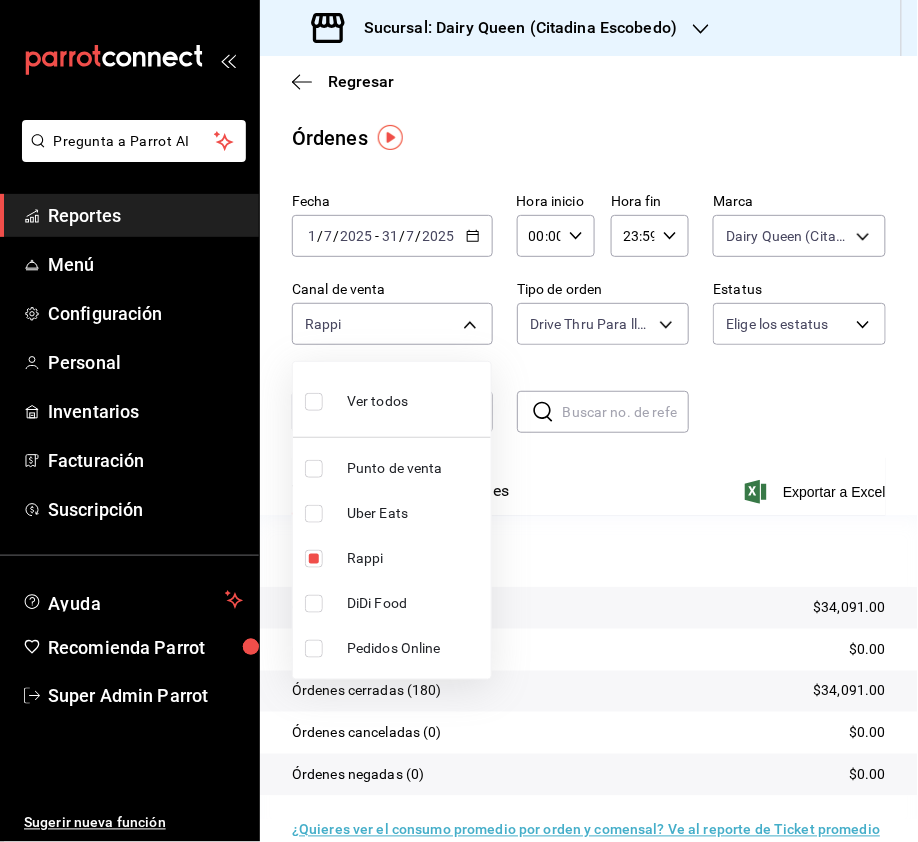 click at bounding box center (314, 514) 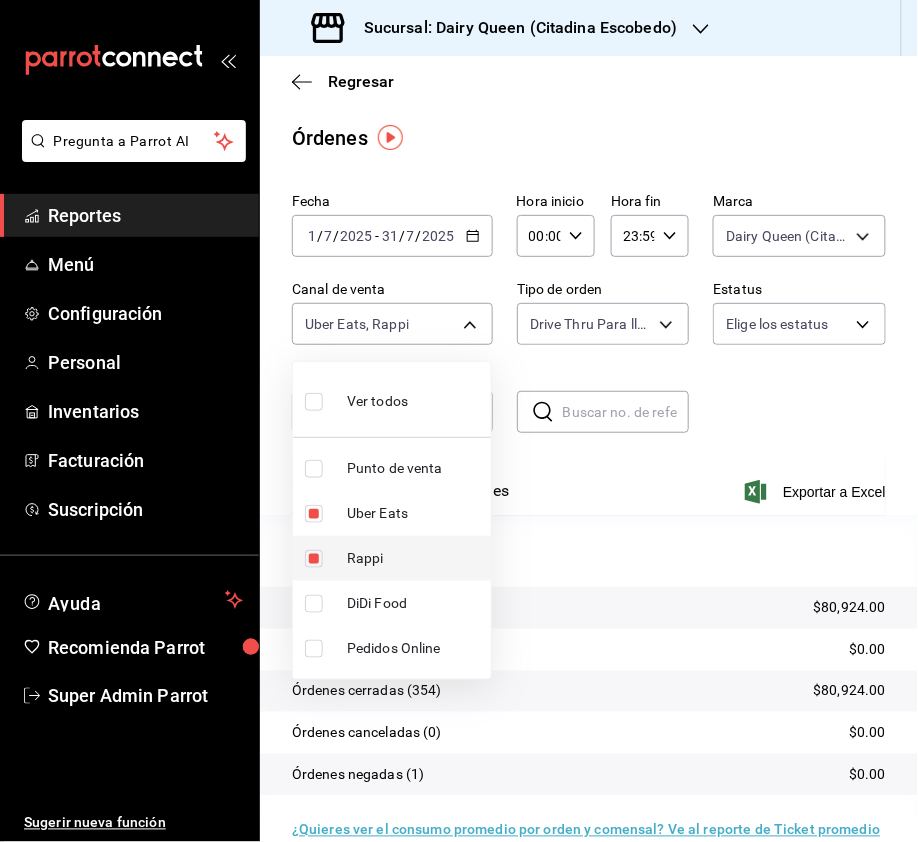 click at bounding box center [314, 559] 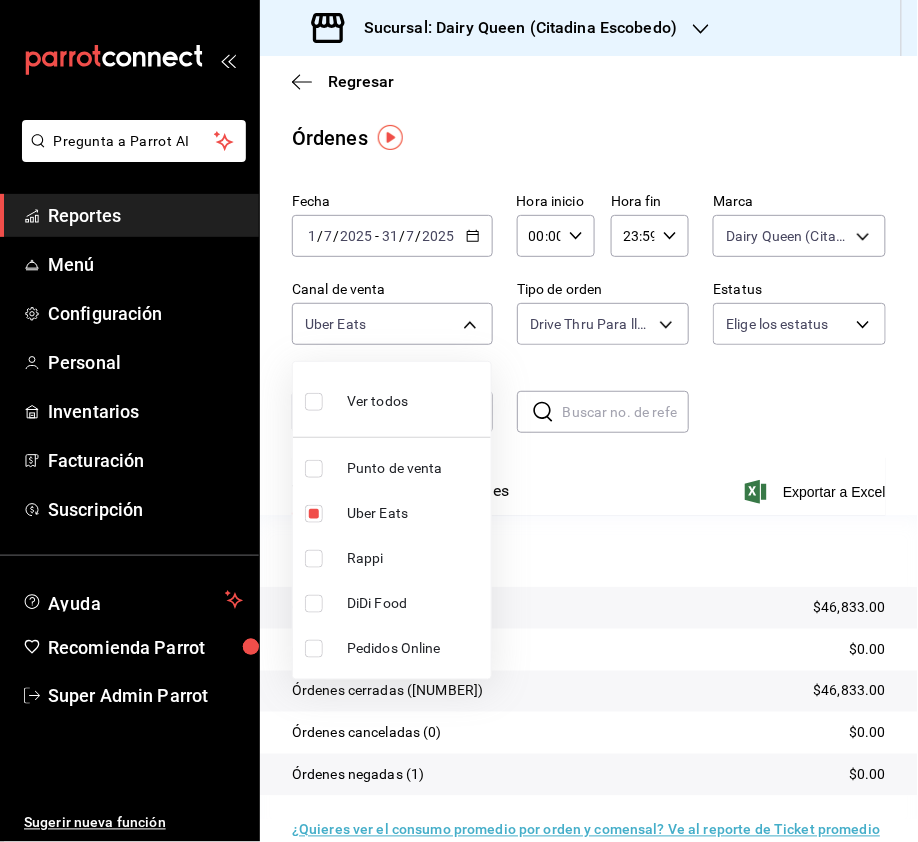 click at bounding box center [314, 604] 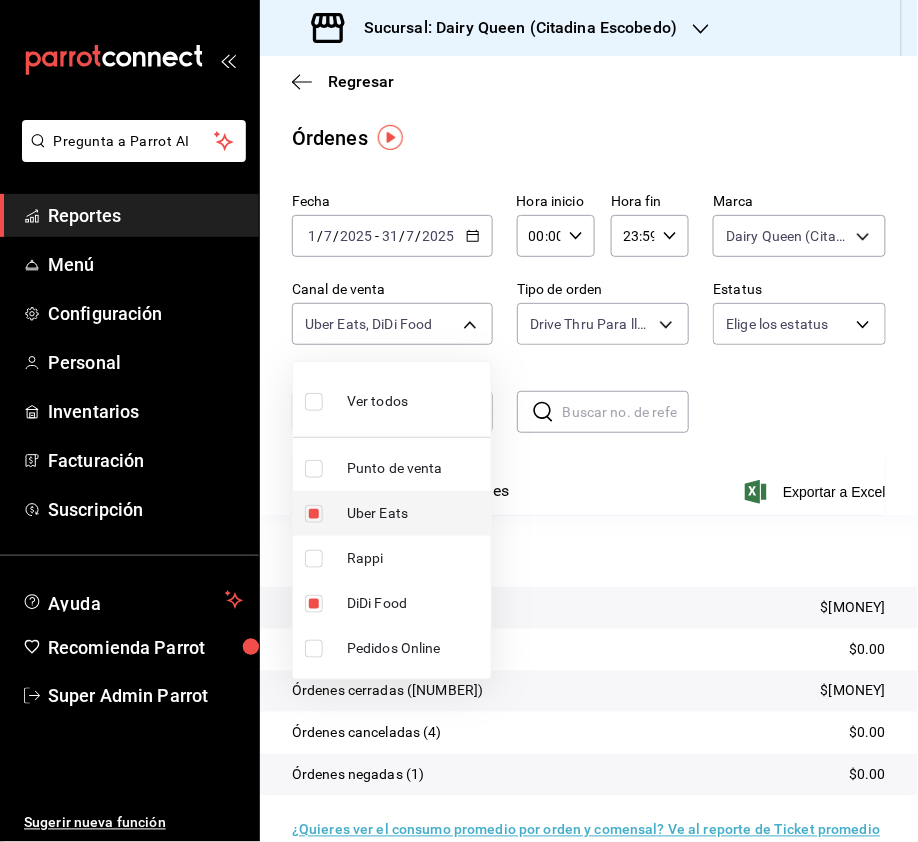 click at bounding box center [314, 514] 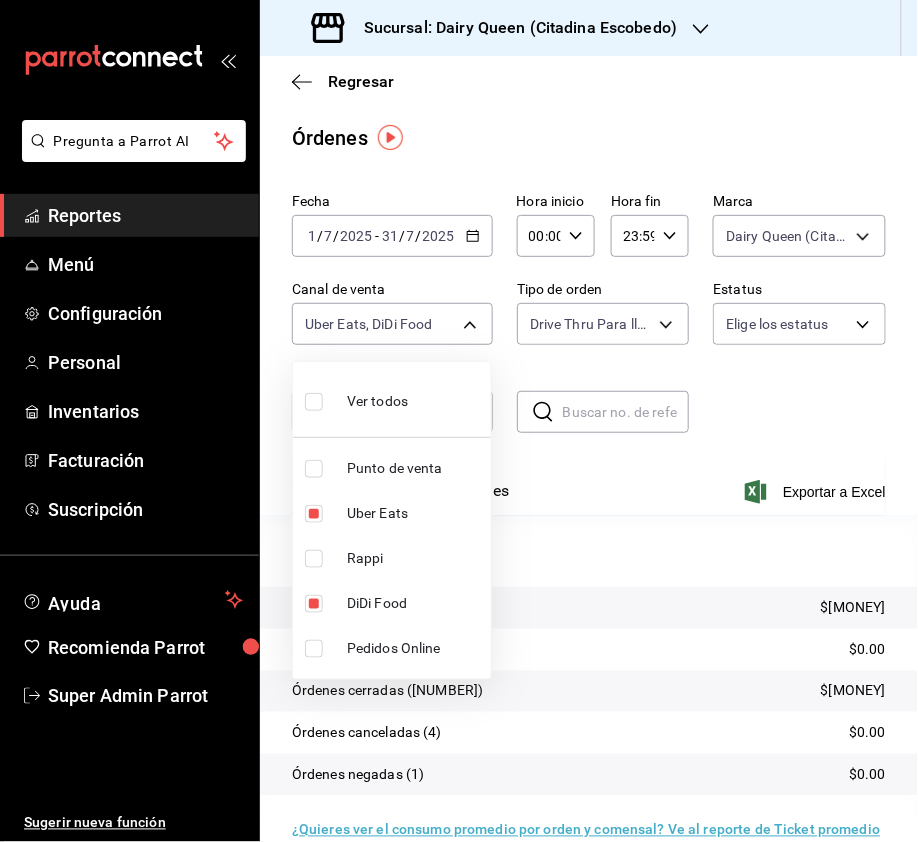 type on "DIDI_FOOD" 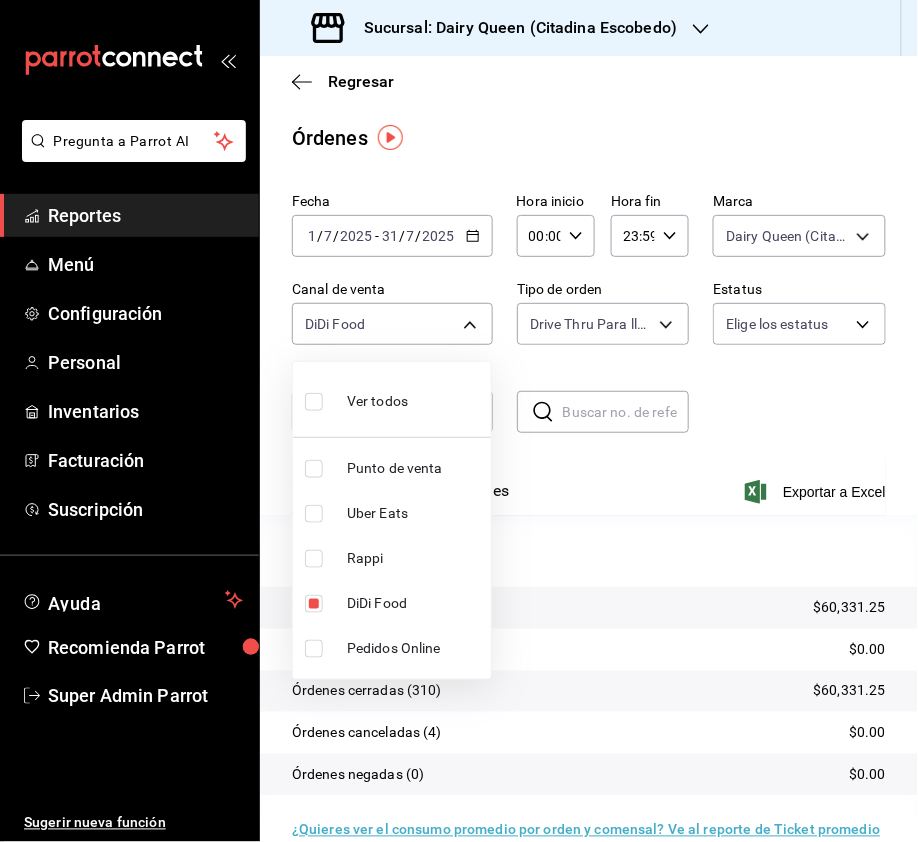 click at bounding box center [314, 402] 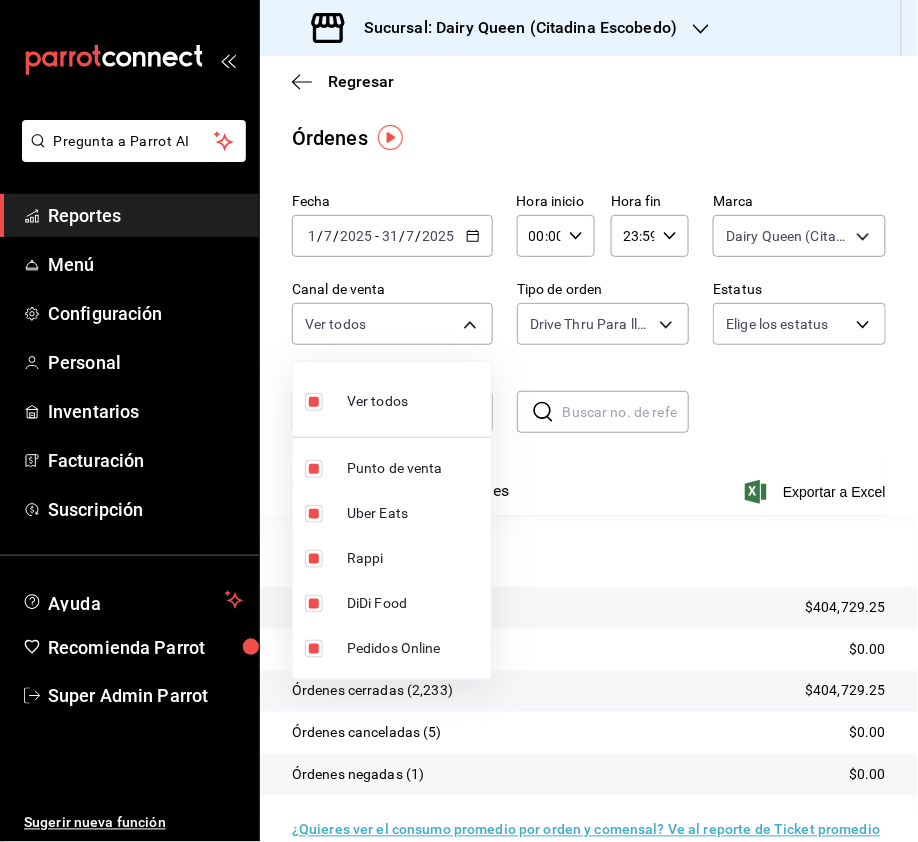 click at bounding box center (459, 421) 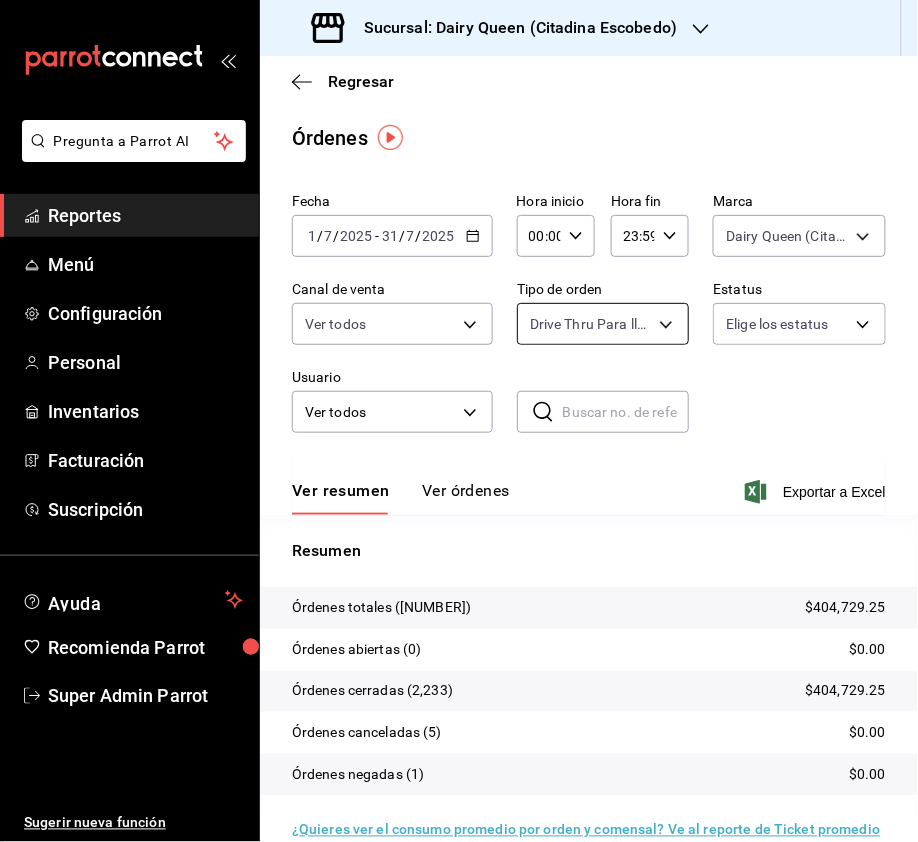 click on "Sucursal: Dairy Queen ([CITY]) Regresar Órdenes Fecha [DATE] [DATE] - [DATE] [DATE] Hora inicio [TIME] Hora inicio Hora fin [TIME] Hora fin Marca Dairy Queen ([CITY]) [UUID],[UUID] Canal de venta Ver todos PARROT,UBER_EATS,RAPPI,DIDI_FOOD,ONLINE Tipo de orden Drive Thru Para llevar, Externo [UUID],[UUID],[UUID],[UUID],[UUID],EXTERNAL Estatus Elige los estatus Usuario Ver todos ALL ​ ​ Ver resumen Órdenes totales ([NUMBER]) $[PRICE] Órdenes abiertas ([NUMBER]) $[PRICE] Órdenes cerradas ([NUMBER]) $[PRICE] Órdenes canceladas ([NUMBER]) $[PRICE] $[PRICE]   Menú" at bounding box center (459, 421) 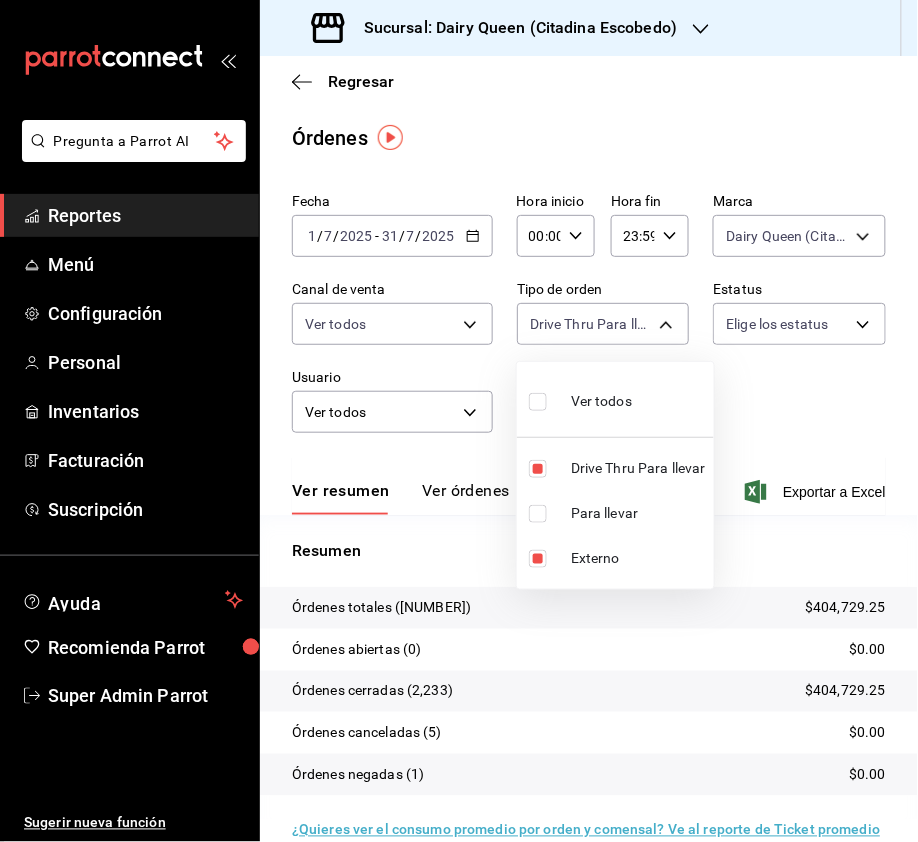 click at bounding box center [538, 402] 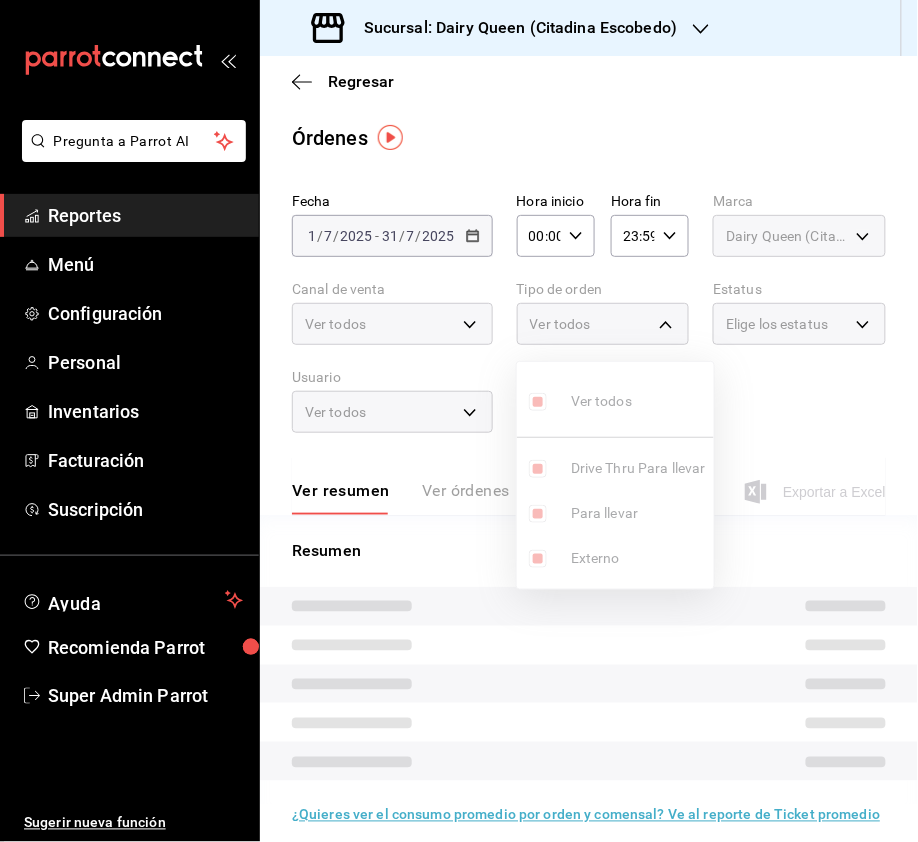 click on "Ver todos Drive Thru Para llevar Para llevar Externo" at bounding box center [615, 475] 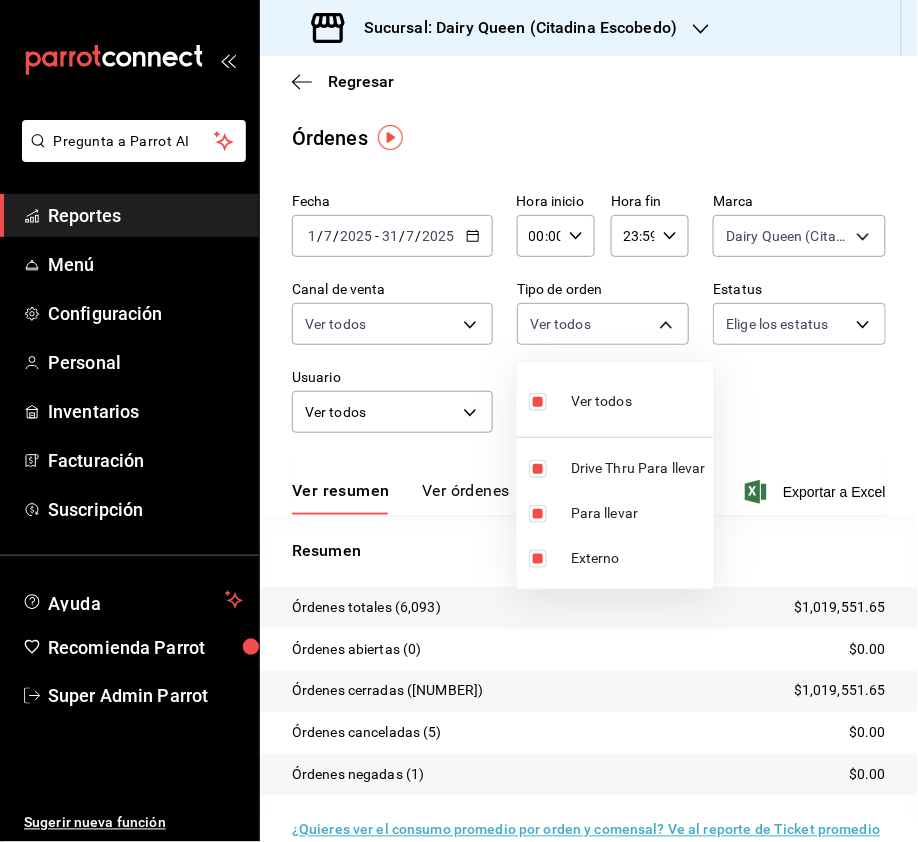 click at bounding box center (538, 402) 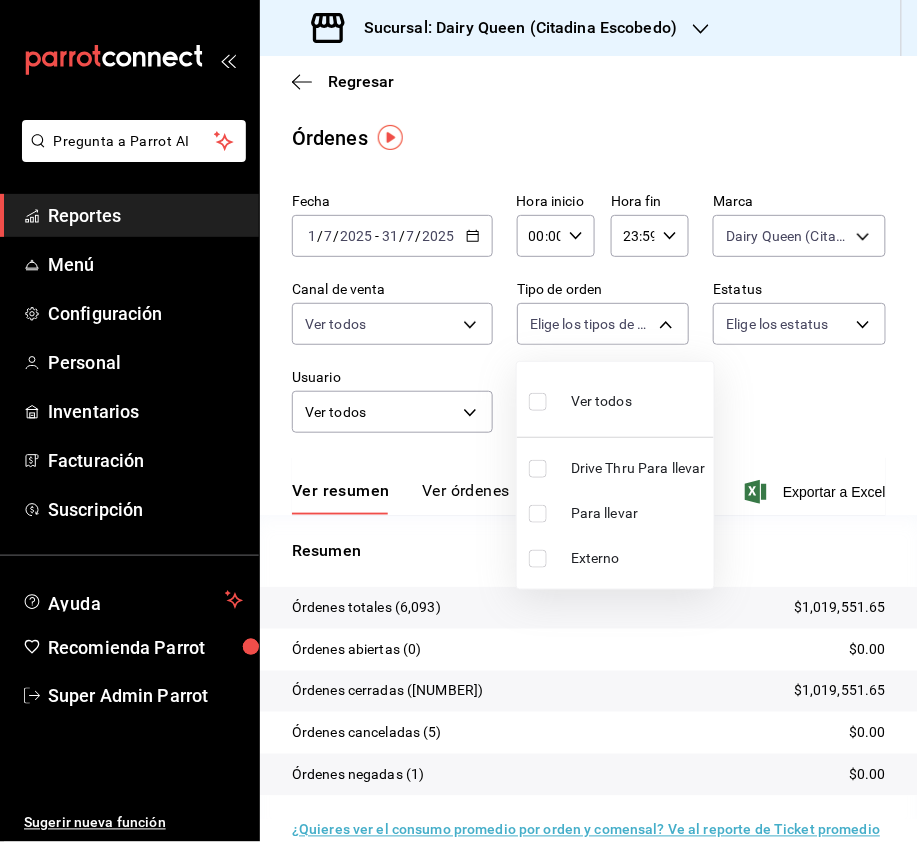 click at bounding box center (538, 469) 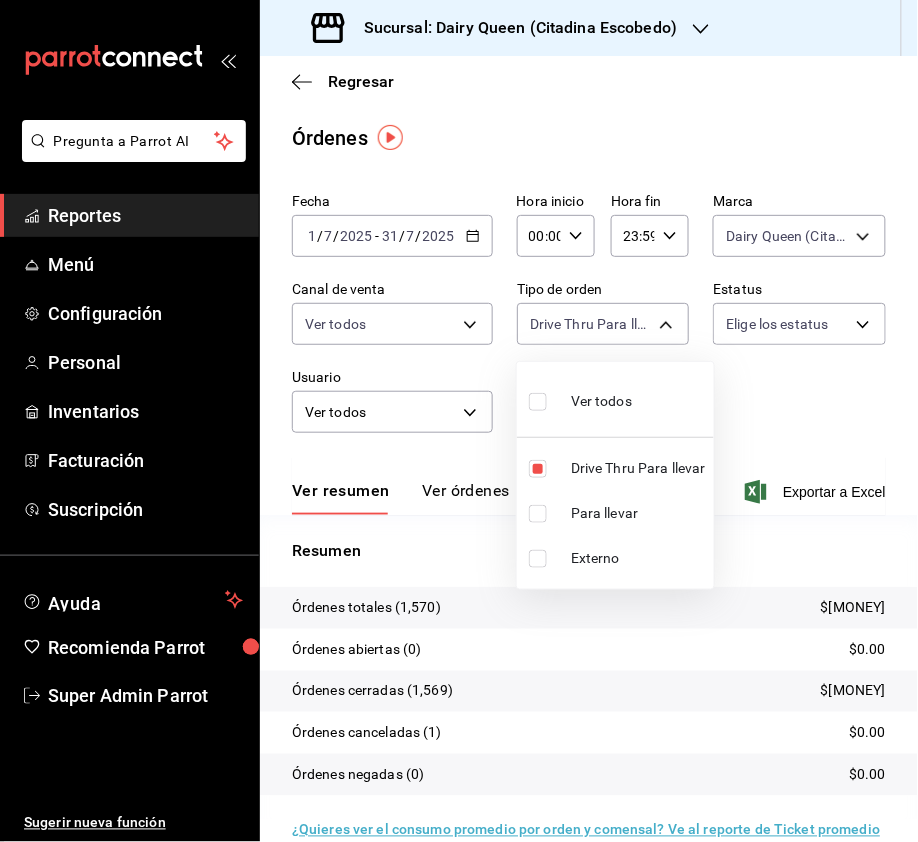click at bounding box center [459, 421] 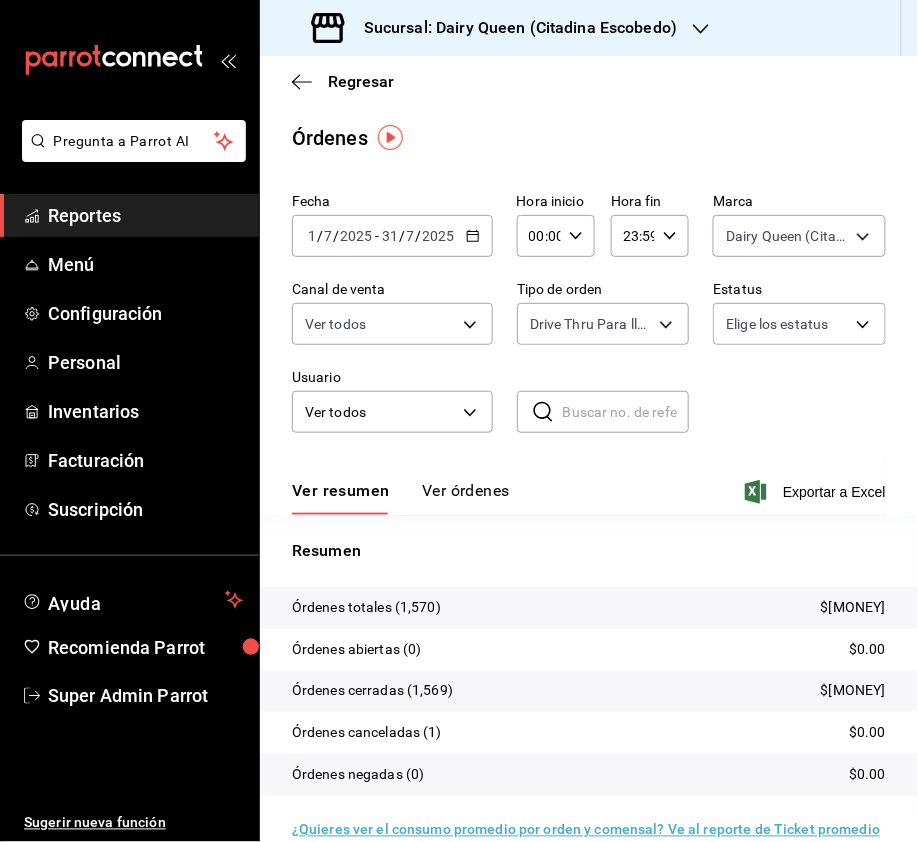 click 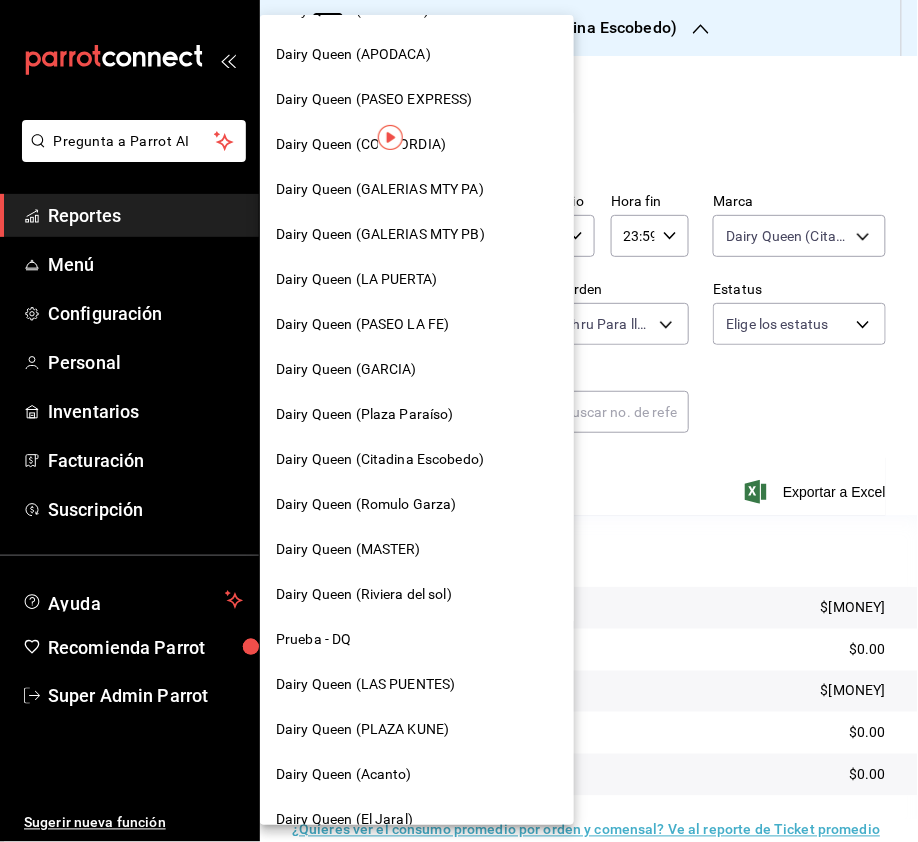 scroll, scrollTop: 690, scrollLeft: 0, axis: vertical 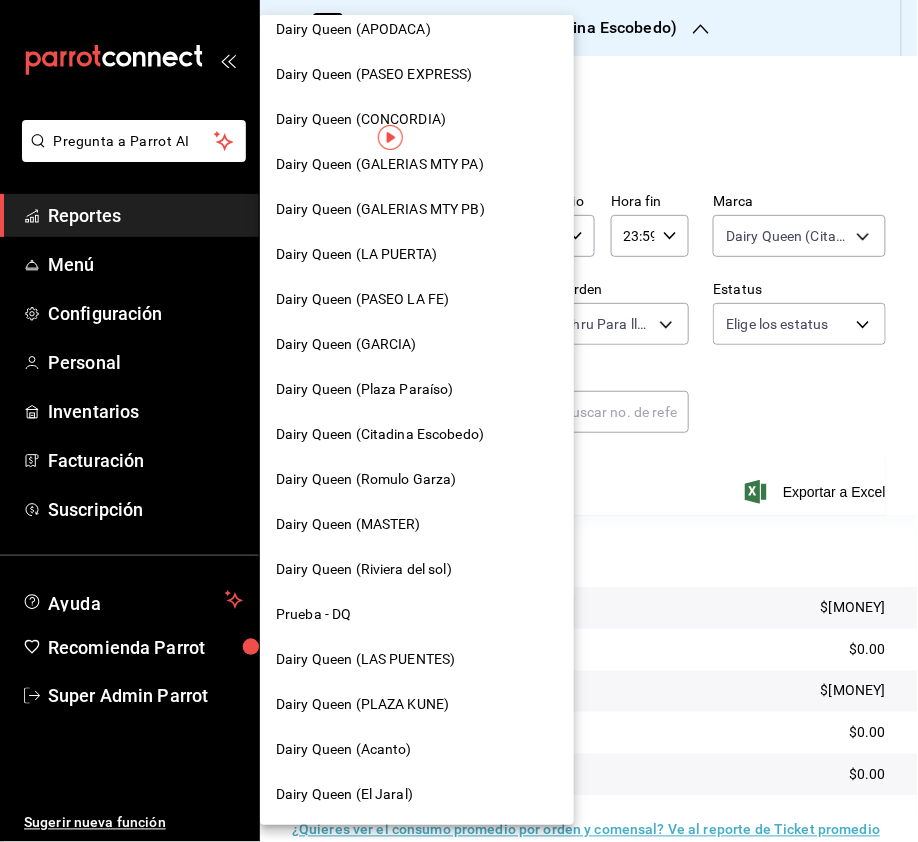 click on "Dairy Queen (Riviera del sol)" at bounding box center [364, 570] 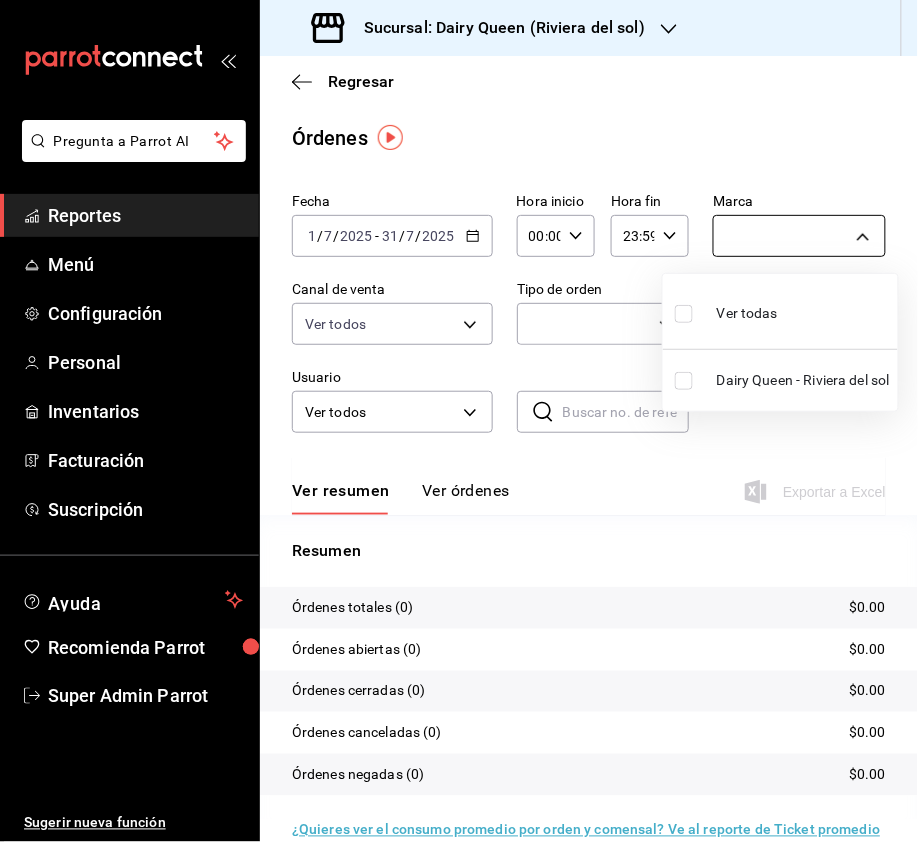 click on "Sucursal: Dairy Queen ([CITY] [NEIGHBORHOOD]) Regresar Órdenes Fecha [DATE] [DATE] - [DATE] [DATE] Hora inicio [TIME] Hora inicio Hora fin [TIME] Hora fin Marca [UUID],[UUID] Canal de venta Ver todos PARROT,UBER_EATS,RAPPI,DIDI_FOOD,ONLINE Tipo de orden [UUID] Estatus Elige los estatus Usuario Ver todos ALL ​ ​ Ver resumen Ver órdenes Exportar a Excel Resumen Órdenes totales (0) $0.00 Órdenes abiertas (0) $0.00 Órdenes cerradas (0) $0.00 Órdenes canceladas (0) $0.00 Órdenes negadas (0) $0.00 ¿Quieres ver el consumo promedio por orden y comensal? Ve al reporte de Ticket promedio GANA 1 MES GRATIS EN TU SUSCRIPCIÓN AQUÍ Ver video tutorial Ir a video Reportes" at bounding box center (459, 421) 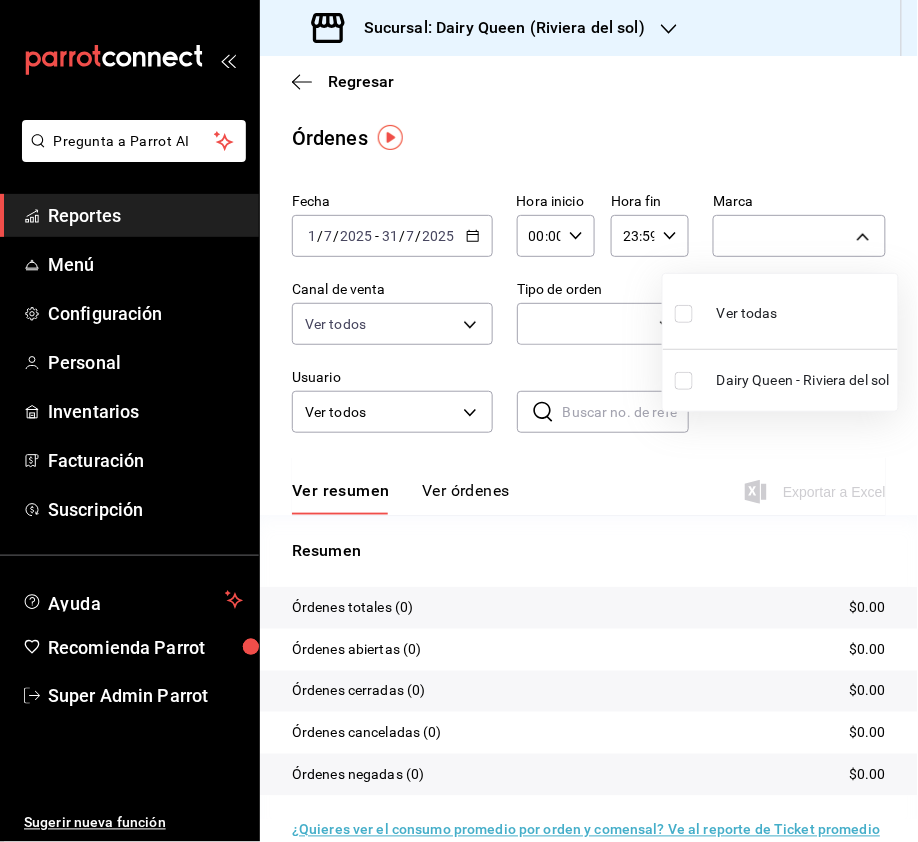 click at bounding box center [684, 314] 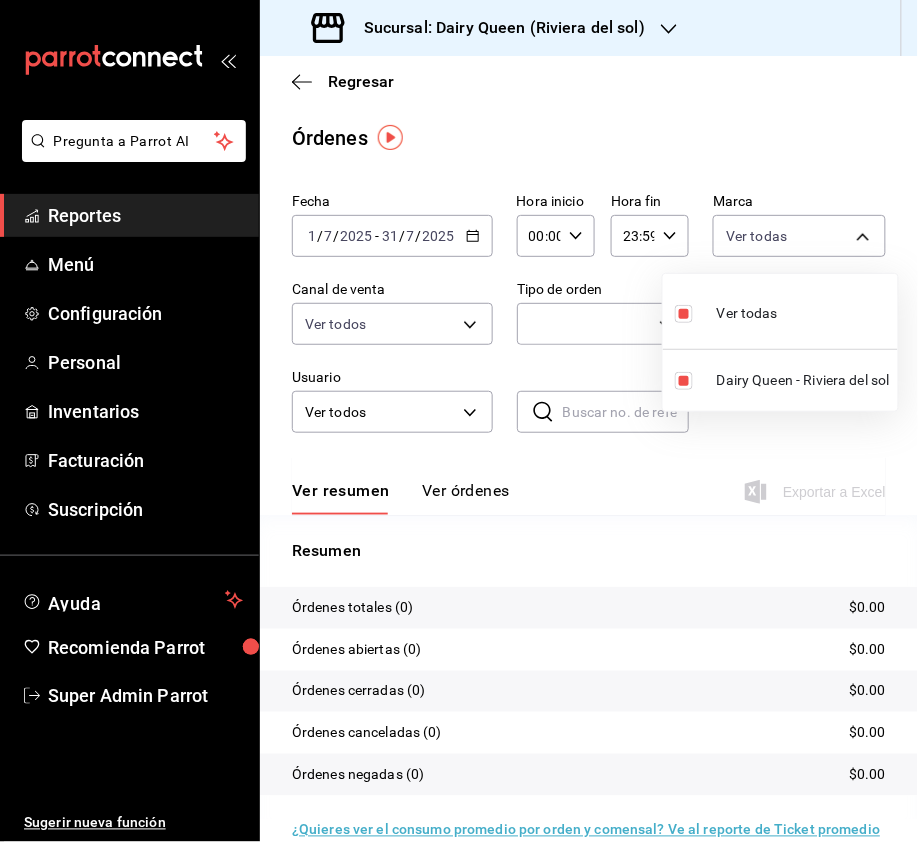 click at bounding box center (459, 421) 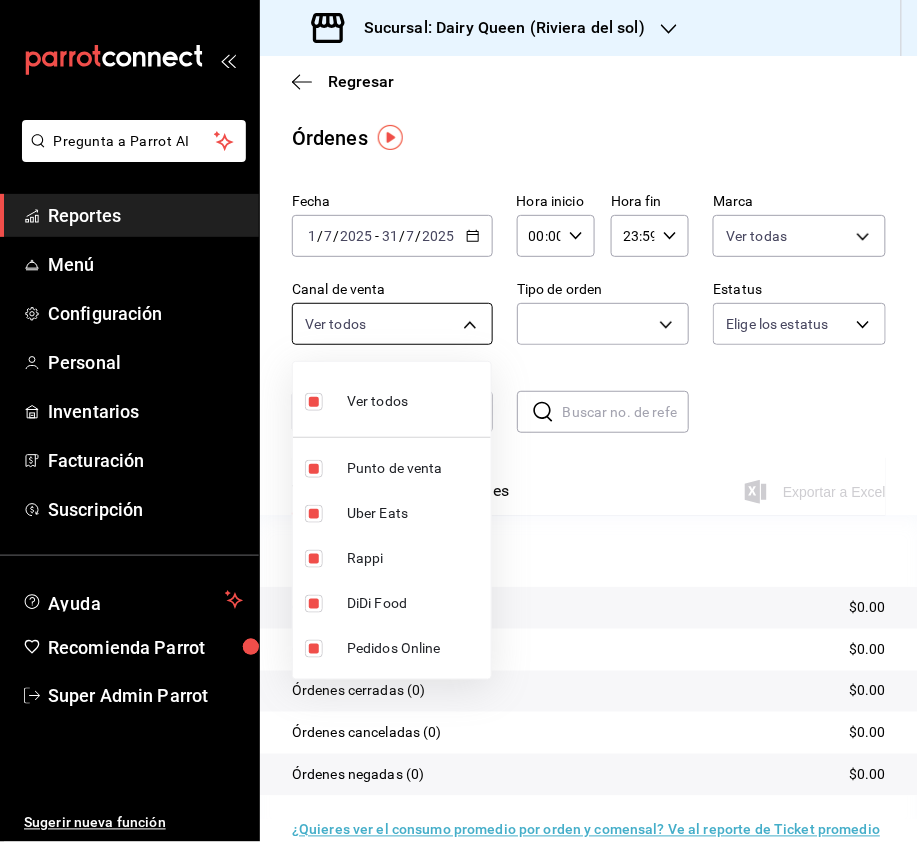 click on "Sucursal: Dairy Queen ([CITY]) Regresar Órdenes Fecha [DATE] [DATE] - [DATE] [DATE] Hora inicio [TIME] Hora inicio Hora fin [TIME] Hora fin Marca Ver todas [UUID] Canal de venta Ver todos PARROT,UBER_EATS,RAPPI,DIDI_FOOD,ONLINE Tipo de orden [UUID] Estatus Elige los estatus Usuario Ver todos ALL ​ ​ Ver resumen Ver órdenes Exportar a Excel Resumen Órdenes totales ([NUMBER]) $[PRICE] Órdenes abiertas ([NUMBER]) $[PRICE] Órdenes cerradas ([NUMBER]) $[PRICE] Órdenes canceladas ([NUMBER]) $[PRICE] Órdenes negadas ([NUMBER]) $[PRICE] ¿Quieres ver el consumo promedio por orden y comensal? Ve al reporte de Ticket promedio GANA 1 MES GRATIS EN TU SUSCRIPCIÓN AQUÍ Ver video tutorial Ir a video Pregunta a Parrot AI Reportes   Menú   Configuración   Personal   Inventarios   Facturación" at bounding box center [459, 421] 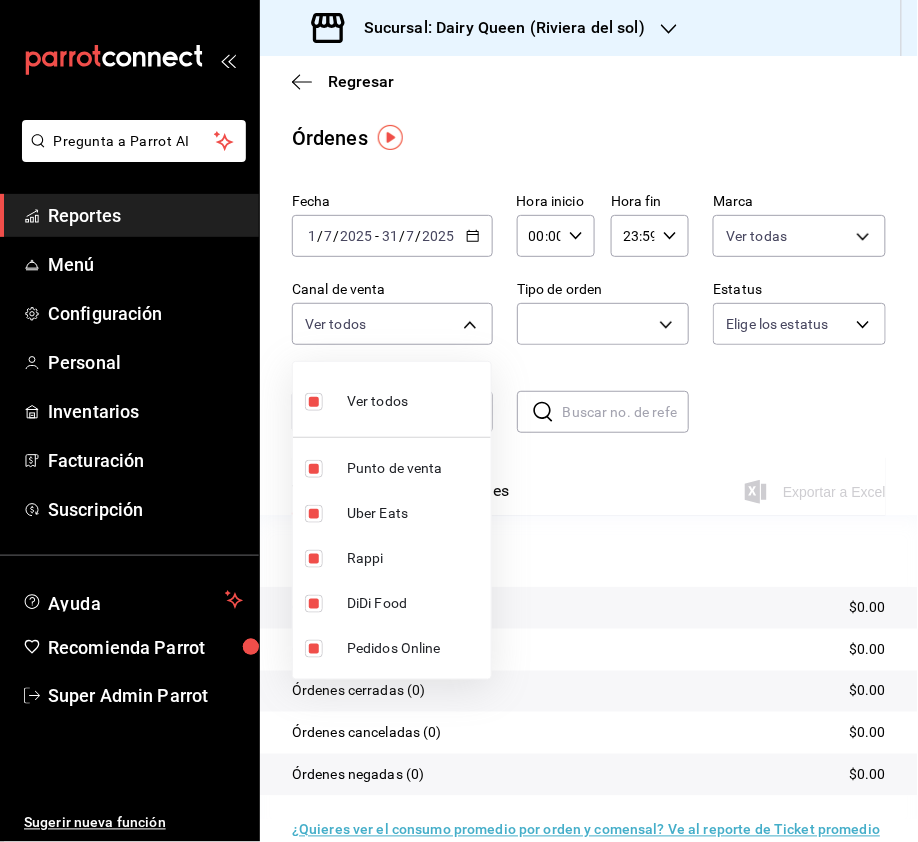 click at bounding box center [459, 421] 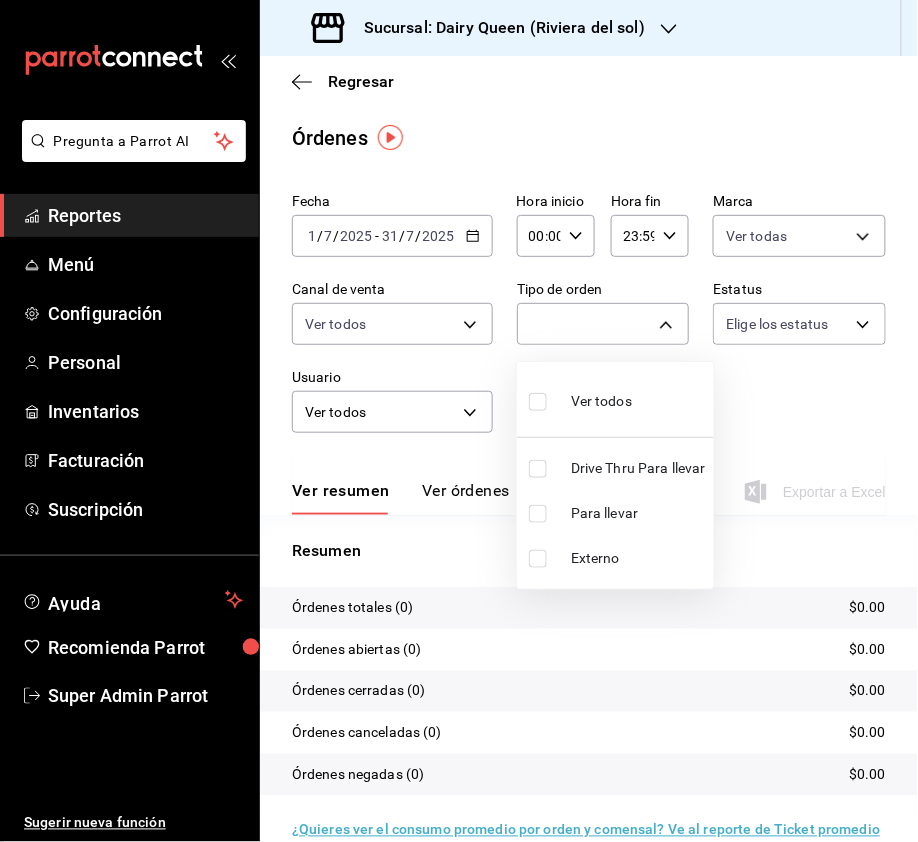 click on "Sucursal: Dairy Queen ([CITY]) Regresar Órdenes Fecha [DATE] [DATE] - [DATE] [DATE] Hora inicio [TIME] Hora inicio Hora fin [TIME] Hora fin Marca Ver todas [UUID] Canal de venta Ver todos PARROT,UBER_EATS,RAPPI,DIDI_FOOD,ONLINE Tipo de orden [UUID] Estatus Elige los estatus Usuario Ver todos ALL ​ ​ Ver resumen Ver órdenes Exportar a Excel Resumen Órdenes totales ([NUMBER]) $[PRICE] Órdenes abiertas ([NUMBER]) $[PRICE] Órdenes cerradas ([NUMBER]) $[PRICE] Órdenes canceladas ([NUMBER]) $[PRICE] Órdenes negadas ([NUMBER]) $[PRICE] ¿Quieres ver el consumo promedio por orden y comensal? Ve al reporte de Ticket promedio GANA 1 MES GRATIS EN TU SUSCRIPCIÓN AQUÍ Ver video tutorial Ir a video Pregunta a Parrot AI Reportes   Menú   Configuración   Personal   Inventarios   Facturación" at bounding box center [459, 421] 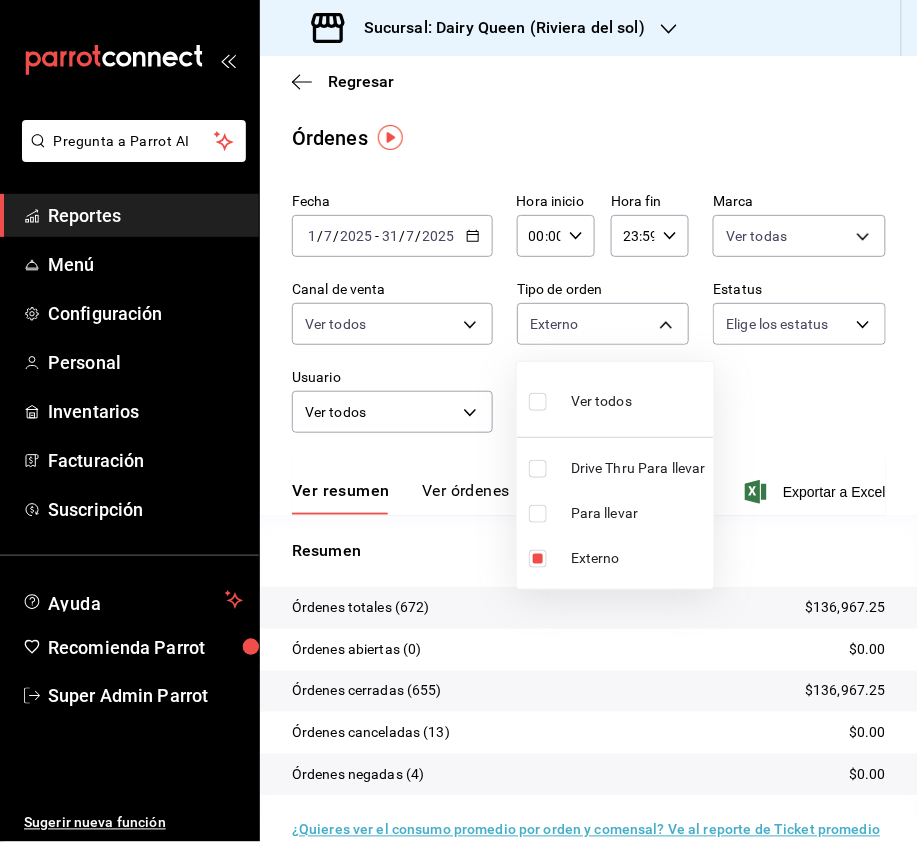 click at bounding box center [459, 421] 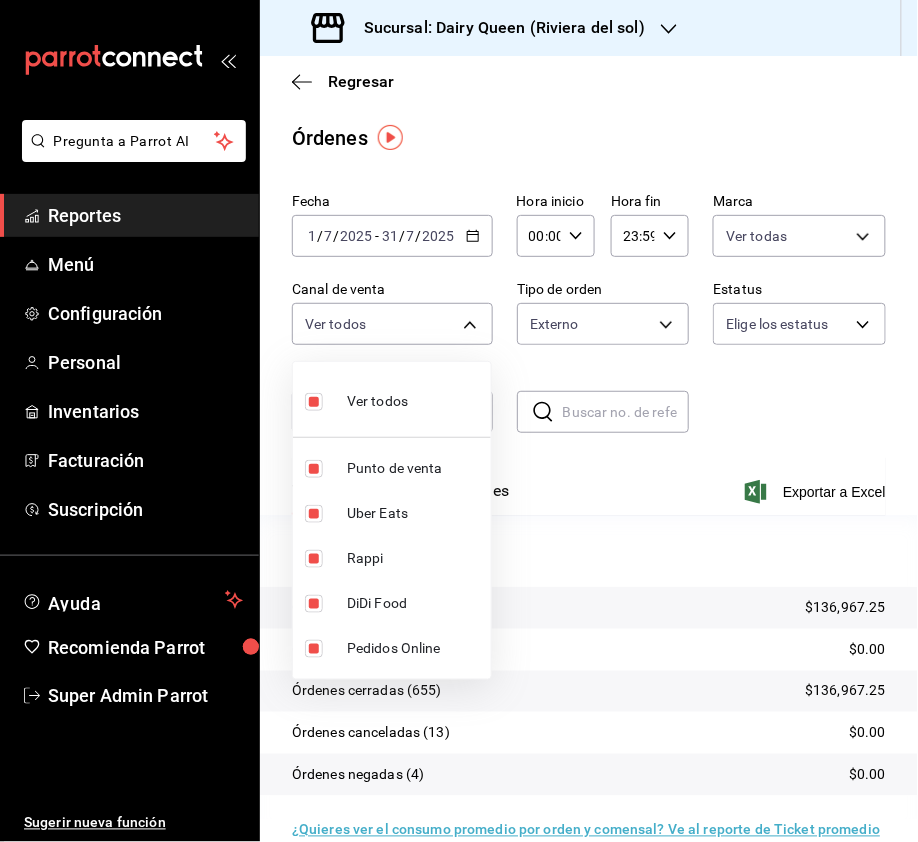 click on "Sucursal: Dairy Queen ([CITY]) Regresar Órdenes Fecha [DATE] [DATE] - [DATE] [DATE] Hora inicio [TIME] Hora inicio Hora fin [TIME] Hora fin Marca Ver todas [UUID] Canal de venta Ver todos PARROT,UBER_EATS,RAPPI,DIDI_FOOD,ONLINE Tipo de orden Externo [UUID],EXTERNAL Estatus Elige los estatus Usuario Ver todos ALL ​ ​ Ver resumen Ver órdenes Exportar a Excel Resumen Órdenes totales ([NUMBER]) $[PRICE] Órdenes abiertas ([NUMBER]) $[PRICE] Órdenes cerradas ([NUMBER]) $[PRICE] Órdenes canceladas ([NUMBER]) $[PRICE] Órdenes negadas ([NUMBER]) $[PRICE] ¿Quieres ver el consumo promedio por orden y comensal? Ve al reporte de Ticket promedio GANA 1 MES GRATIS EN TU SUSCRIPCIÓN AQUÍ Ver video tutorial Ir a video Pregunta a Parrot AI Reportes   Menú   Configuración   Personal   Inventarios   Facturación" at bounding box center [459, 421] 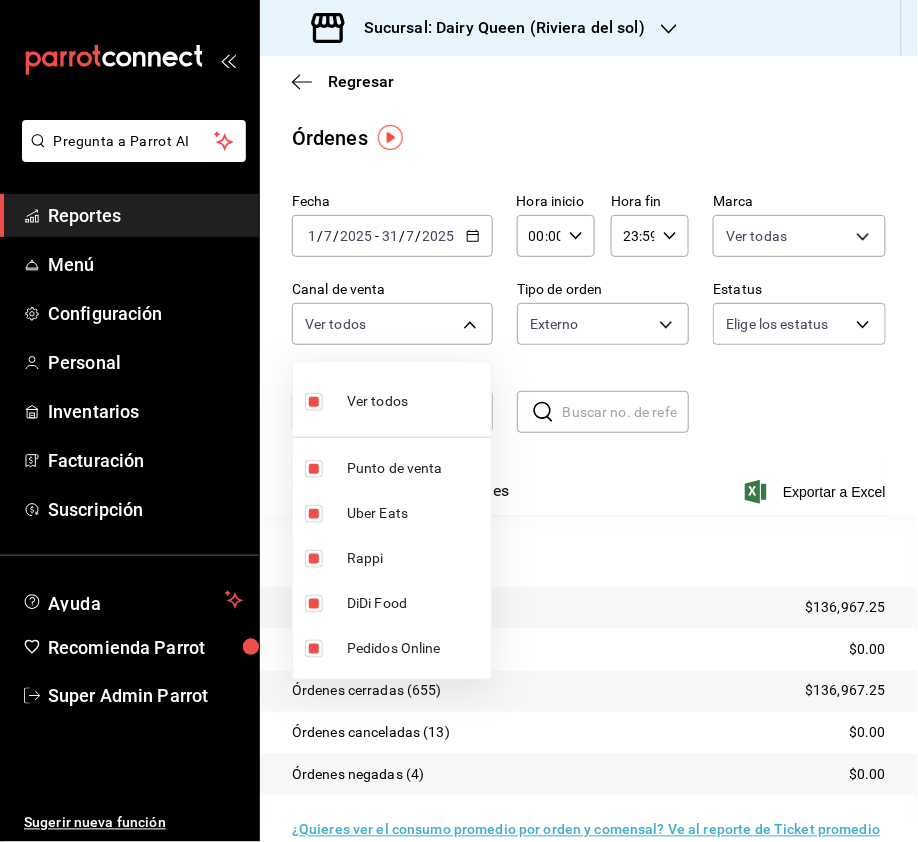 click at bounding box center (314, 402) 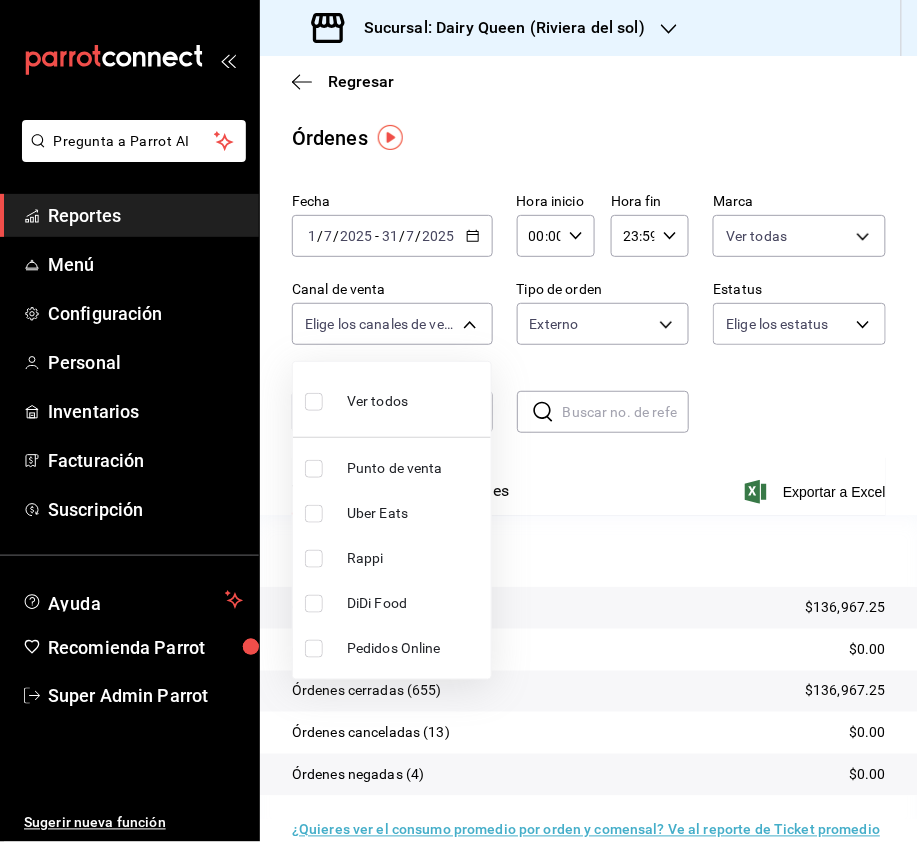 click at bounding box center (314, 559) 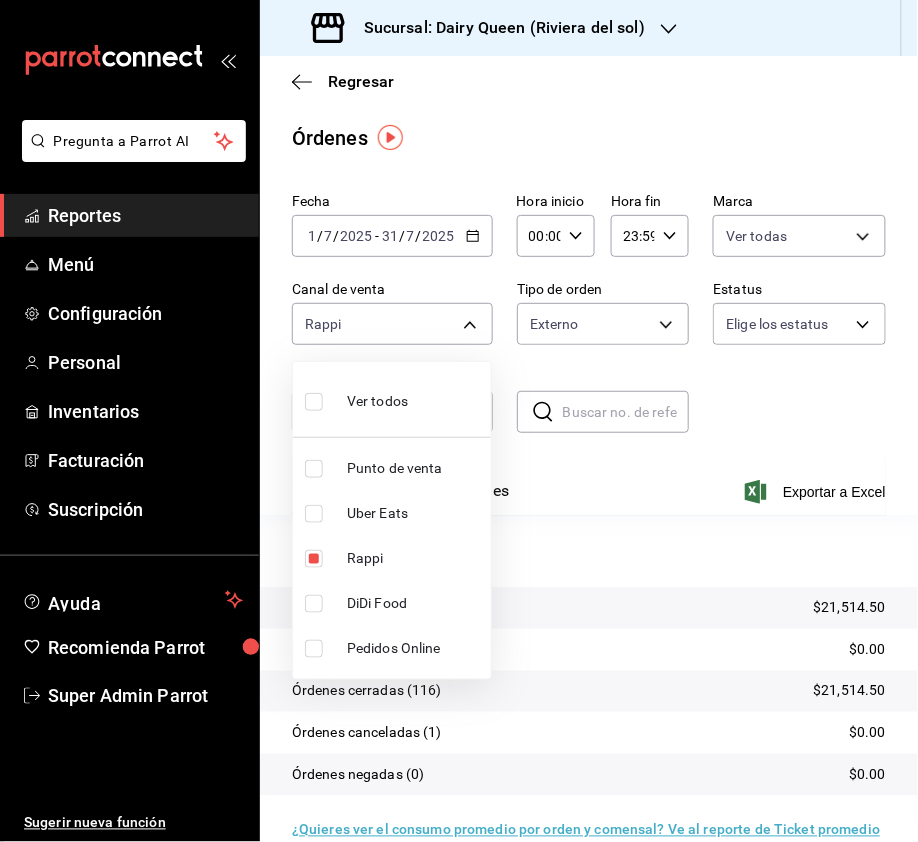click at bounding box center (314, 514) 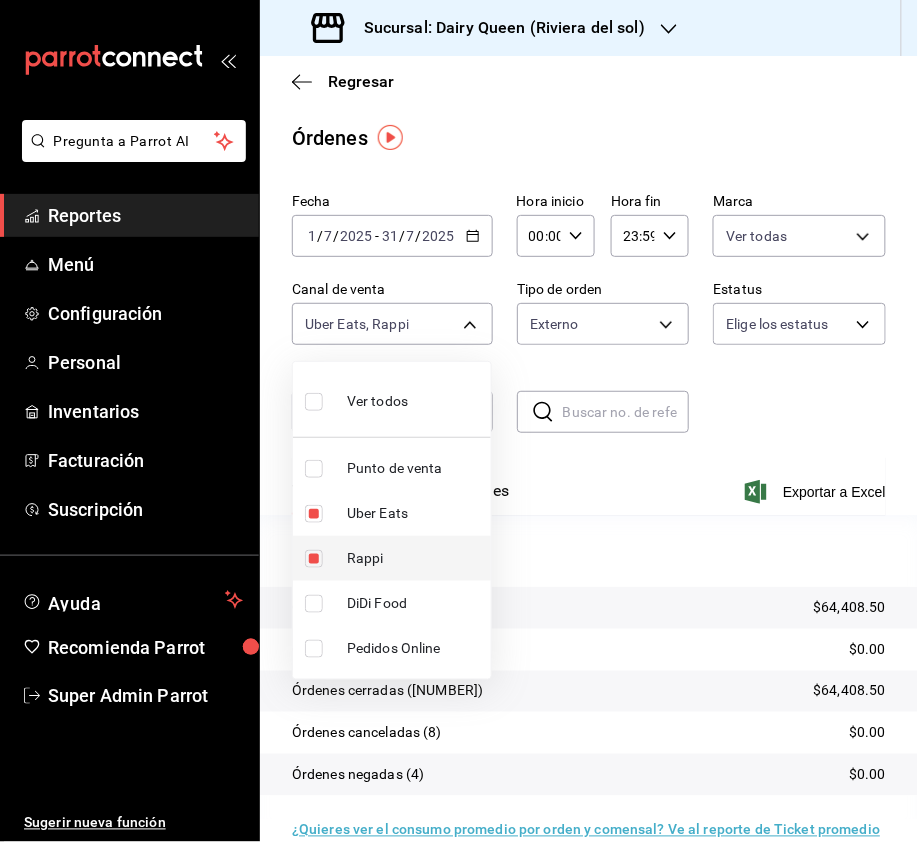 click at bounding box center (314, 559) 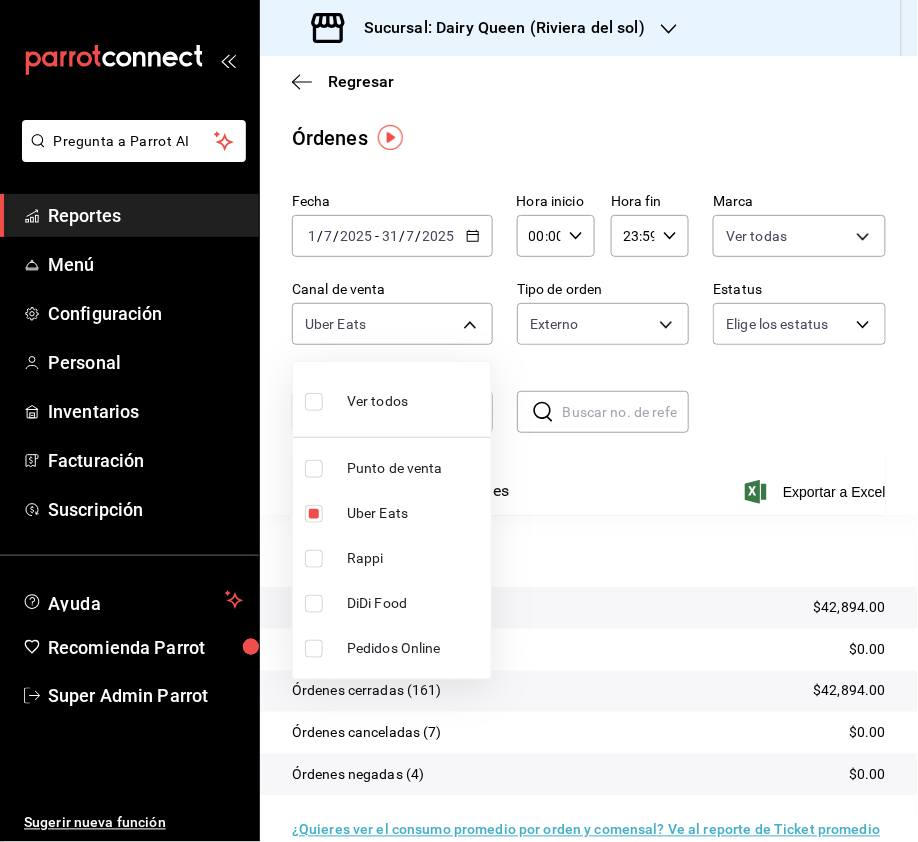 click at bounding box center (314, 604) 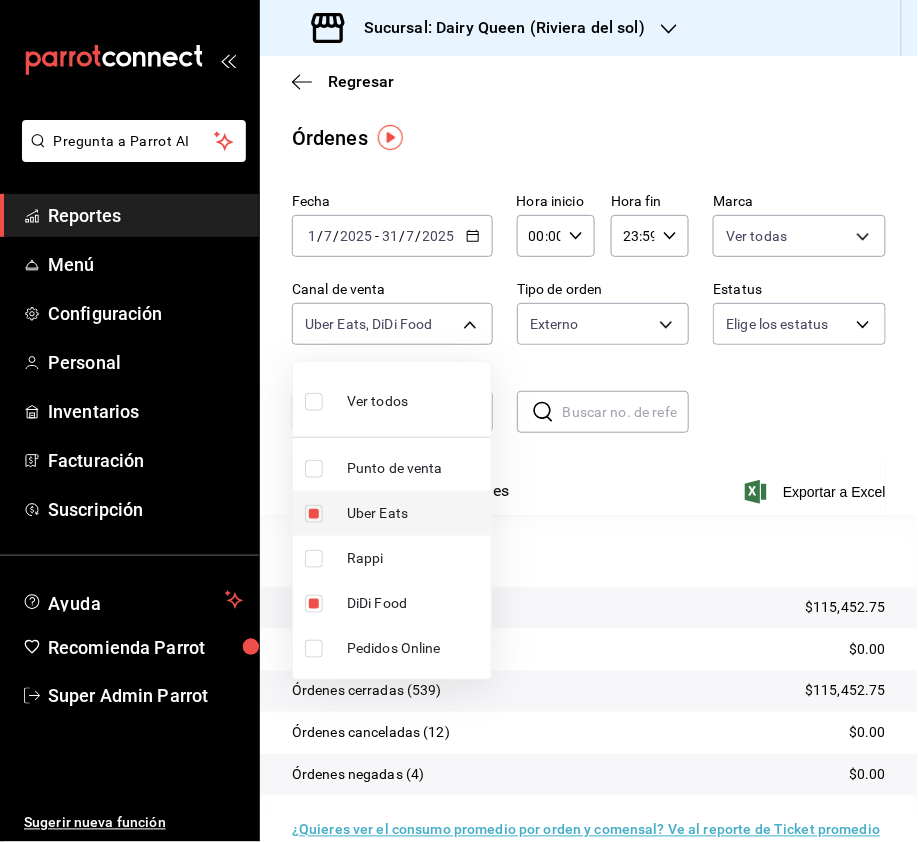 click at bounding box center [314, 514] 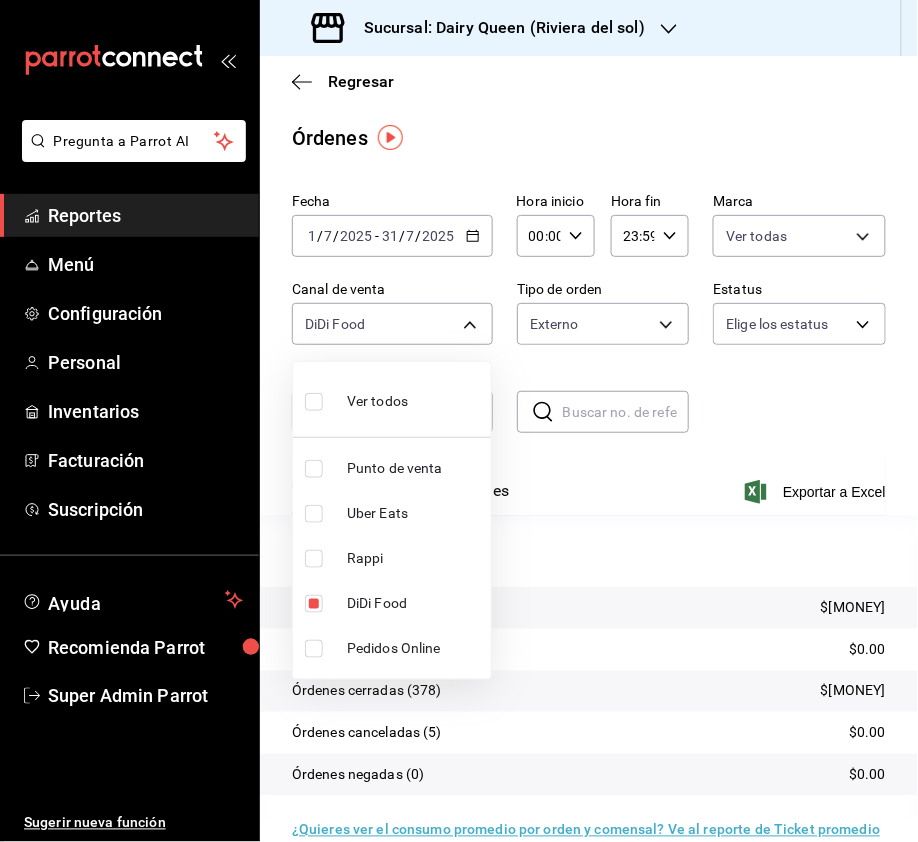 click at bounding box center [314, 514] 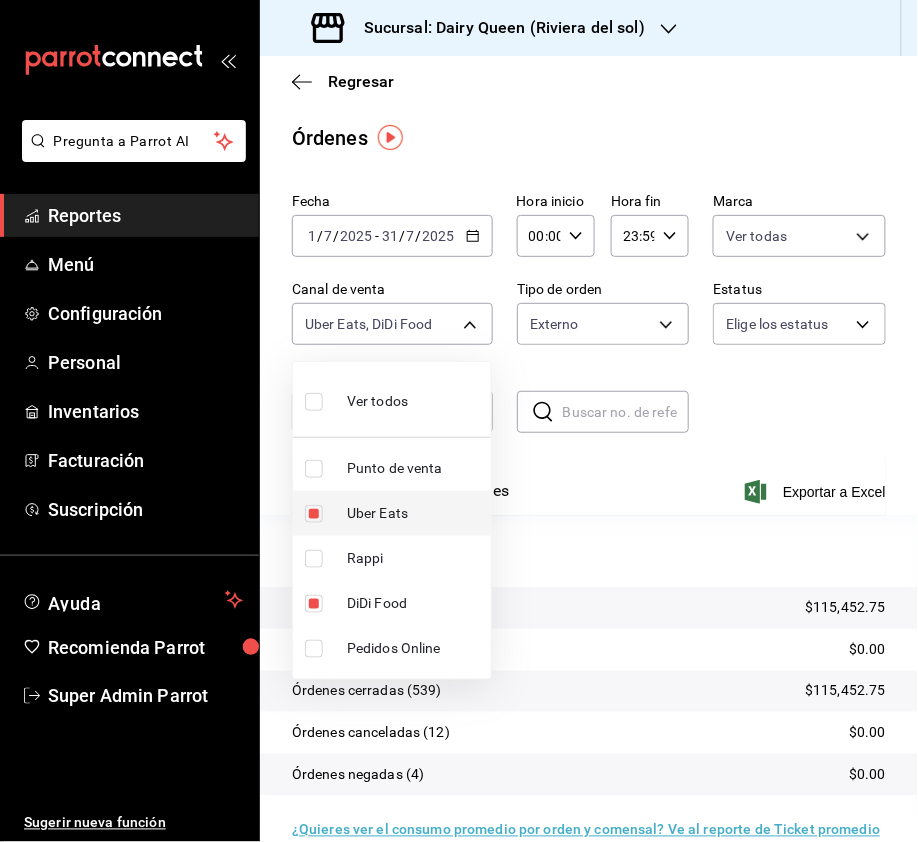 click at bounding box center [314, 514] 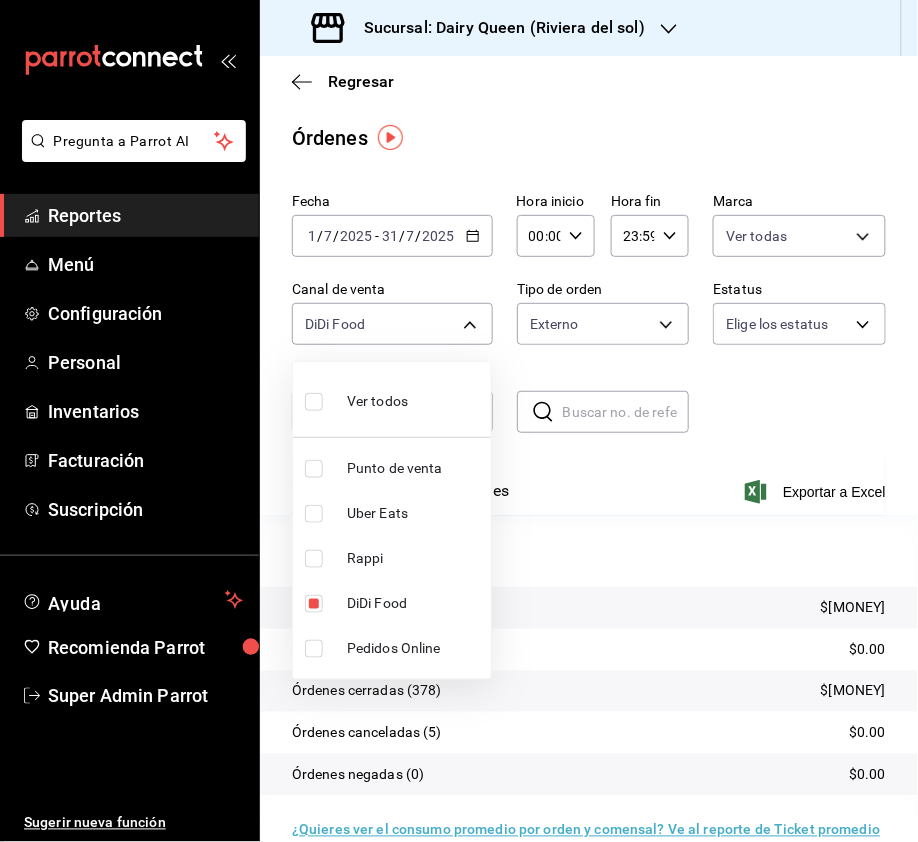click at bounding box center (459, 421) 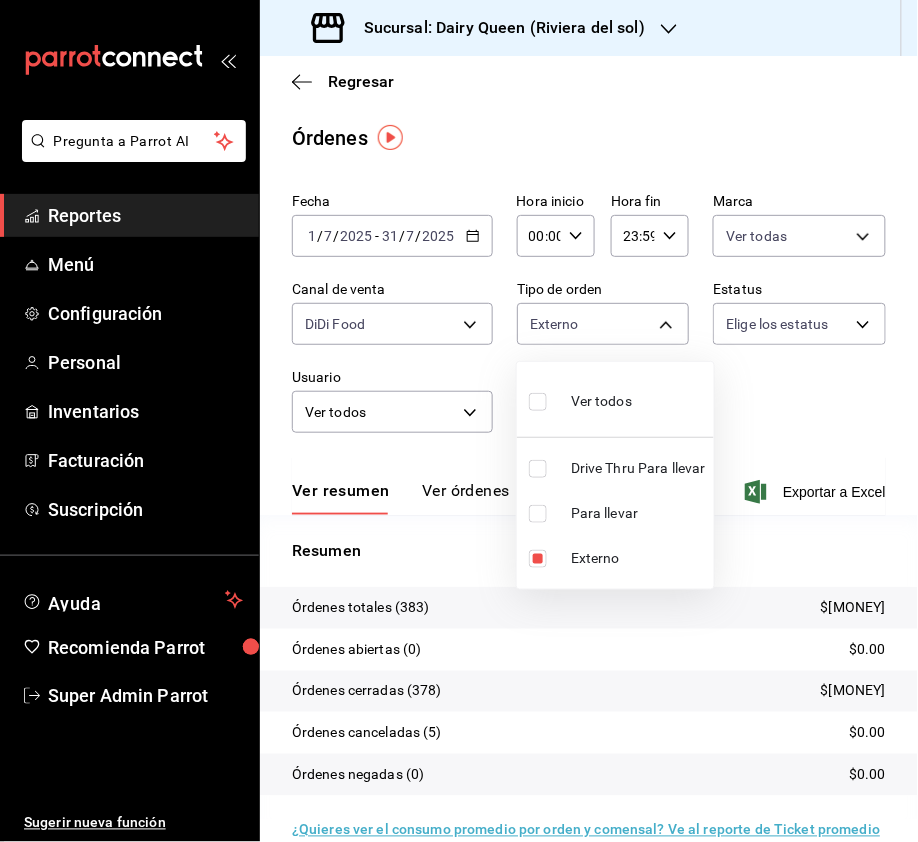 click on "Sucursal: Dairy Queen ([CITY] [NEIGHBORHOOD]) Regresar Órdenes Fecha [DATE] [DATE] - [DATE] [DATE] Hora inicio [TIME] Hora inicio Hora fin [TIME] Hora fin Marca Ver todas [UUID] Canal de venta DiDi Food DIDI_FOOD Tipo de orden Externo [UUID],[EXTERNAL] Estatus Elige los estatus Usuario Ver todos ALL ​ ​ Ver resumen Ver órdenes Exportar a Excel Resumen Órdenes totales ([NUMBER]) $72,558.75 Órdenes abiertas (0) $0.00 Órdenes cerradas ([NUMBER]) $72,558.75 Órdenes canceladas ([NUMBER]) $0.00 Órdenes negadas (0) $0.00 ¿Quieres ver el consumo promedio por orden y comensal? Ve al reporte de Ticket promedio GANA 1 MES GRATIS EN TU SUSCRIPCIÓN AQUÍ Ver video tutorial Ir a video Reportes" at bounding box center [459, 421] 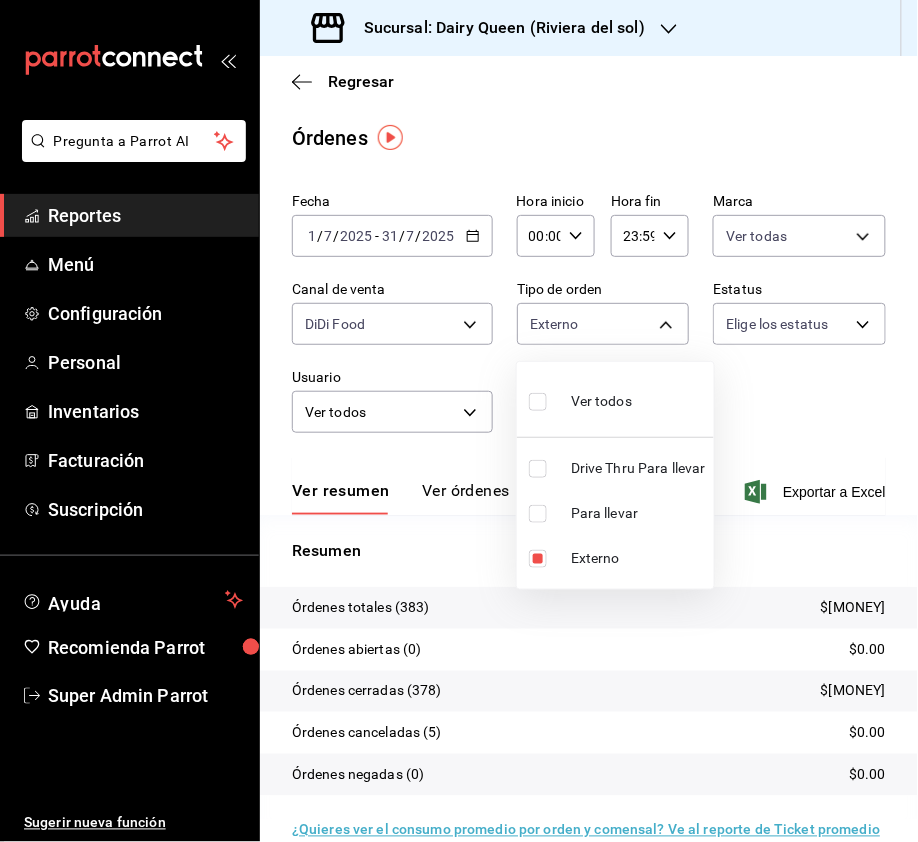 click at bounding box center (459, 421) 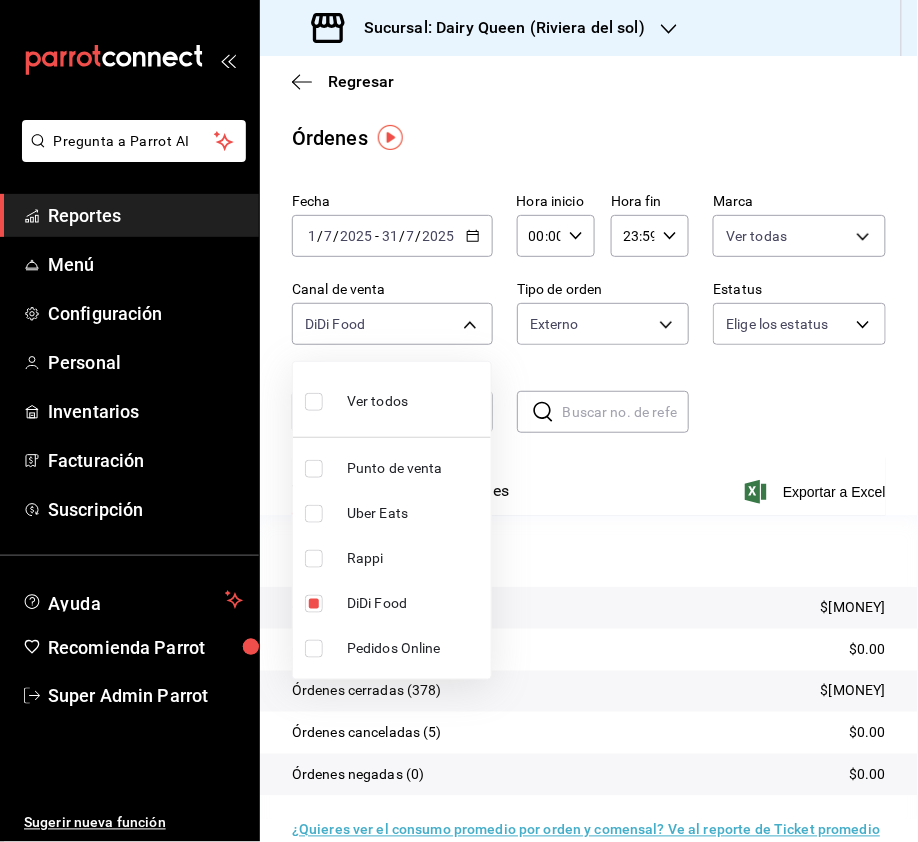 click on "Sucursal: Dairy Queen ([CITY] [NEIGHBORHOOD]) Regresar Órdenes Fecha [DATE] [DATE] - [DATE] [DATE] Hora inicio [TIME] Hora inicio Hora fin [TIME] Hora fin Marca Ver todas [UUID] Canal de venta DiDi Food DIDI_FOOD Tipo de orden Externo [UUID],[EXTERNAL] Estatus Elige los estatus Usuario Ver todos ALL ​ ​ Ver resumen Ver órdenes Exportar a Excel Resumen Órdenes totales ([NUMBER]) $72,558.75 Órdenes abiertas (0) $0.00 Órdenes cerradas ([NUMBER]) $72,558.75 Órdenes canceladas ([NUMBER]) $0.00 Órdenes negadas (0) $0.00 ¿Quieres ver el consumo promedio por orden y comensal? Ve al reporte de Ticket promedio GANA 1 MES GRATIS EN TU SUSCRIPCIÓN AQUÍ Ver video tutorial Ir a video Reportes" at bounding box center (459, 421) 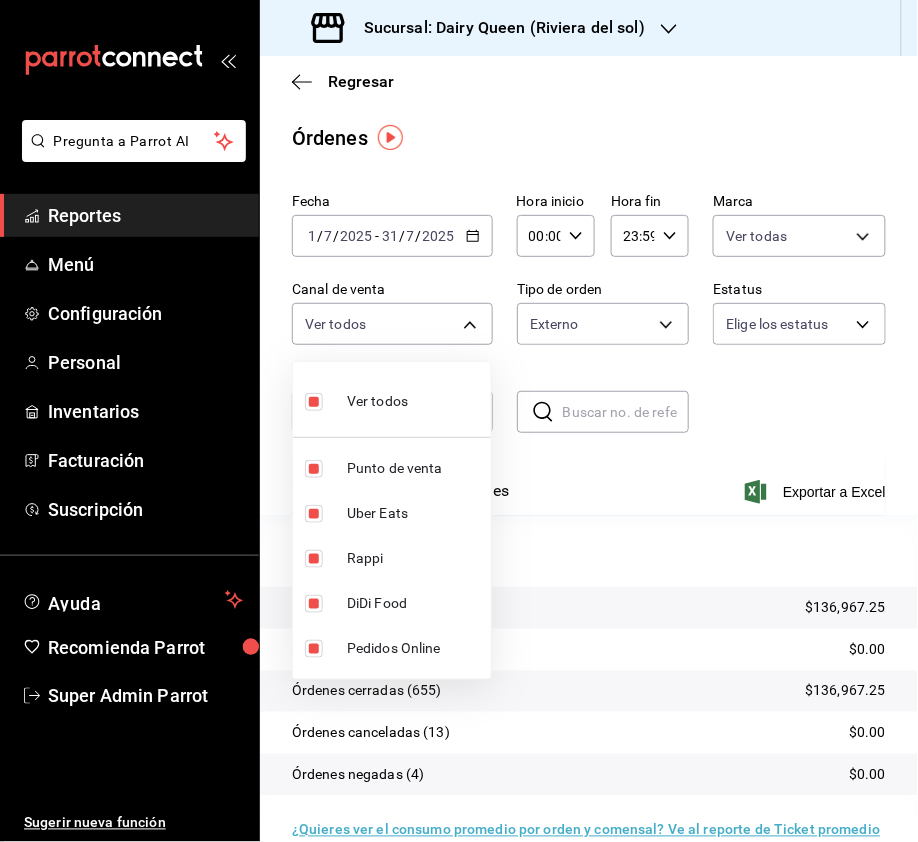 click at bounding box center (459, 421) 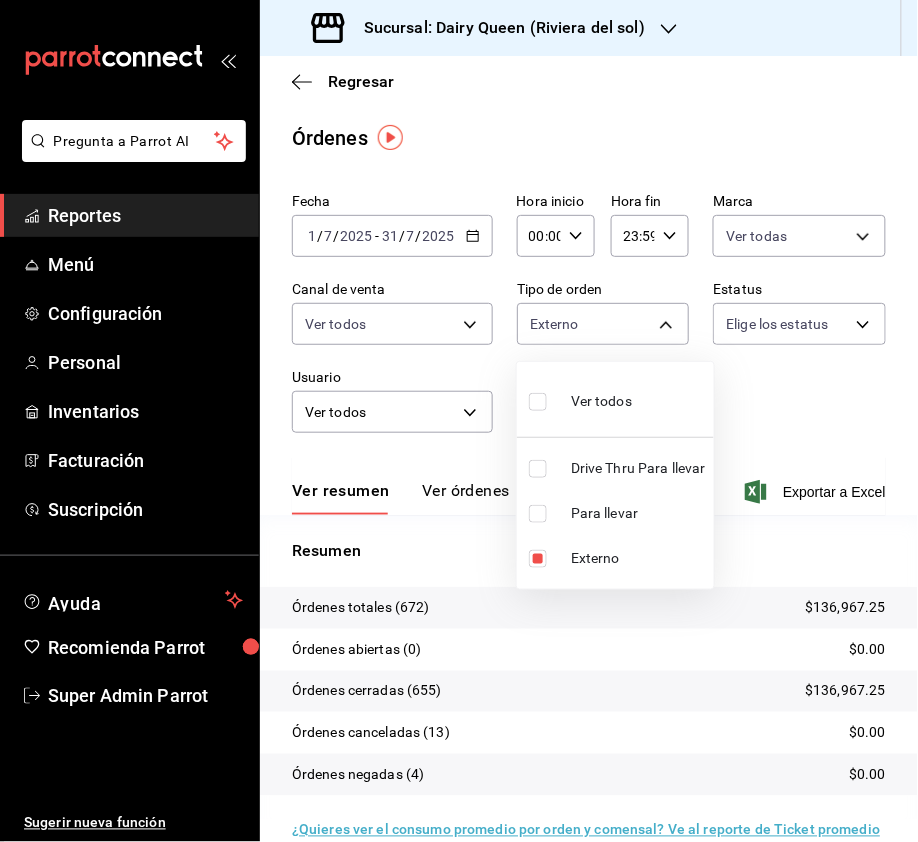 click on "Sucursal: Dairy Queen ([CITY]) Regresar Órdenes Fecha [DATE] [DATE] - [DATE] [DATE] Hora inicio [TIME] Hora inicio Hora fin [TIME] Hora fin Marca Ver todas [UUID] Canal de venta Ver todos PARROT,UBER_EATS,RAPPI,DIDI_FOOD,ONLINE Tipo de orden Externo [UUID],EXTERNAL Estatus Elige los estatus Usuario Ver todos ALL ​ ​ Ver resumen Ver órdenes Exportar a Excel Resumen Órdenes totales ([NUMBER]) $[PRICE] Órdenes abiertas ([NUMBER]) $[PRICE] Órdenes cerradas ([NUMBER]) $[PRICE] Órdenes canceladas ([NUMBER]) $[PRICE] Órdenes negadas ([NUMBER]) $[PRICE] ¿Quieres ver el consumo promedio por orden y comensal? Ve al reporte de Ticket promedio GANA 1 MES GRATIS EN TU SUSCRIPCIÓN AQUÍ Ver video tutorial Ir a video Pregunta a Parrot AI Reportes   Menú   Configuración   Personal   Inventarios   Facturación" at bounding box center (459, 421) 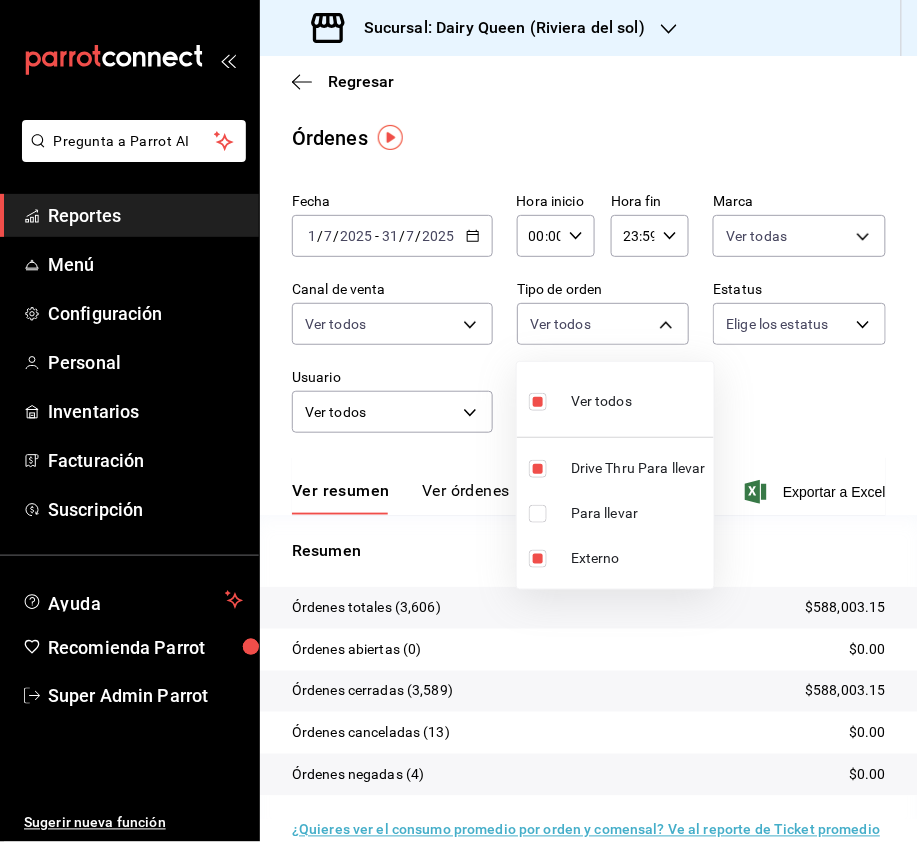 click at bounding box center (538, 559) 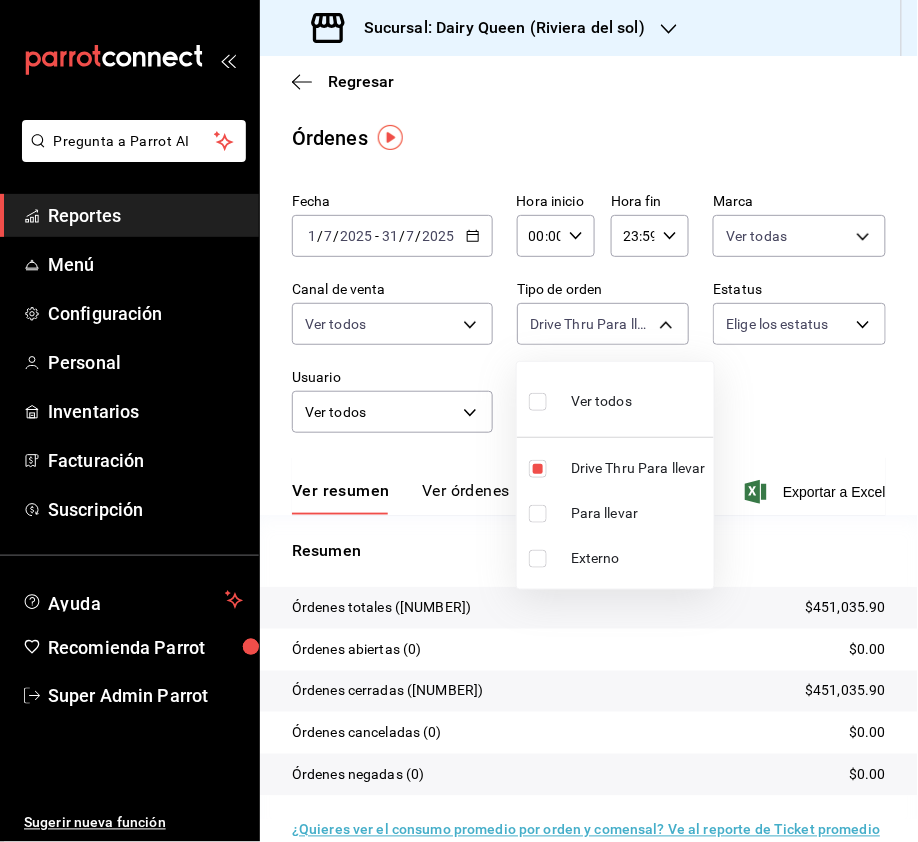 click at bounding box center (459, 421) 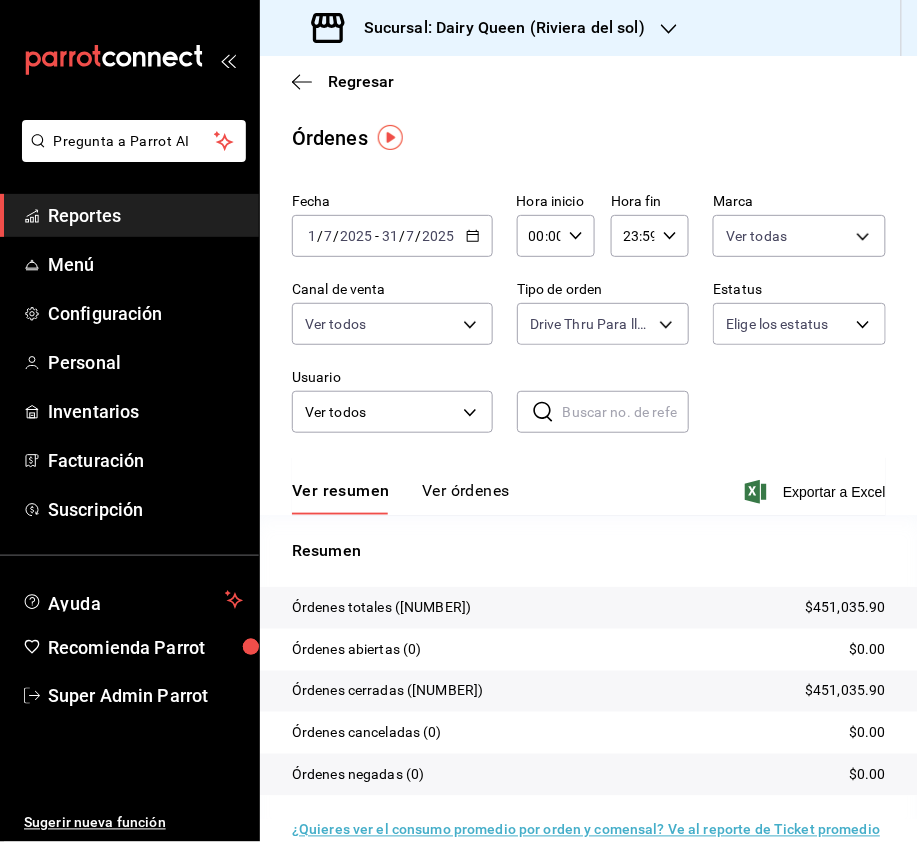 click on "Sucursal: Dairy Queen (Riviera del sol)" at bounding box center [496, 28] 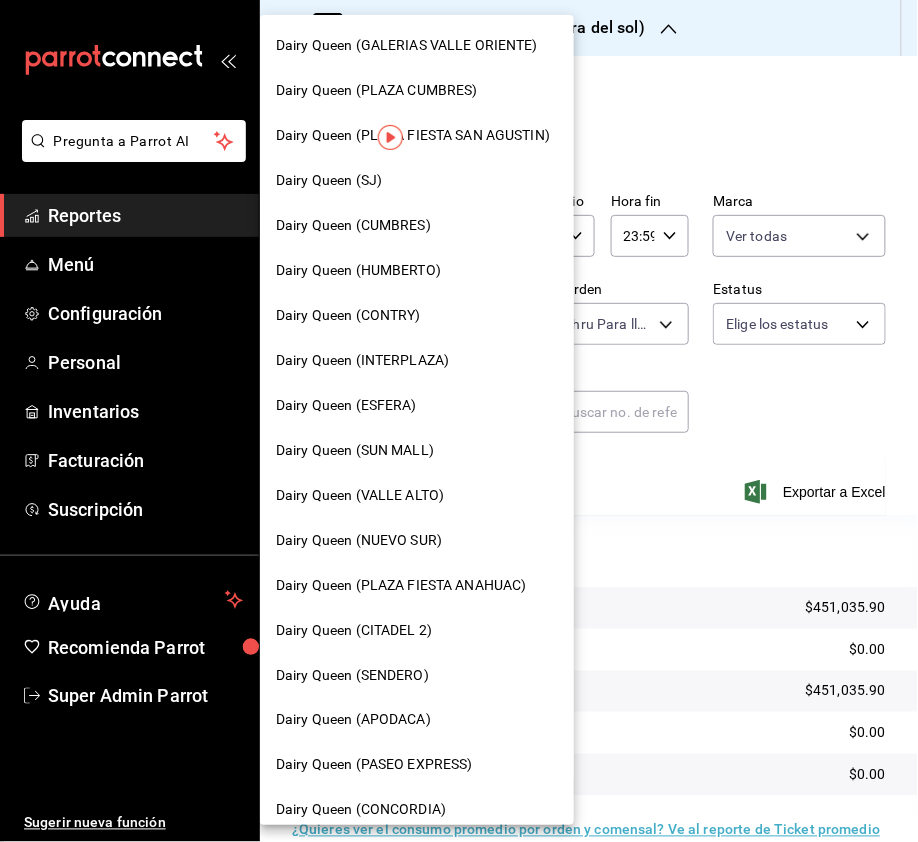 scroll, scrollTop: 690, scrollLeft: 0, axis: vertical 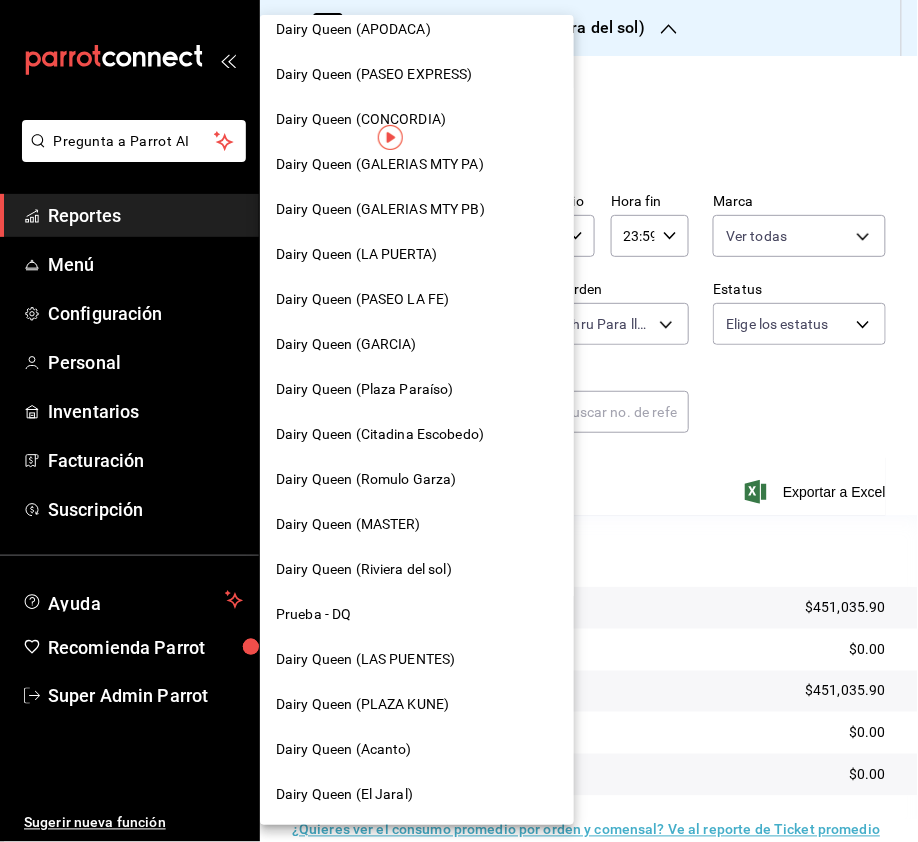 click on "Dairy Queen (Acanto)" at bounding box center [344, 750] 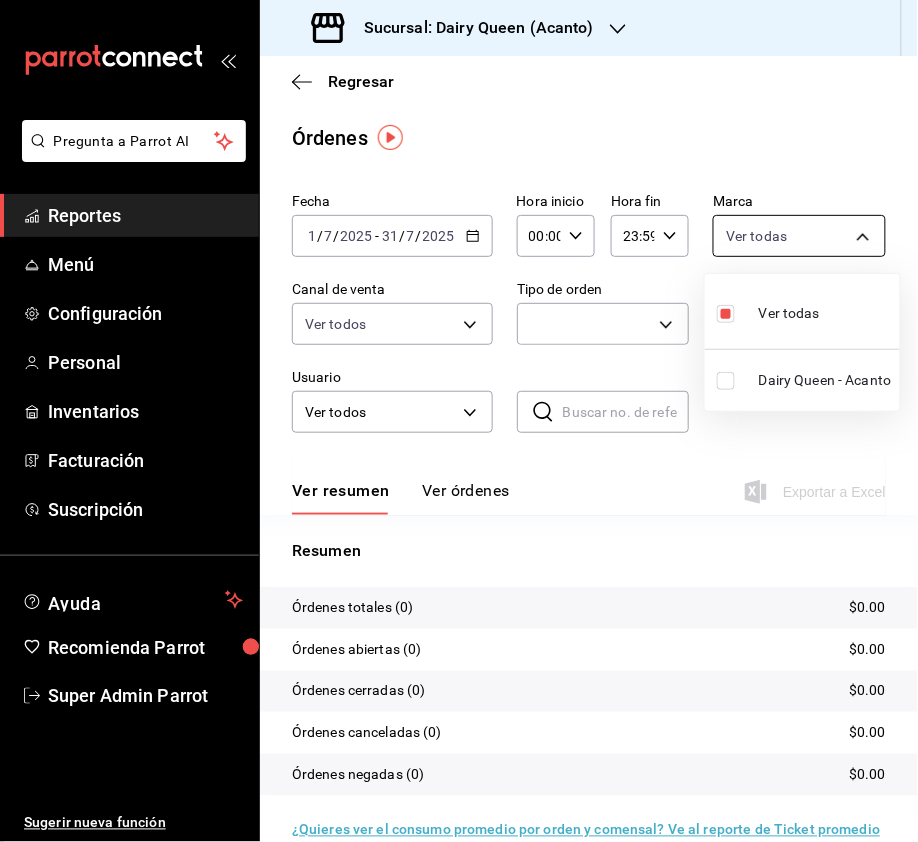 click on "Sucursal: Dairy Queen ([CITY]) Regresar Órdenes Fecha [DATE] [DATE] - [DATE] [DATE] Hora inicio [TIME] Hora inicio Hora fin [TIME] Hora fin Marca Ver todas [UUID] Canal de venta Ver todos PARROT,UBER_EATS,RAPPI,DIDI_FOOD,ONLINE Tipo de orden [UUID],[UUID] Estatus Elige los estatus Usuario Ver todos ALL ​ ​ Ver resumen Órdenes totales ([NUMBER]) $[PRICE] Órdenes abiertas ([NUMBER]) $[PRICE] Órdenes cerradas ([NUMBER]) $[PRICE] Órdenes canceladas ([NUMBER]) $[PRICE] Órdenes negadas ([NUMBER]) $[PRICE] ¿Quieres ver el consumo promedio por orden y comensal? Ve al reporte de Ticket promedio GANA 1 MES GRATIS EN TU SUSCRIPCIÓN AQUÍ Ver video tutorial Ir a video Pregunta a Parrot AI Reportes   Menú   Configuración   Personal" at bounding box center (459, 421) 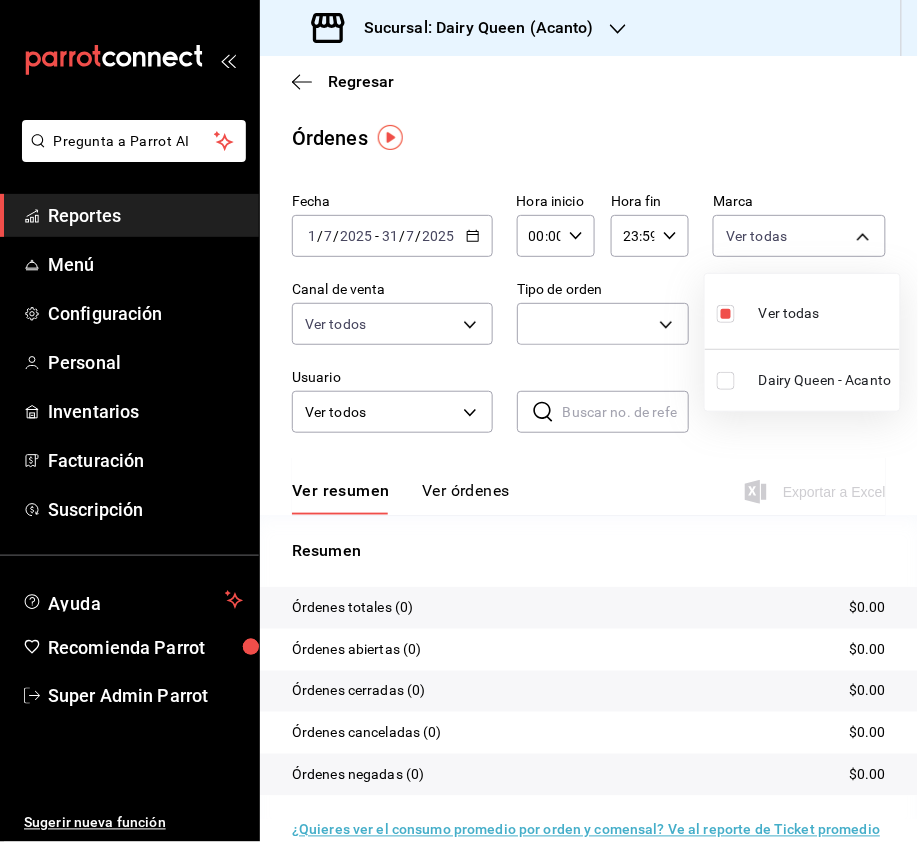 click at bounding box center [726, 381] 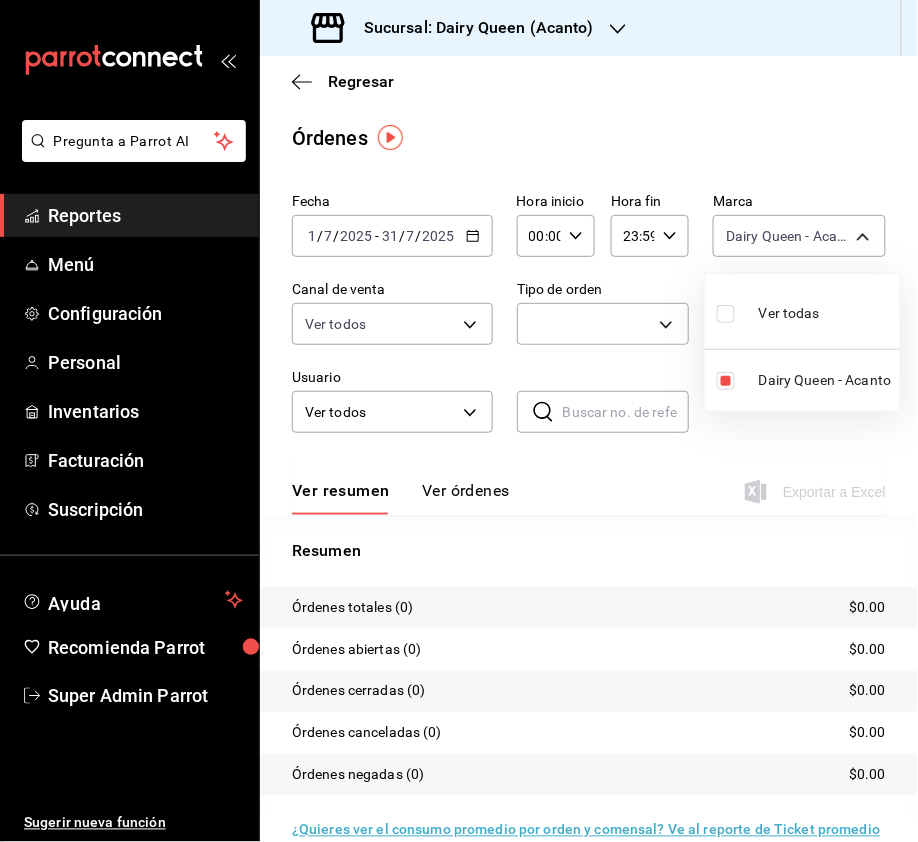 click at bounding box center [459, 421] 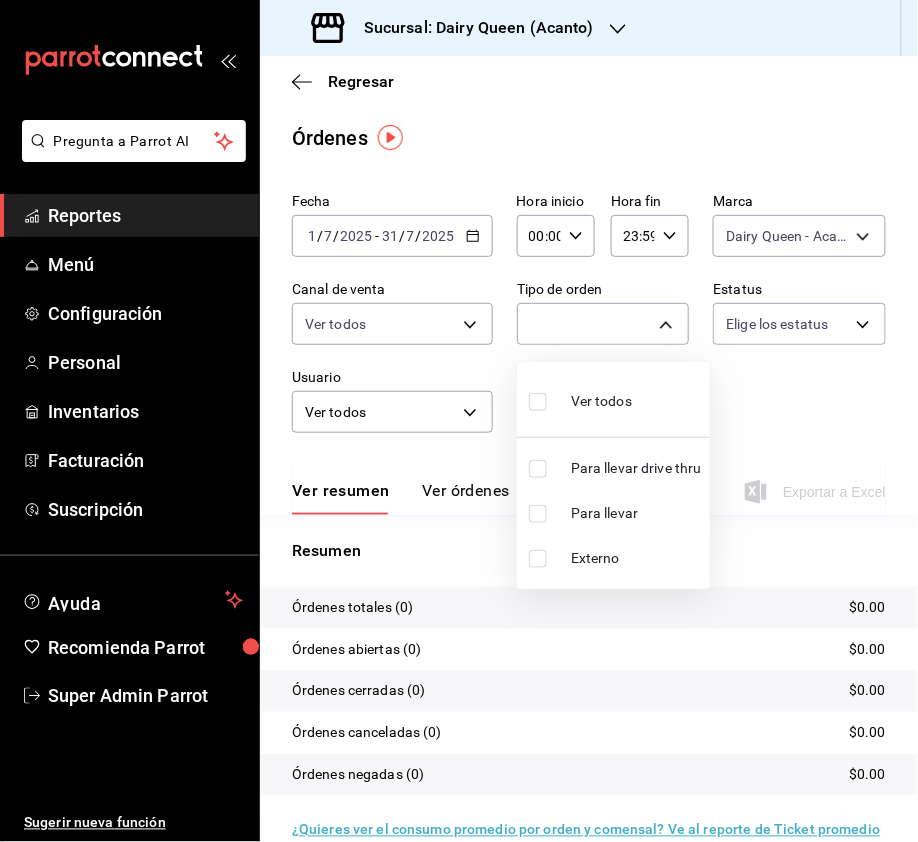 click on "Pregunta a Parrot AI Reportes   Menú   Configuración   Personal   Inventarios   Facturación   Suscripción   Ayuda Recomienda Parrot   Super Admin Parrot   Sugerir nueva función   Sucursal: Dairy Queen ([CITY]) Regresar Órdenes Fecha [DATE] [DATE] - [DATE] [DATE] Hora inicio [TIME] Hora inicio Hora fin [TIME] Hora fin Marca Dairy Queen - [CITY] [UUID],[UUID] Canal de venta Ver todos PARROT,UBER_EATS,RAPPI,DIDI_FOOD,ONLINE Tipo de orden [UUID],[UUID] Estatus Elige los estatus Usuario Ver todos ALL ​ ​ Ver resumen Ver órdenes Exportar a Excel Resumen Órdenes totales (0) $[MONEY] Órdenes abiertas (0) $[MONEY] Órdenes cerradas (0) $[MONEY] Órdenes canceladas (0) $[MONEY] Órdenes negadas (0) $[MONEY] ¿Quieres ver el consumo promedio por orden y comensal? Ve al reporte de Ticket promedio GANA 1 MES GRATIS EN TU SUSCRIPCIÓN AQUÍ Ver video tutorial Ir a video Reportes   Menú" at bounding box center [459, 421] 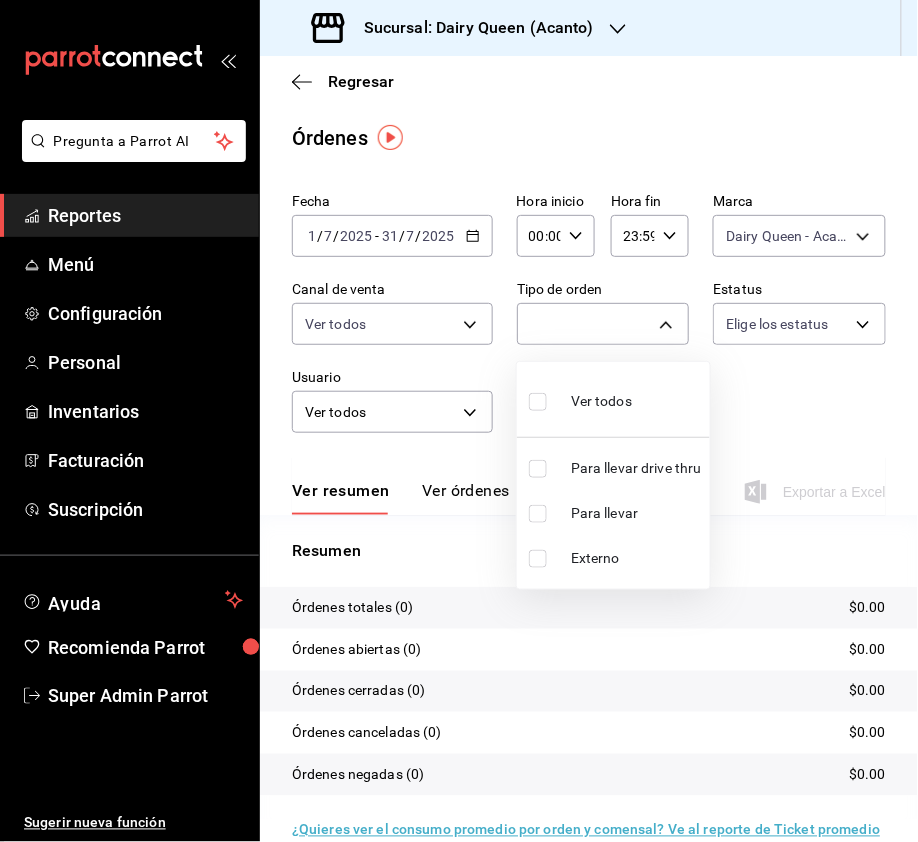 click at bounding box center [538, 559] 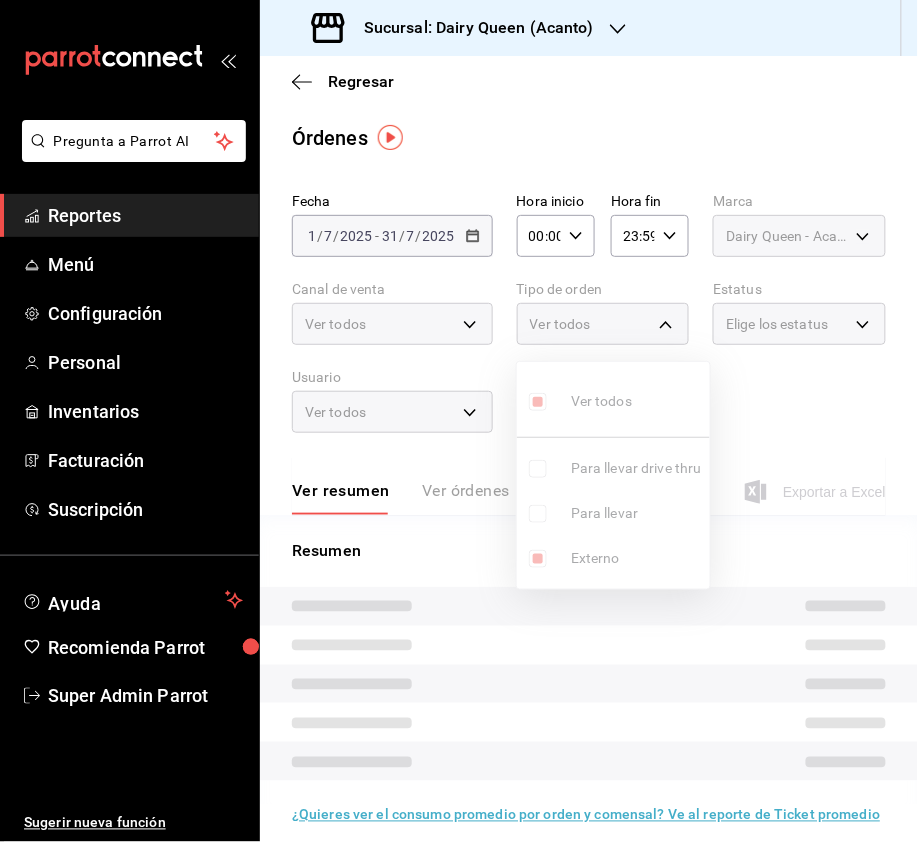 click at bounding box center [459, 421] 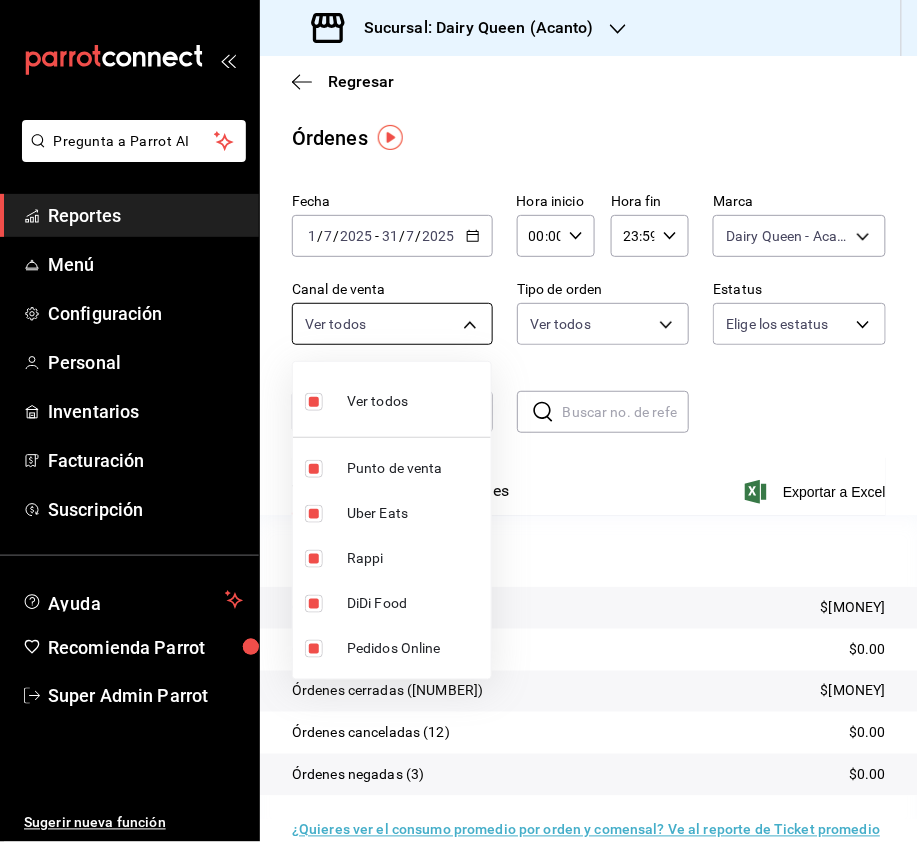 click on "Pregunta a Parrot AI Reportes   Menú   Configuración   Personal   Inventarios   Facturación   Suscripción   Ayuda Recomienda Parrot   Super Admin Parrot   Sugerir nueva función   Sucursal: Dairy Queen ([CITY]) Regresar Órdenes Fecha [DATE] [DATE] - [DATE] [DATE] Hora inicio [TIME] Hora inicio Hora fin [TIME] Hora fin Marca Dairy Queen - [CITY] [UUID],[UUID] Canal de venta Ver todos PARROT,UBER_EATS,RAPPI,DIDI_FOOD,ONLINE Tipo de orden Ver todos [UUID],[UUID],EXTERNAL Estatus Elige los estatus Usuario Ver todos ALL ​ ​ Ver resumen Ver órdenes Exportar a Excel Resumen Órdenes totales (568) $[MONEY] Órdenes abiertas (0) $[MONEY] Órdenes cerradas (553) $[MONEY] Órdenes canceladas (12) $[MONEY] Órdenes negadas (3) $[MONEY] ¿Quieres ver el consumo promedio por orden y comensal? Ve al reporte de Ticket promedio GANA 1 MES GRATIS EN TU SUSCRIPCIÓN AQUÍ Ir a video" at bounding box center (459, 421) 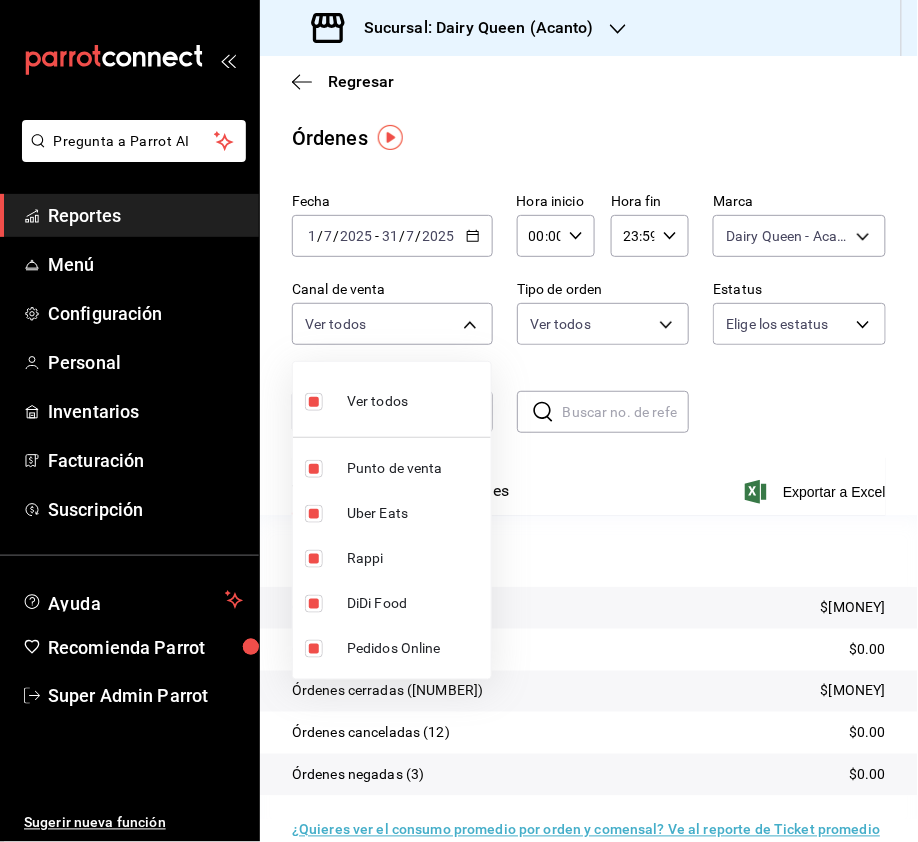 click at bounding box center (314, 402) 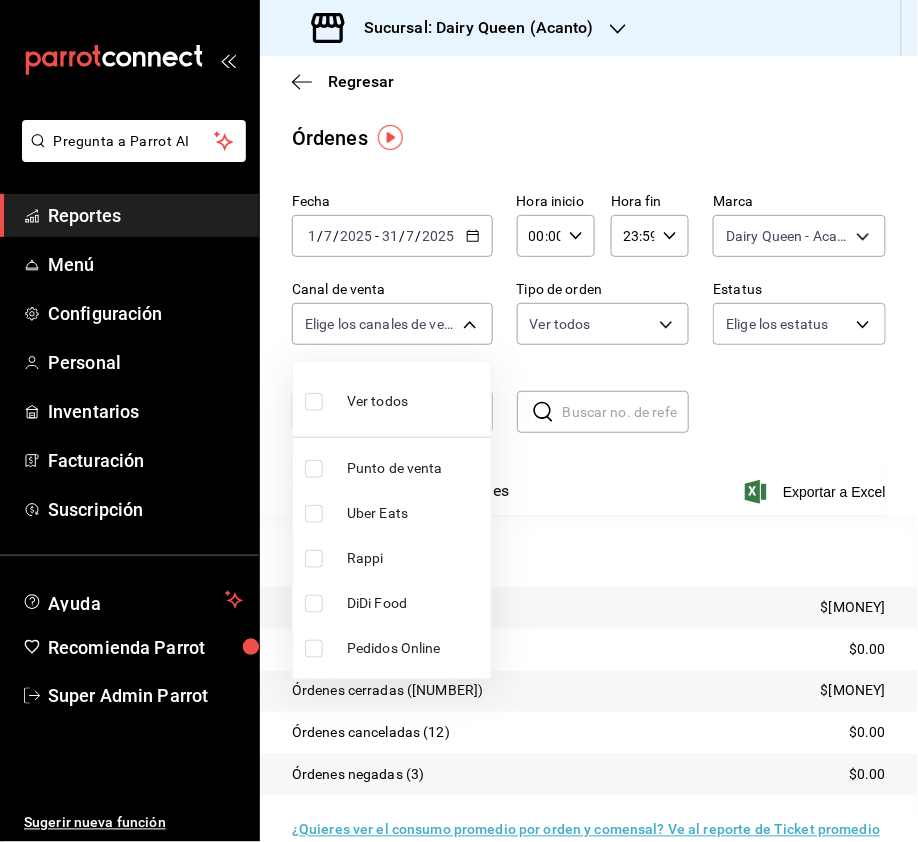 click at bounding box center [314, 559] 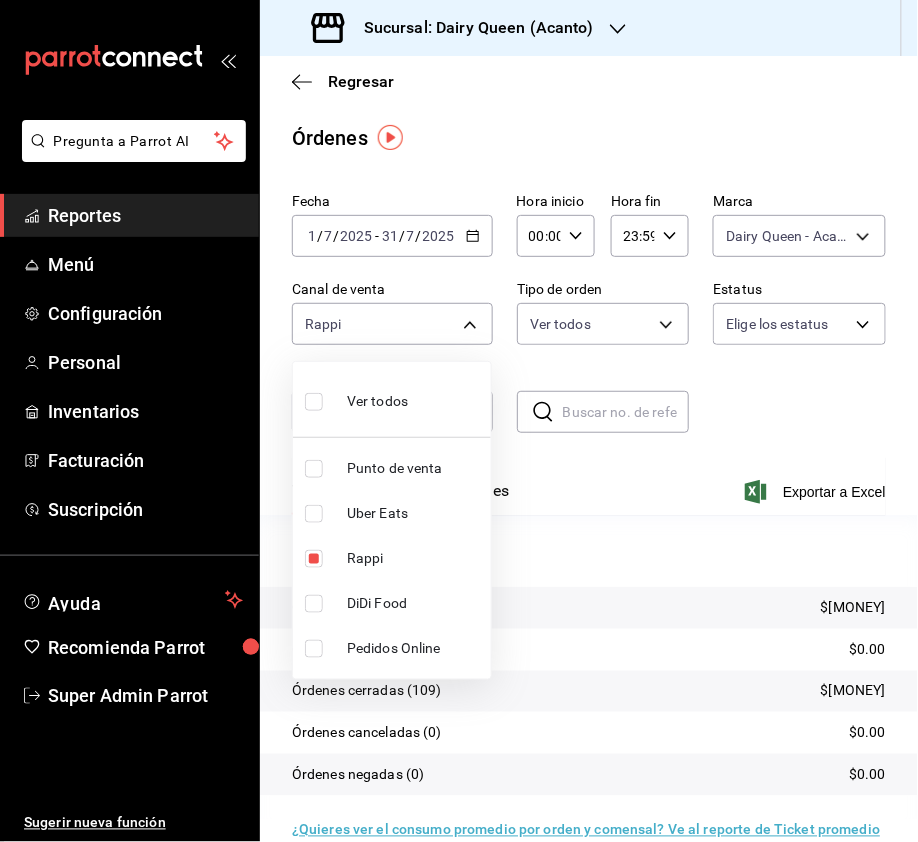 click at bounding box center (314, 514) 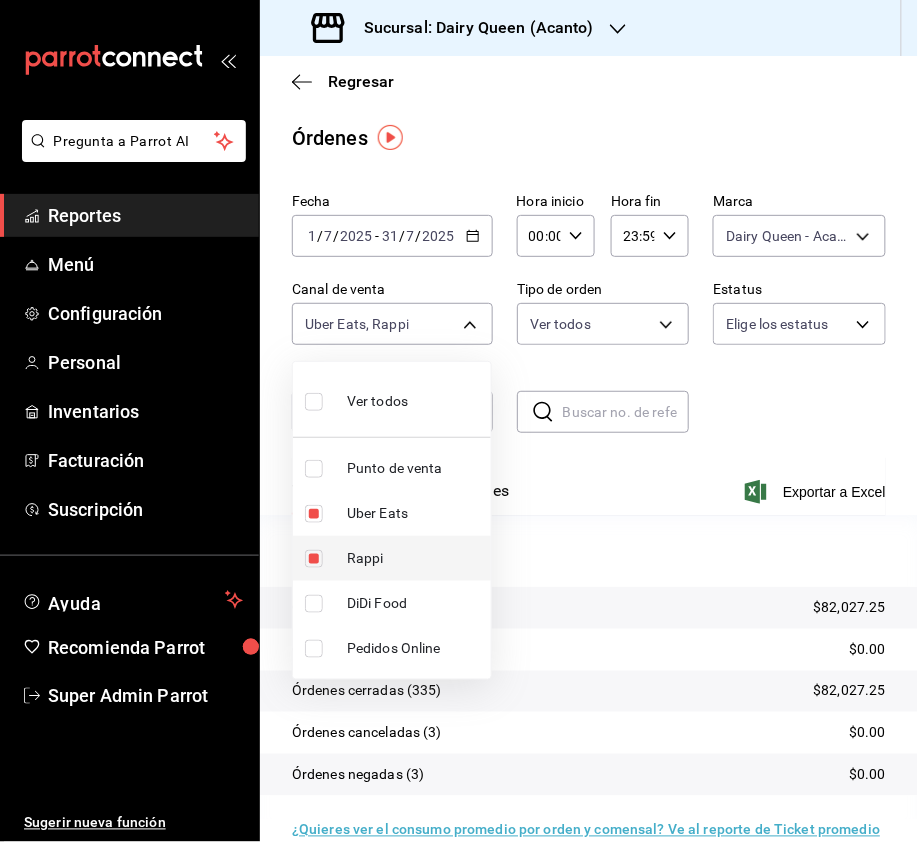 click at bounding box center [314, 559] 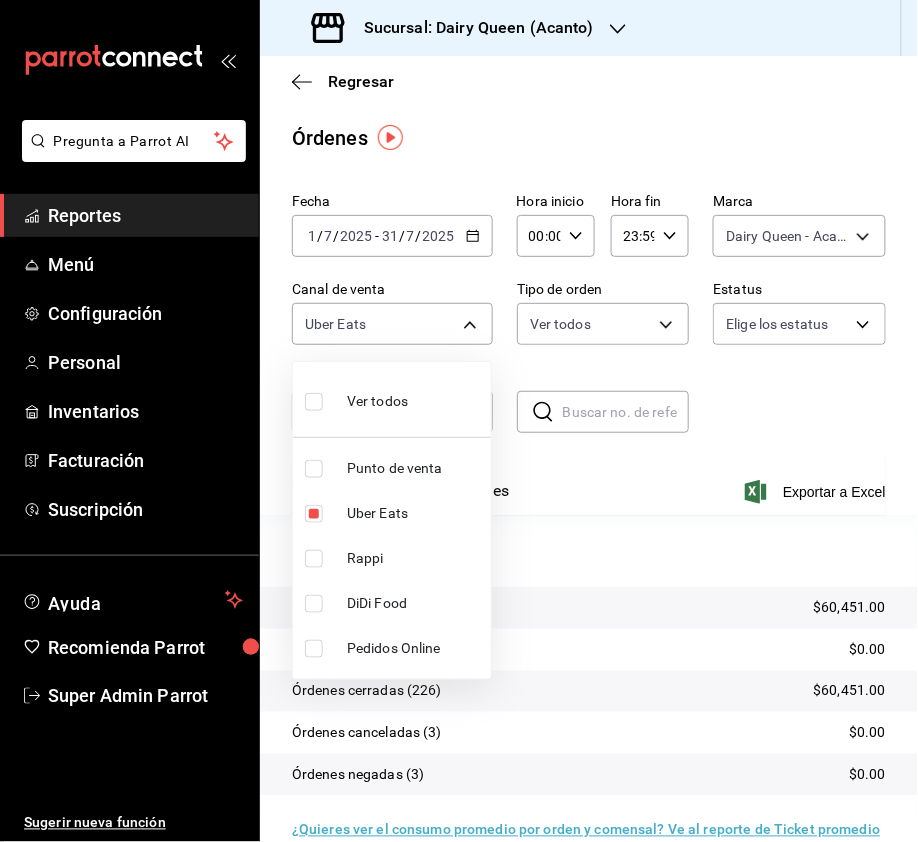 drag, startPoint x: 314, startPoint y: 593, endPoint x: 318, endPoint y: 564, distance: 29.274563 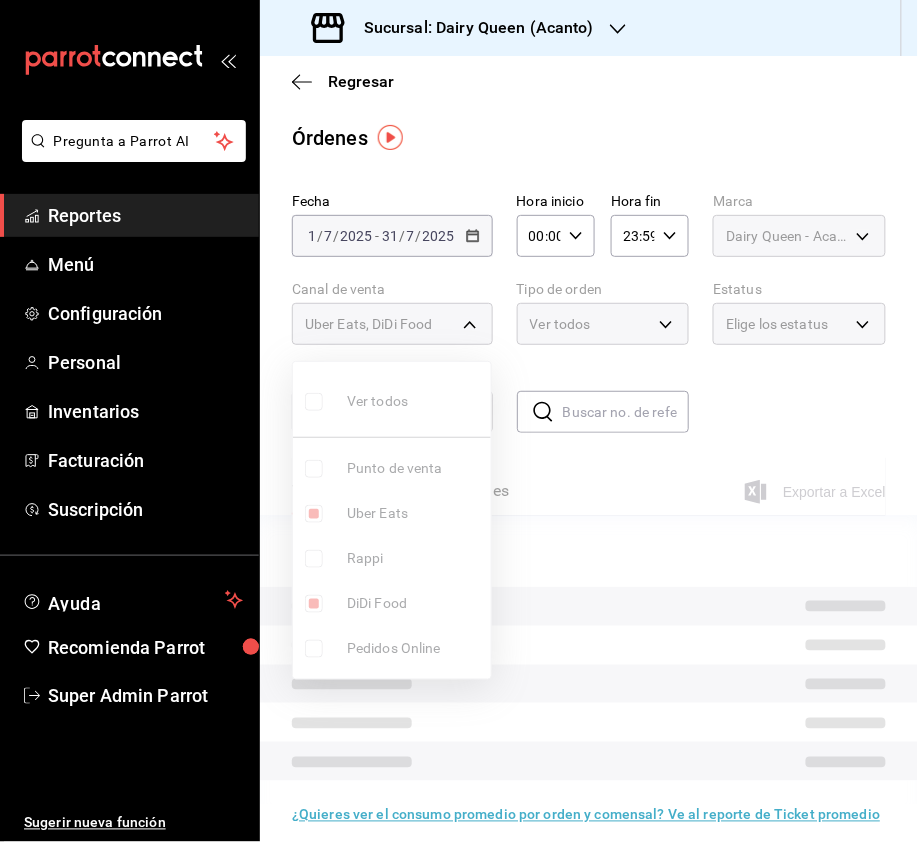 click on "Ver todos Punto de venta Uber Eats Rappi DiDi Food Pedidos Online" at bounding box center [392, 520] 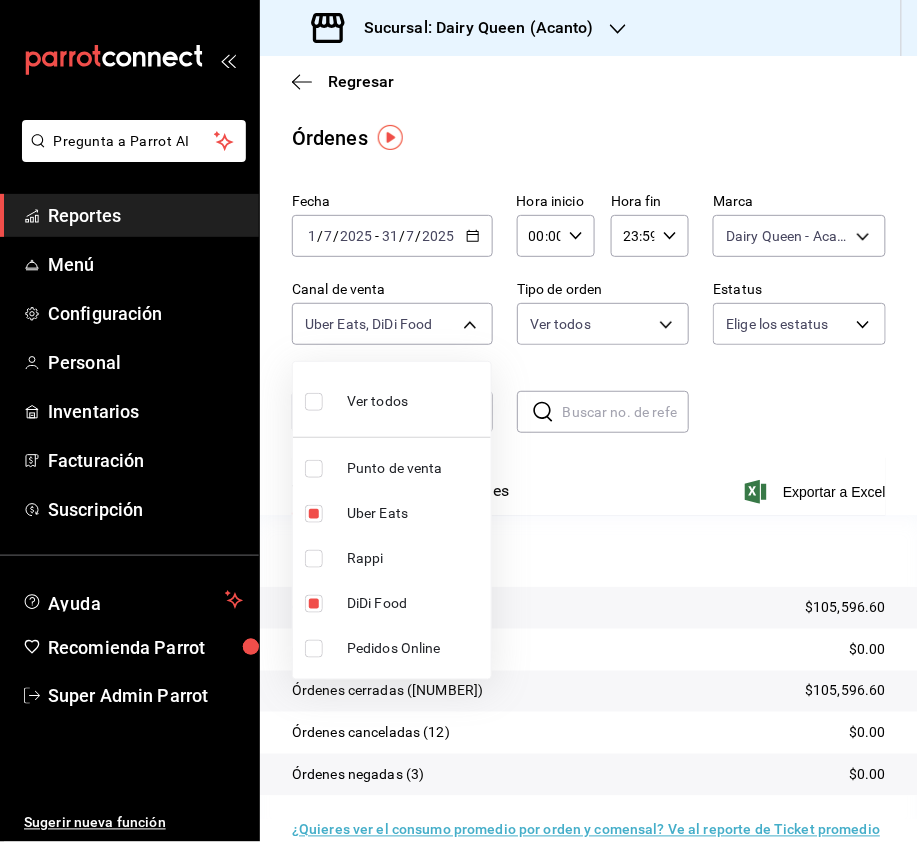 click at bounding box center (314, 514) 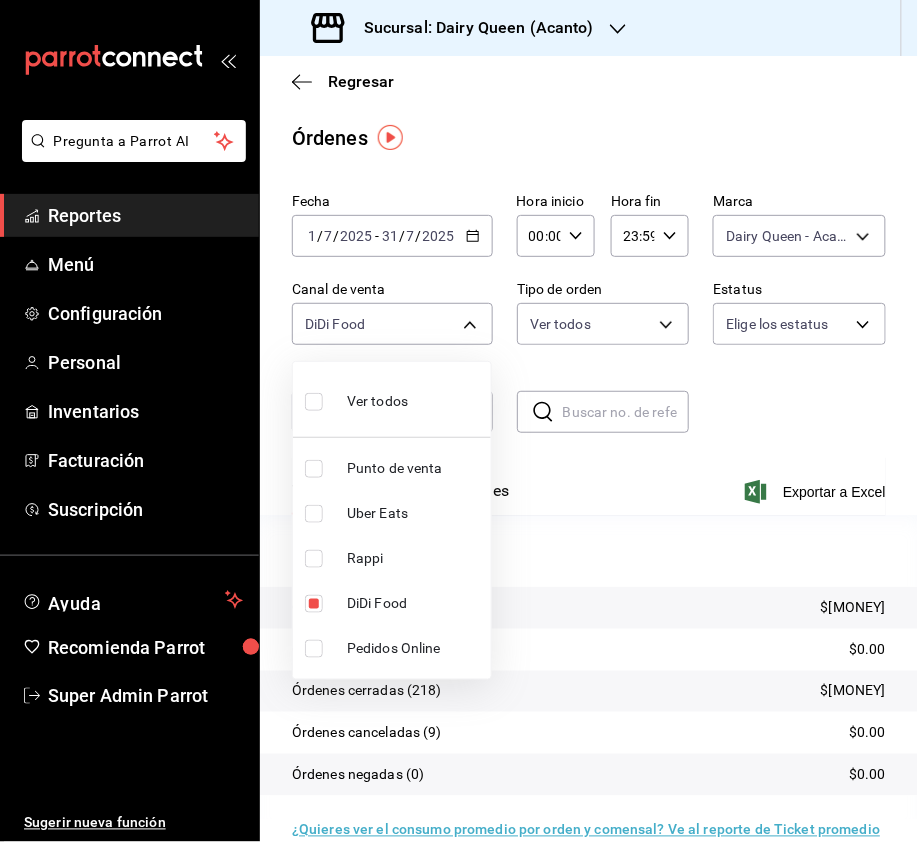 click at bounding box center [314, 402] 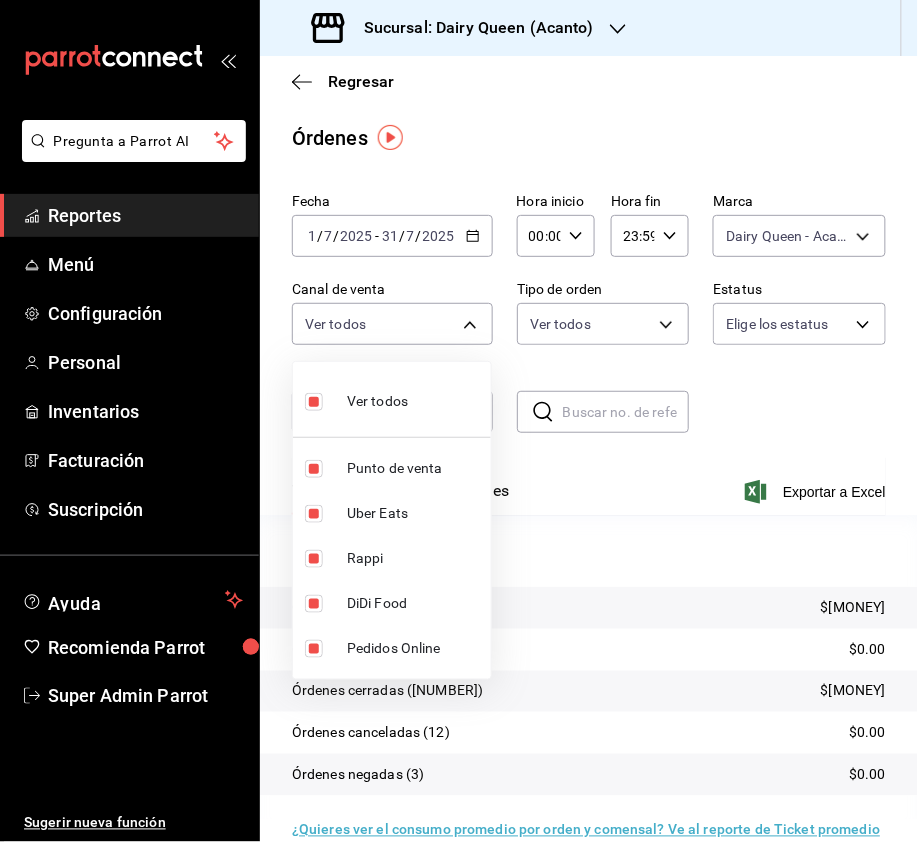 click at bounding box center [459, 421] 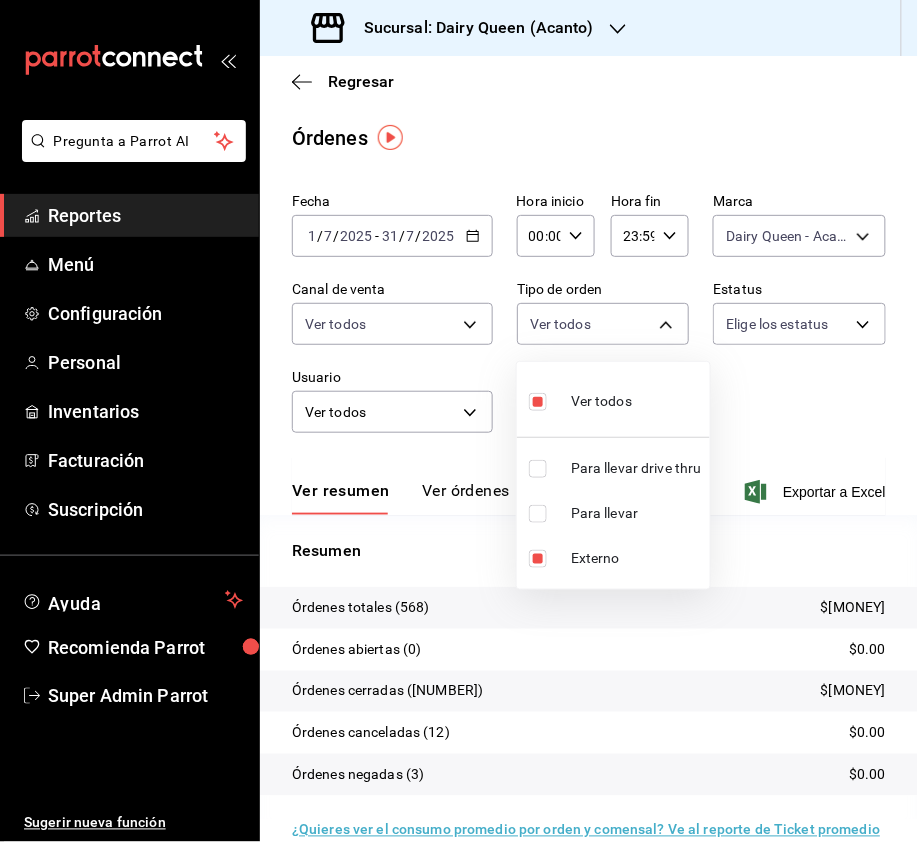 click on "Pregunta a Parrot AI Reportes   Menú   Configuración   Personal   Inventarios   Facturación   Suscripción   Ayuda Recomienda Parrot   Super Admin Parrot   Sugerir nueva función   Sucursal: Dairy Queen ([CITY]) Regresar Órdenes Fecha [DATE] [DATE] - [DATE] [DATE] Hora inicio [TIME] Hora inicio Hora fin [TIME] Hora fin Marca Dairy Queen - [CITY] [UUID],[UUID] Canal de venta Ver todos PARROT,UBER_EATS,RAPPI,DIDI_FOOD,ONLINE Tipo de orden Ver todos [UUID],[UUID],EXTERNAL Estatus Elige los estatus Usuario Ver todos ALL ​ ​ Ver resumen Ver órdenes Exportar a Excel Resumen Órdenes totales (568) $[MONEY] Órdenes abiertas (0) $[MONEY] Órdenes cerradas (553) $[MONEY] Órdenes canceladas (12) $[MONEY] Órdenes negadas (3) $[MONEY] ¿Quieres ver el consumo promedio por orden y comensal? Ve al reporte de Ticket promedio GANA 1 MES GRATIS EN TU SUSCRIPCIÓN AQUÍ Ir a video" at bounding box center (459, 421) 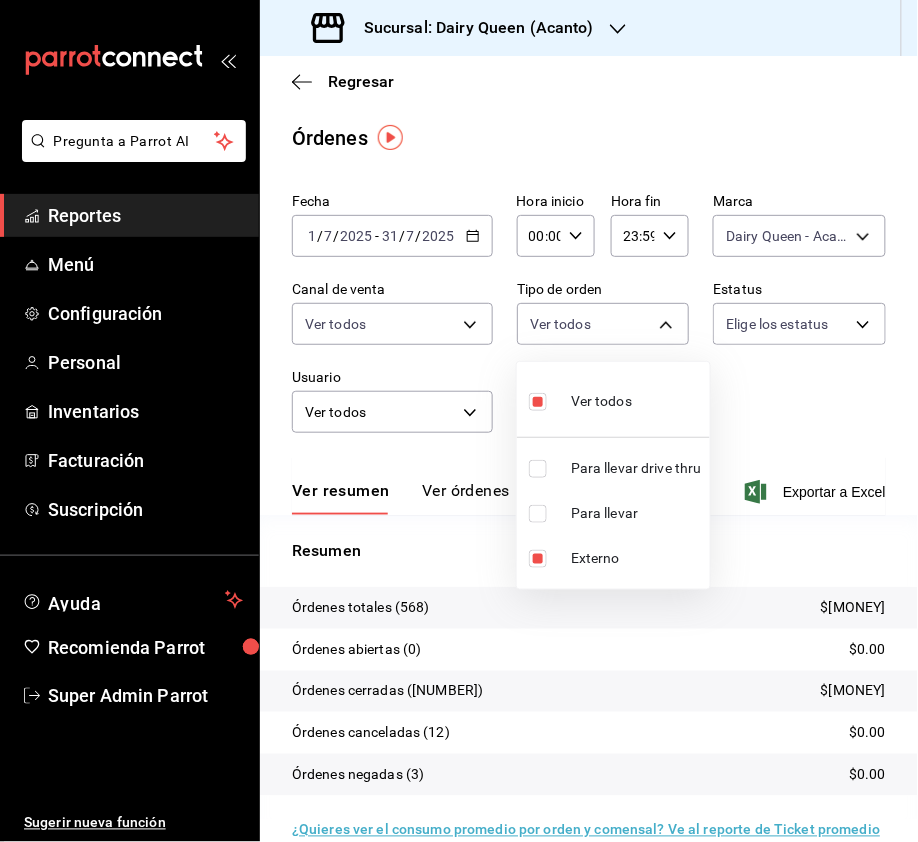 click at bounding box center [538, 469] 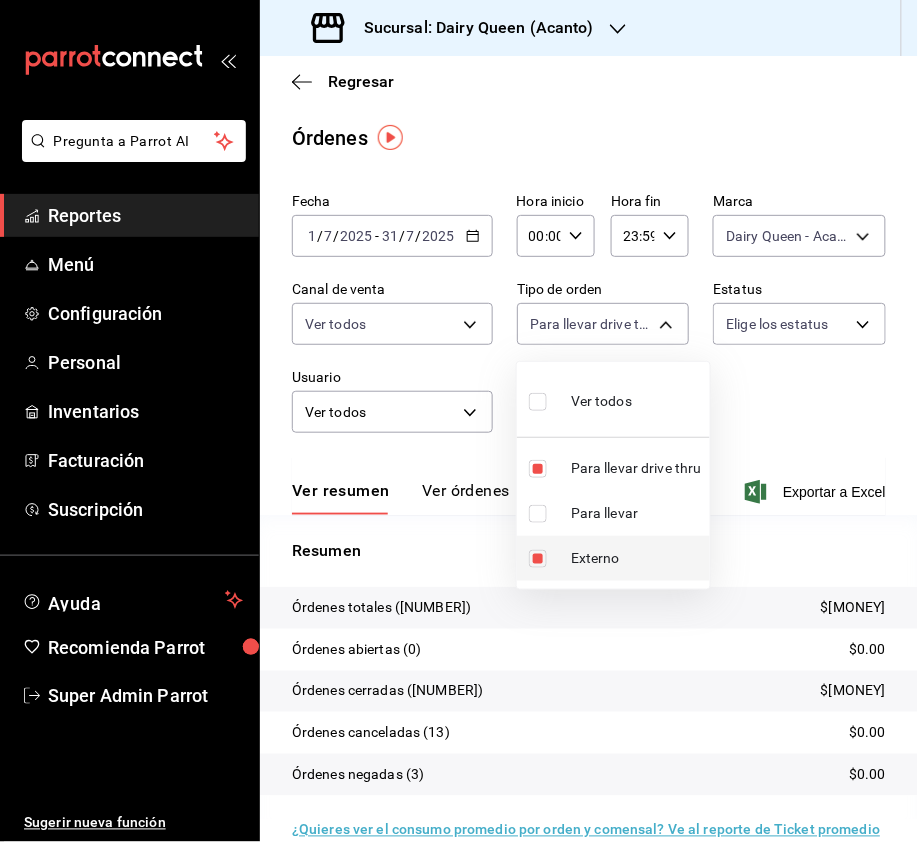 click at bounding box center [538, 559] 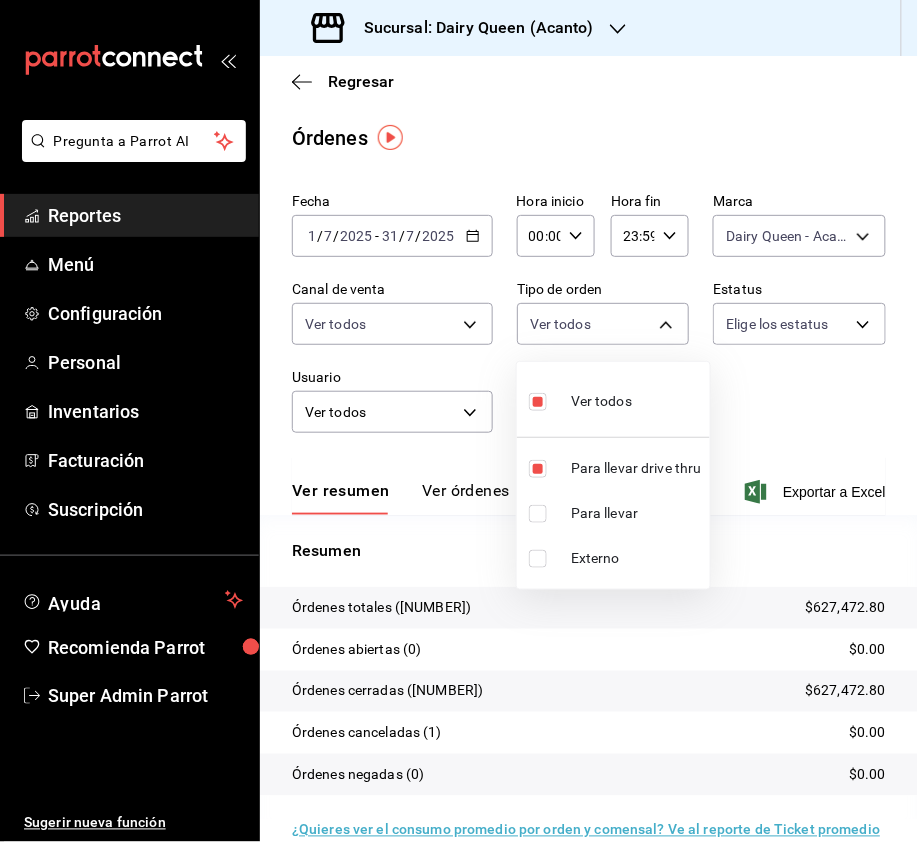 click at bounding box center (459, 421) 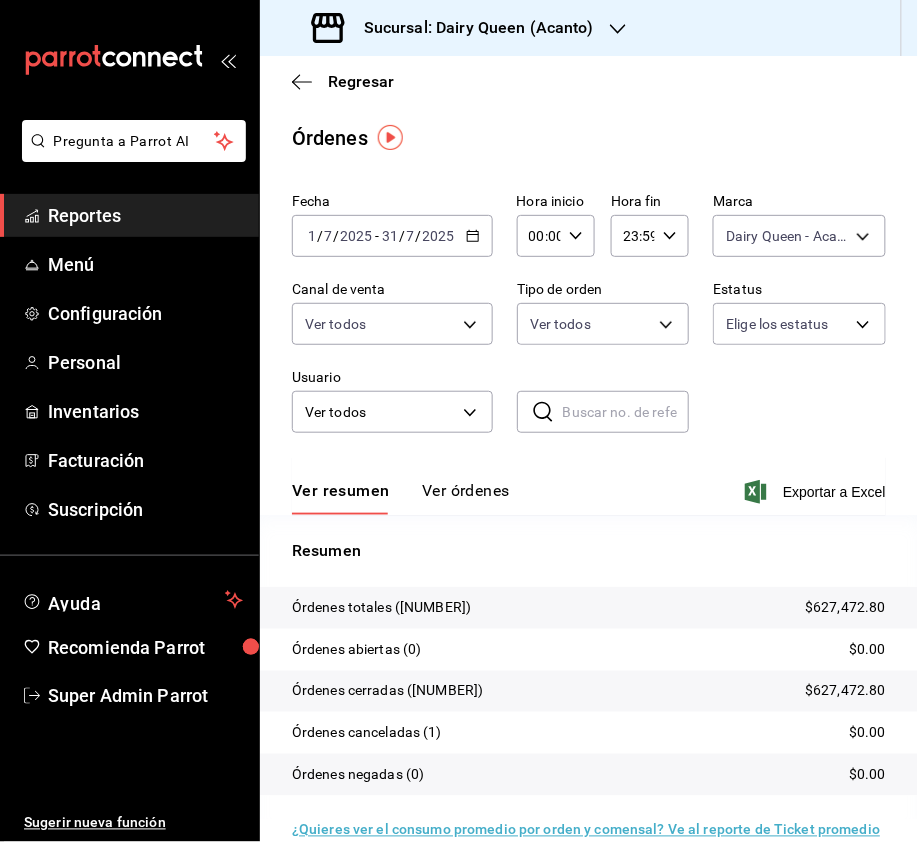 drag, startPoint x: 617, startPoint y: 13, endPoint x: 680, endPoint y: 104, distance: 110.67972 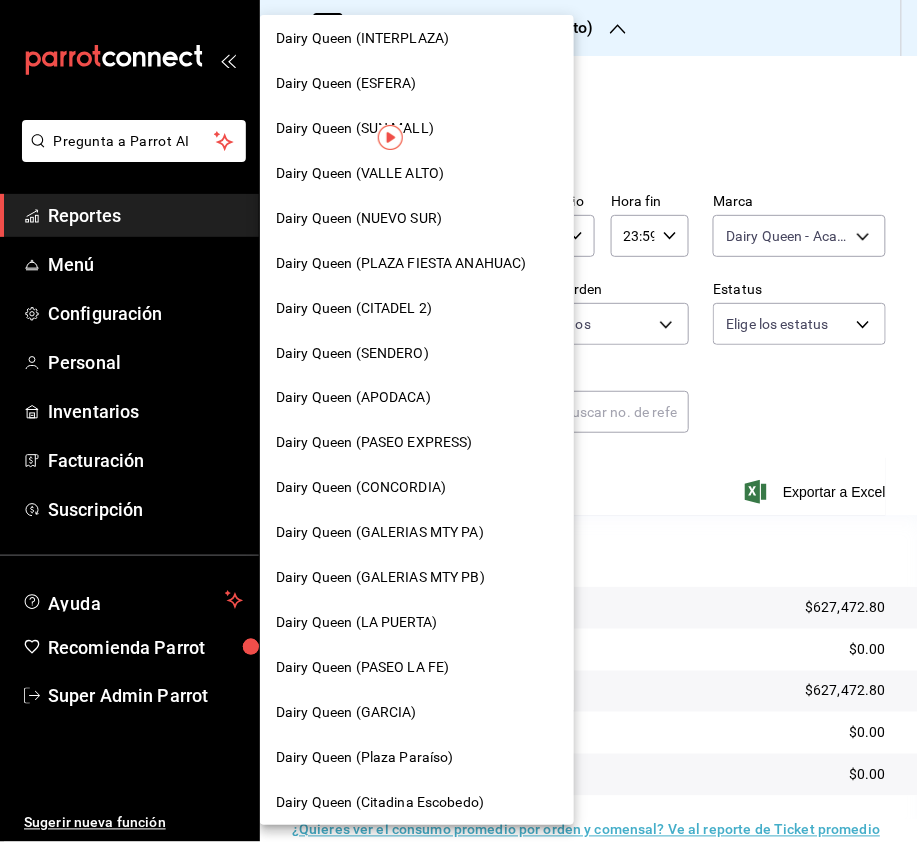 scroll, scrollTop: 666, scrollLeft: 0, axis: vertical 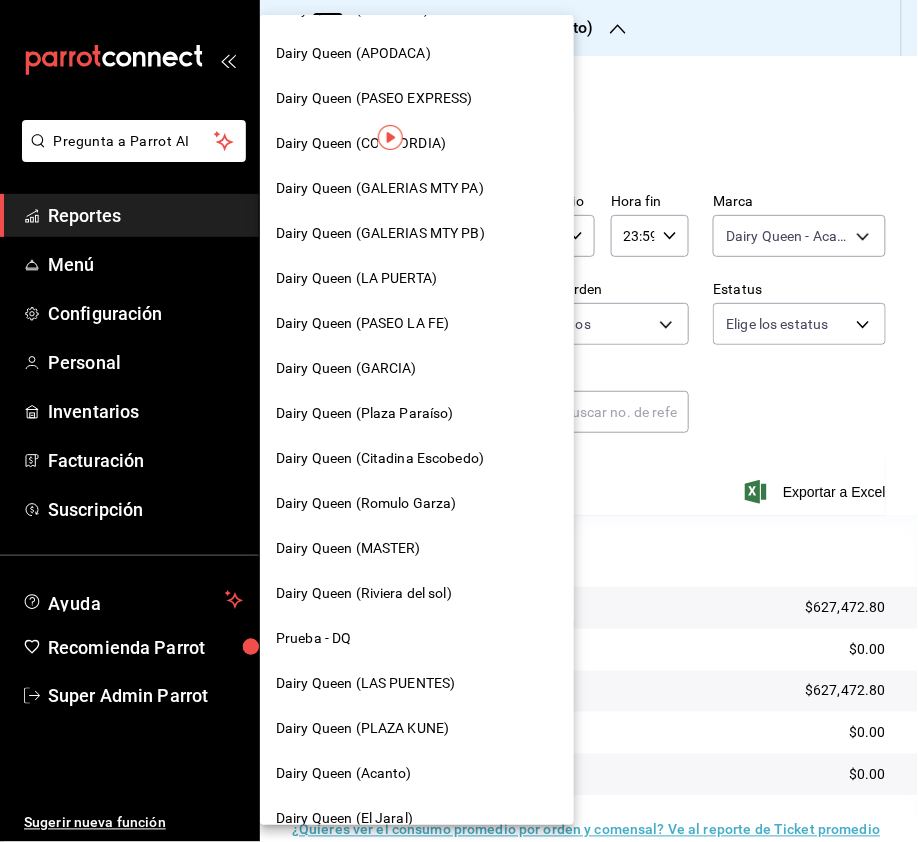 click on "Dairy Queen (Citadina Escobedo)" at bounding box center (380, 459) 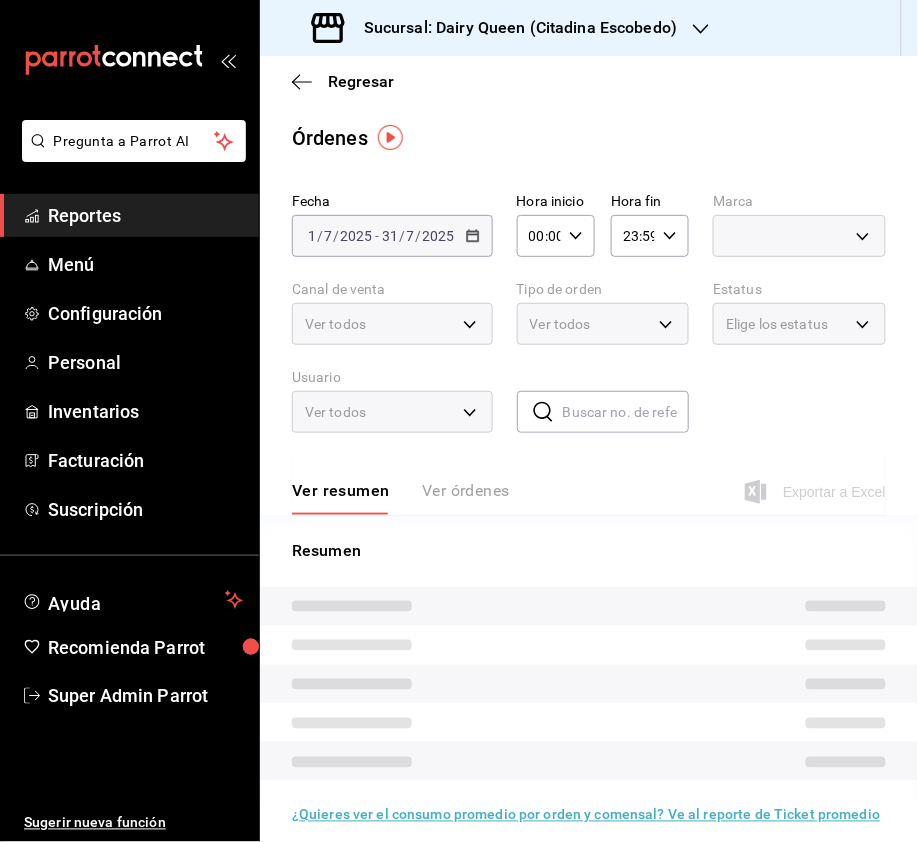click on "Sucursal: Dairy Queen ([CITY]) Regresar Órdenes Fecha [DATE] [DATE] - [DATE] [DATE] Hora inicio [TIME] Hora inicio Hora fin [TIME] Hora fin Marca [UUID],[UUID] Canal de venta Ver todos PARROT,UBER_EATS,RAPPI,DIDI_FOOD,ONLINE Tipo de orden Ver todos [UUID],[UUID],[UUID] Estatus Elige los estatus Usuario Ver todos ALL ​ ​ Ver resumen ¿Quieres ver el consumo promedio por orden y comensal? Ve al reporte de Ticket promedio GANA 1 MES GRATIS EN TU SUSCRIPCIÓN AQUÍ Ver video tutorial Ir a video Pregunta a Parrot AI Reportes   Menú   Configuración   Personal   Inventarios   Facturación   Suscripción   Ayuda" at bounding box center [459, 421] 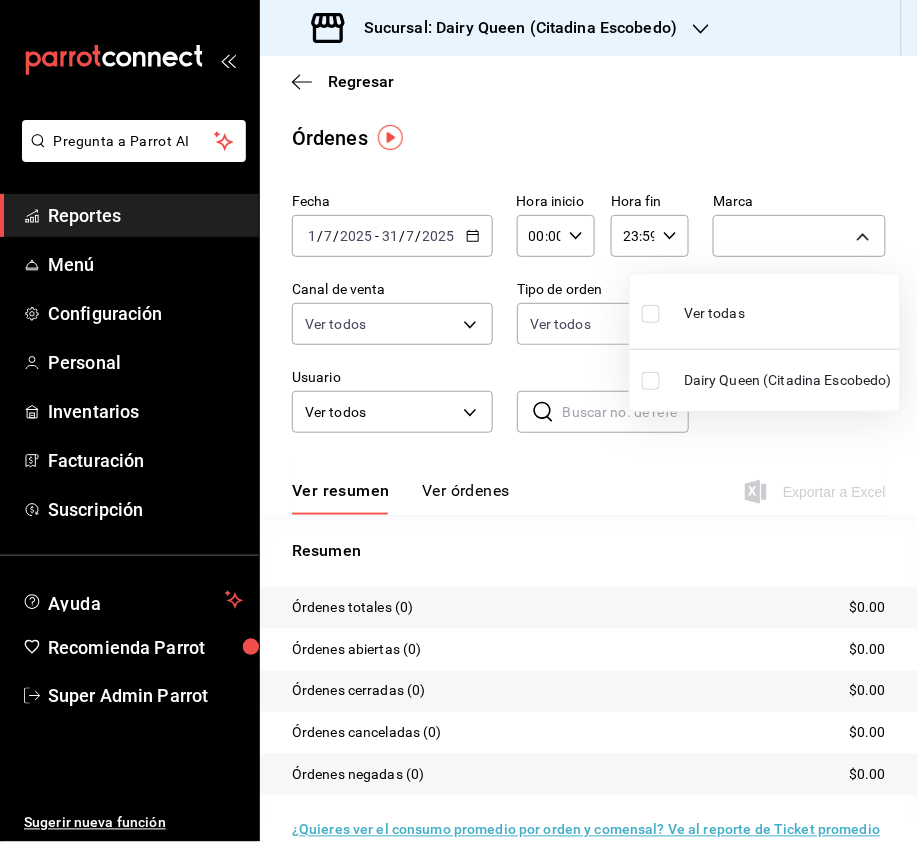 click at bounding box center [651, 314] 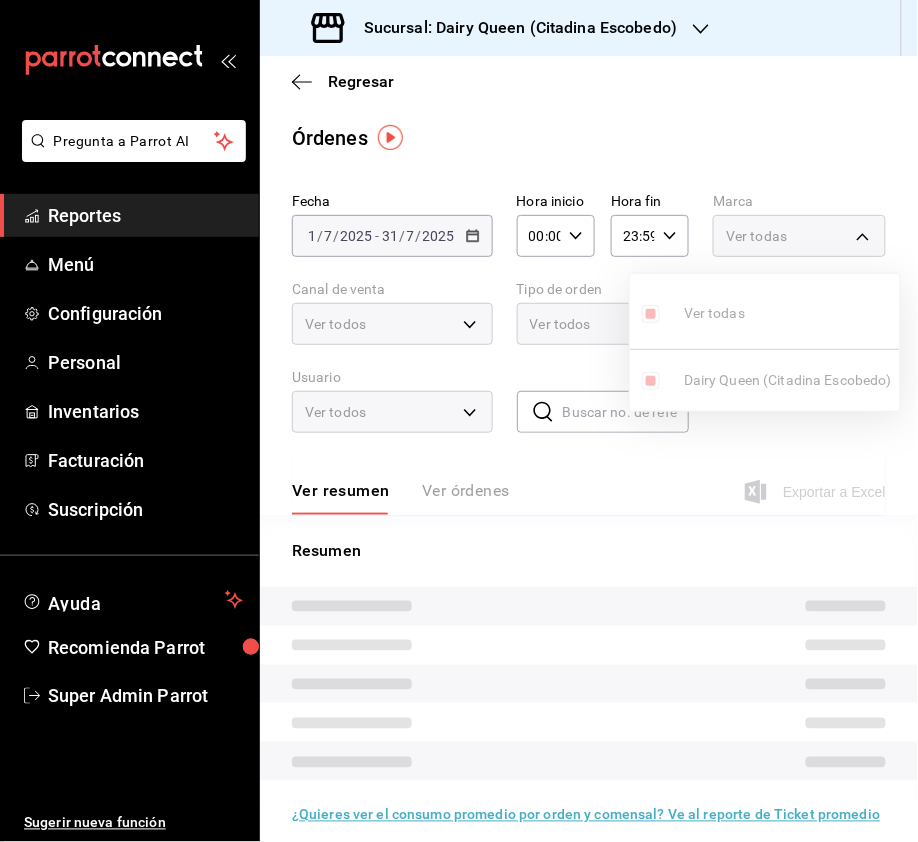 click at bounding box center (459, 421) 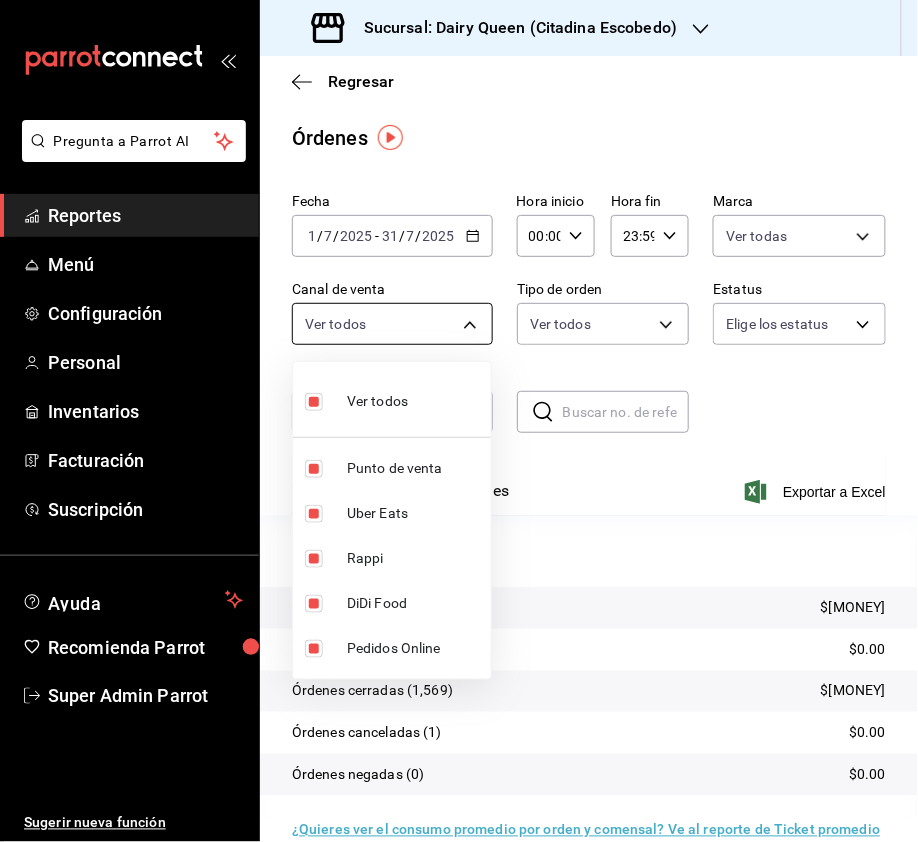 click on "Pregunta a Parrot AI Reportes   Menú   Configuración   Personal   Inventarios   Facturación   Suscripción   Ayuda Recomienda Parrot   Super Admin Parrot   Sugerir nueva función   Sucursal: Dairy Queen ([CITY] [POSTAL_CODE]) Regresar Órdenes Fecha [DATE] [DATE] - [DATE] [DATE] Hora inicio [TIME] Hora inicio Hora fin [TIME] Hora fin Marca Ver todas [UUID] Canal de venta Ver todos PARROT,UBER_EATS,RAPPI,DIDI_FOOD,ONLINE Tipo de orden Ver todos [UUID],[UUID],[UUID] Estatus Elige los estatus Usuario Ver todos ALL ​ ​ Ver resumen Ver órdenes Exportar a Excel Resumen Órdenes totales (1,570) $[MONEY] Órdenes abiertas (0) $[MONEY] Órdenes cerradas (1,569) $[MONEY] Órdenes canceladas (1) $[MONEY] Órdenes negadas (0) $[MONEY] ¿Quieres ver el consumo promedio por orden y comensal? Ve al reporte de Ticket promedio GANA 1 MES GRATIS EN TU SUSCRIPCIÓN AQUÍ Ver video tutorial" at bounding box center [459, 421] 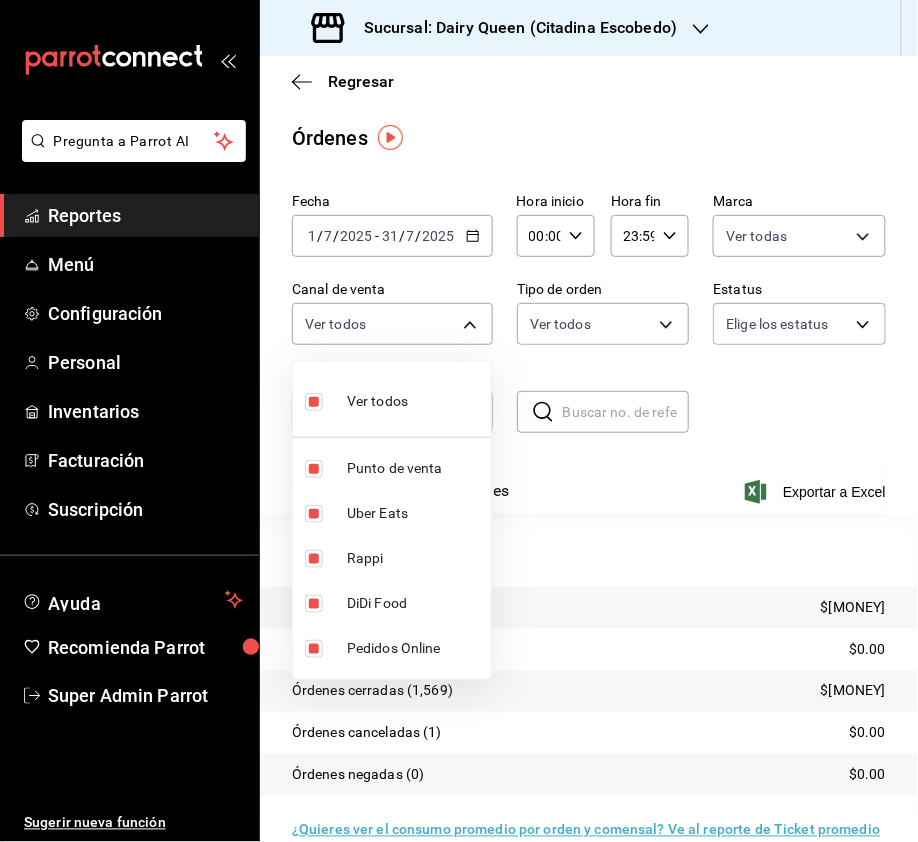 click at bounding box center [459, 421] 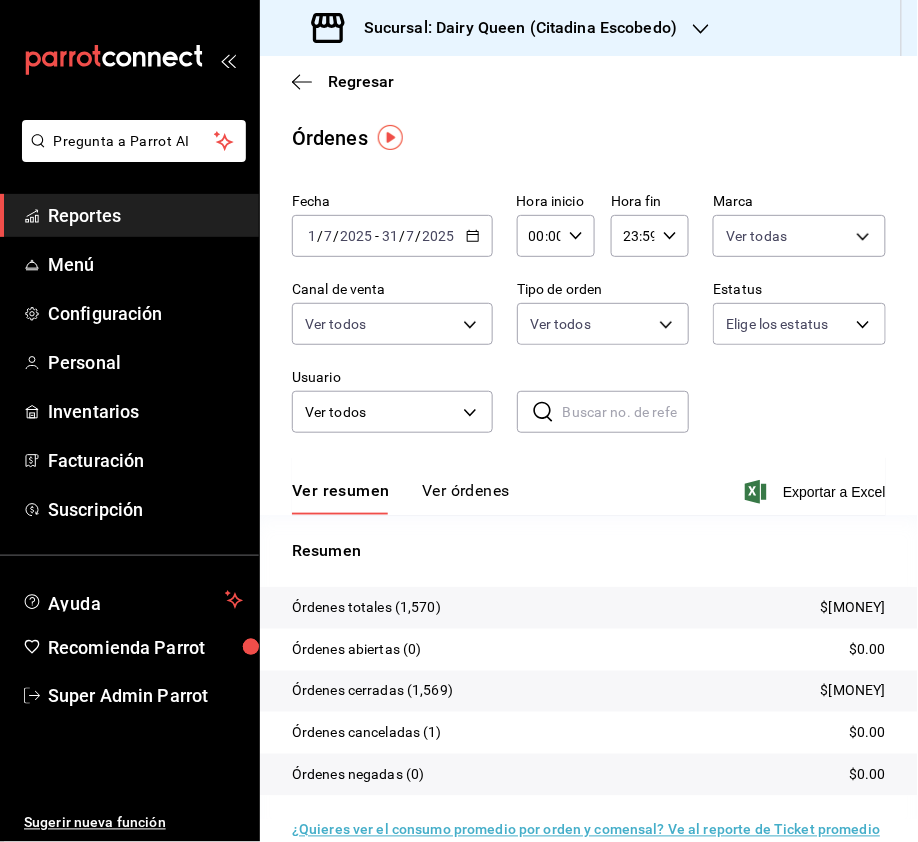 click on "Pregunta a Parrot AI Reportes   Menú   Configuración   Personal   Inventarios   Facturación   Suscripción   Ayuda Recomienda Parrot   Super Admin Parrot   Sugerir nueva función   Sucursal: Dairy Queen ([CITY] [POSTAL_CODE]) Regresar Órdenes Fecha [DATE] [DATE] - [DATE] [DATE] Hora inicio [TIME] Hora inicio Hora fin [TIME] Hora fin Marca Ver todas [UUID] Canal de venta Ver todos PARROT,UBER_EATS,RAPPI,DIDI_FOOD,ONLINE Tipo de orden Ver todos [UUID],[UUID],[UUID] Estatus Elige los estatus Usuario Ver todos ALL ​ ​ Ver resumen Ver órdenes Exportar a Excel Resumen Órdenes totales (1,570) $[MONEY] Órdenes abiertas (0) $[MONEY] Órdenes cerradas (1,569) $[MONEY] Órdenes canceladas (1) $[MONEY] Órdenes negadas (0) $[MONEY] ¿Quieres ver el consumo promedio por orden y comensal? Ve al reporte de Ticket promedio GANA 1 MES GRATIS EN TU SUSCRIPCIÓN AQUÍ Ver video tutorial" at bounding box center [459, 421] 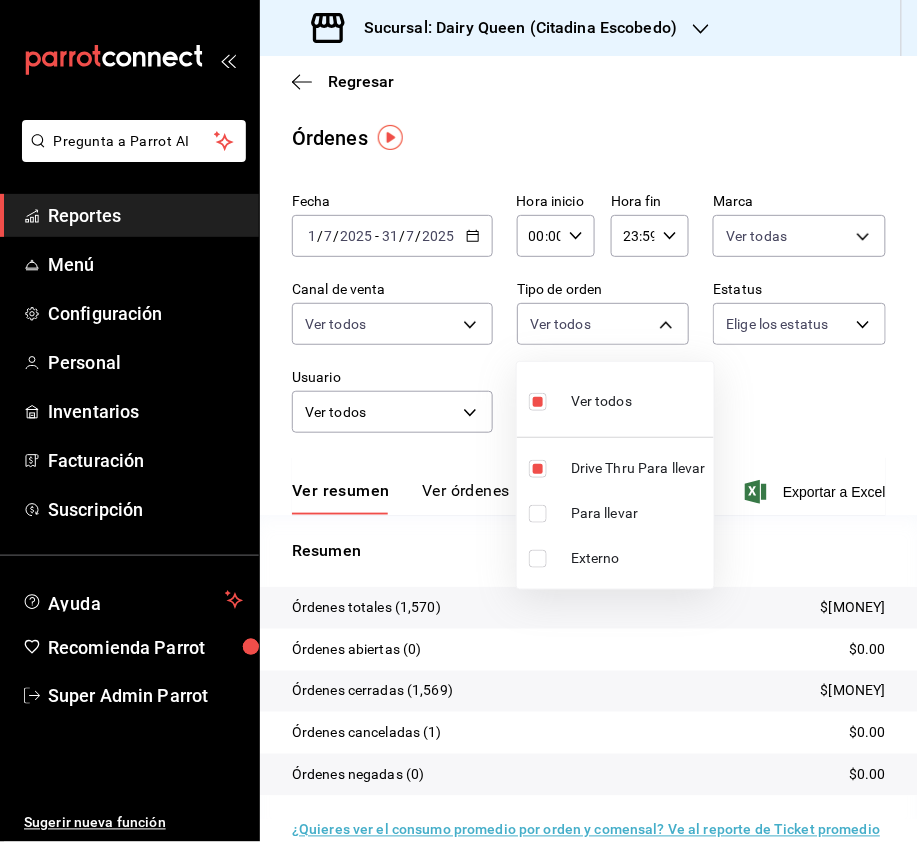 click at bounding box center [459, 421] 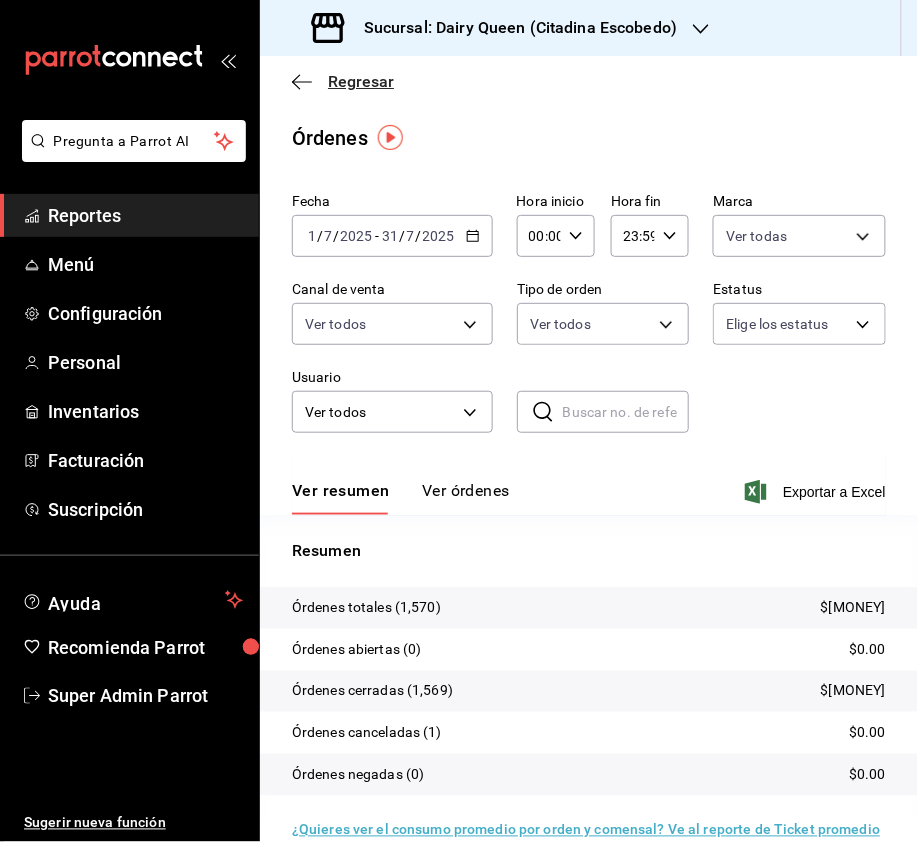 click 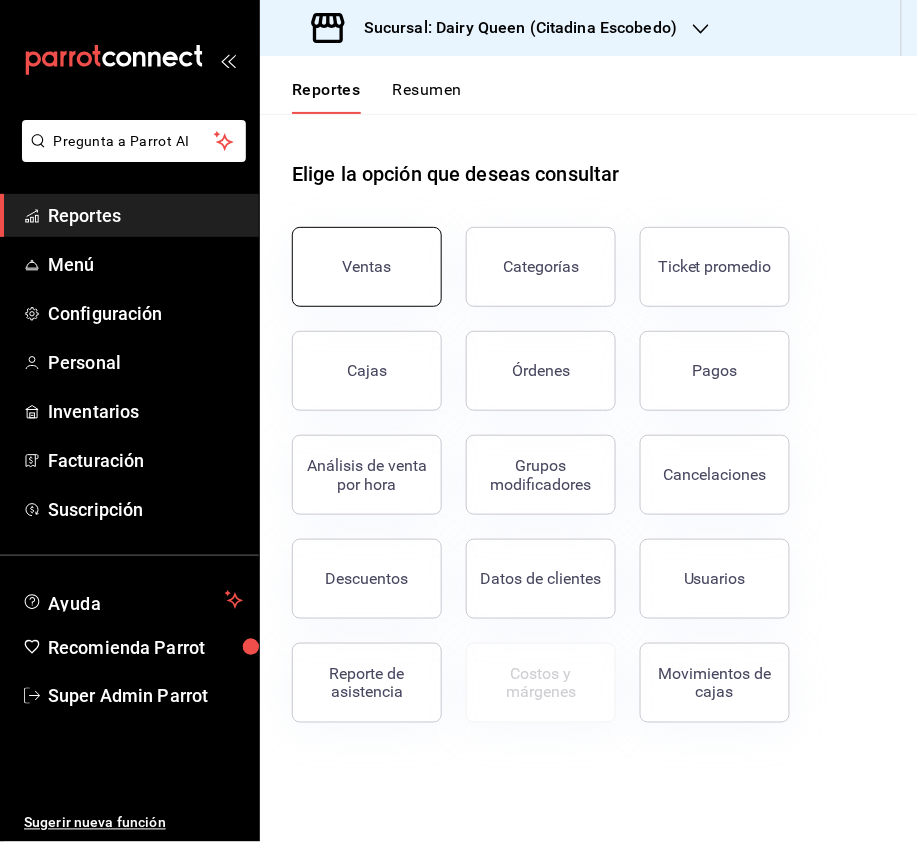 click on "Ventas" at bounding box center [367, 267] 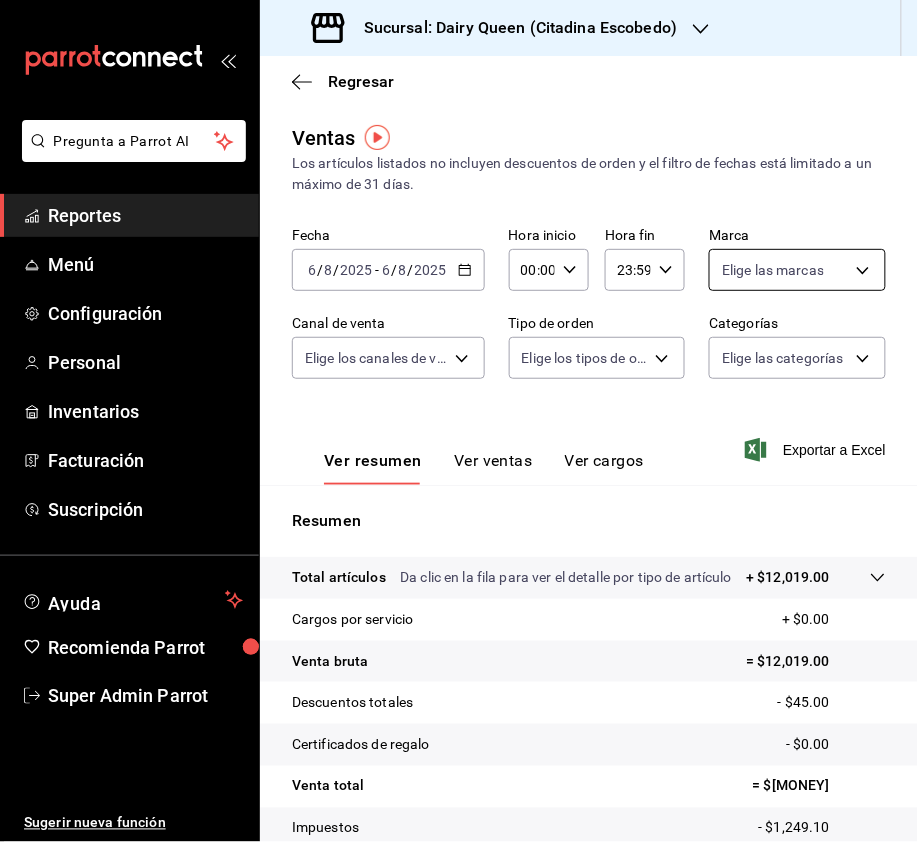 click on "Pregunta a Parrot AI Reportes   Menú   Configuración   Personal   Inventarios   Facturación   Suscripción   Ayuda Recomienda Parrot   Super Admin Parrot   Sugerir nueva función   Sucursal: Dairy Queen ([CITY] [POSTAL_CODE]) Regresar Ventas Los artículos listados no incluyen descuentos de orden y el filtro de fechas está limitado a un máximo de 31 días. Fecha [DATE] [DATE] - [DATE] [DATE] Hora inicio [TIME] Hora inicio Hora fin [TIME] Hora fin Marca Elige las marcas Canal de venta Elige los canales de venta Tipo de orden Elige los tipos de orden Categorías Elige las categorías Ver resumen Ver ventas Ver cargos Exportar a Excel Resumen Total artículos Da clic en la fila para ver el detalle por tipo de artículo + $[MONEY] Cargos por servicio + $[MONEY] Venta bruta = $[MONEY] Descuentos totales - $[MONEY] Certificados de regalo - $[MONEY] Venta total = $[MONEY] Impuestos - $[MONEY] Venta neta = $[MONEY] GANA 1 MES GRATIS EN TU SUSCRIPCIÓN AQUÍ Ver video tutorial Ir a video Reportes" at bounding box center [459, 421] 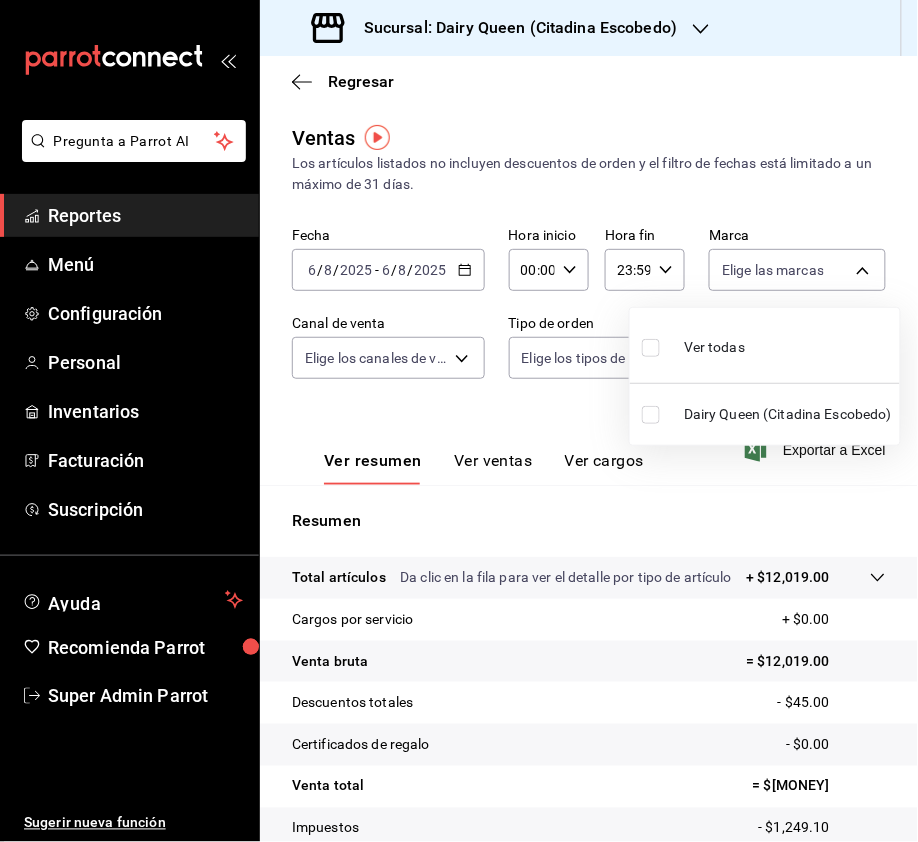 click at bounding box center (459, 421) 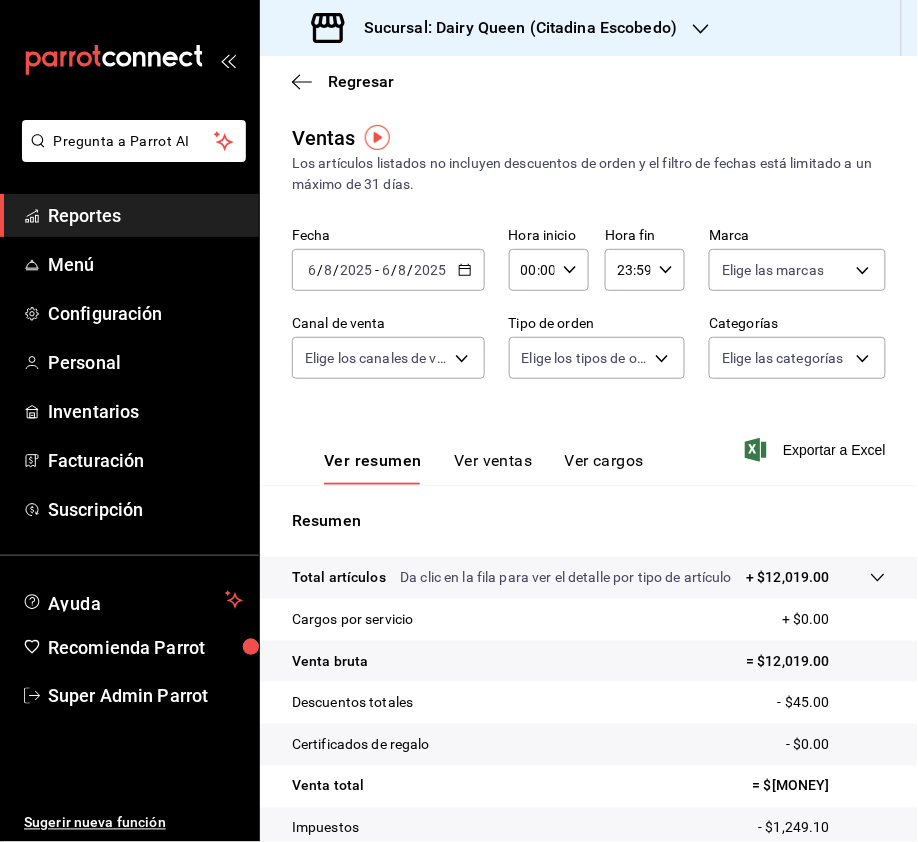 click on "2025" at bounding box center (431, 270) 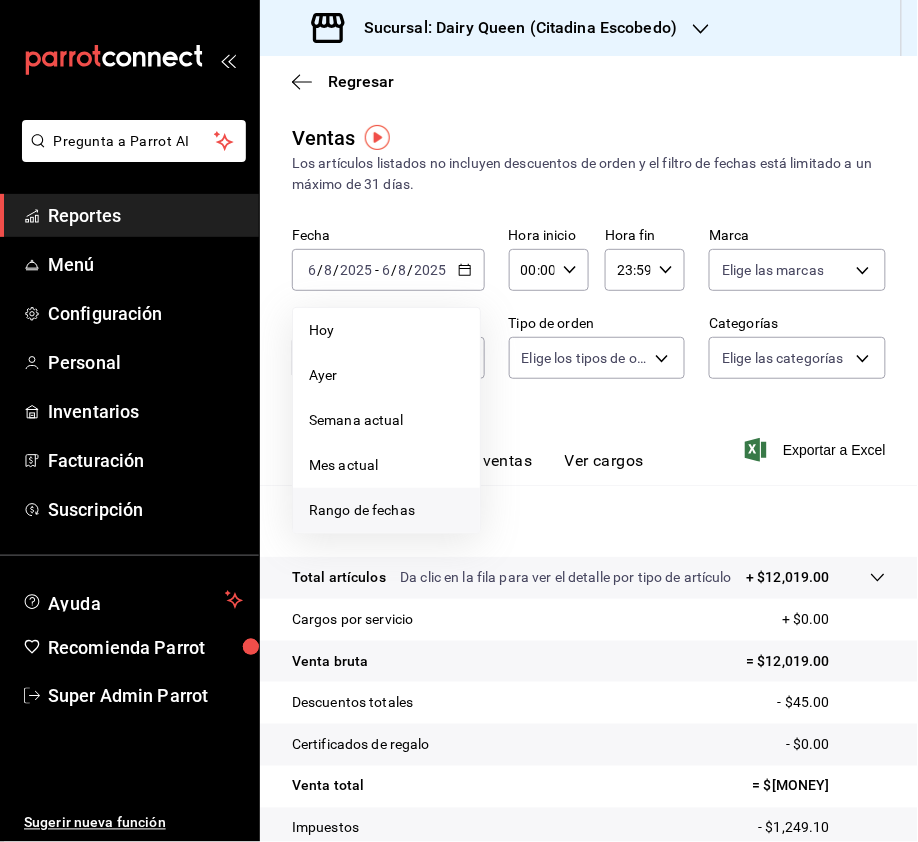 click on "Rango de fechas" at bounding box center (386, 510) 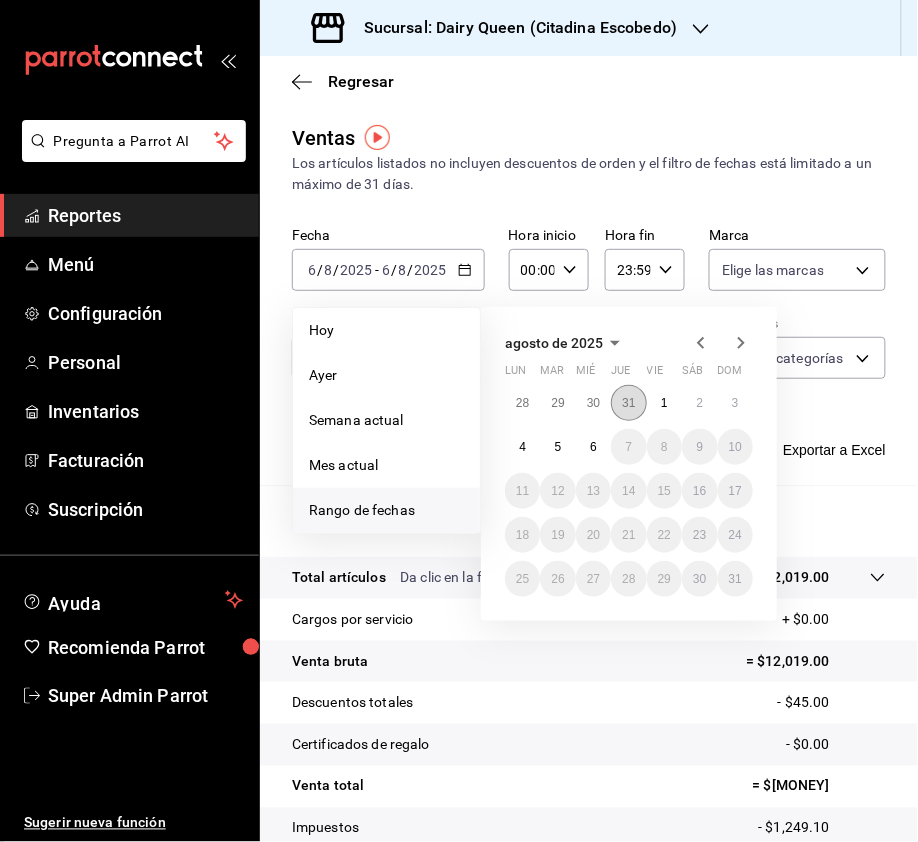 click on "31" at bounding box center [628, 403] 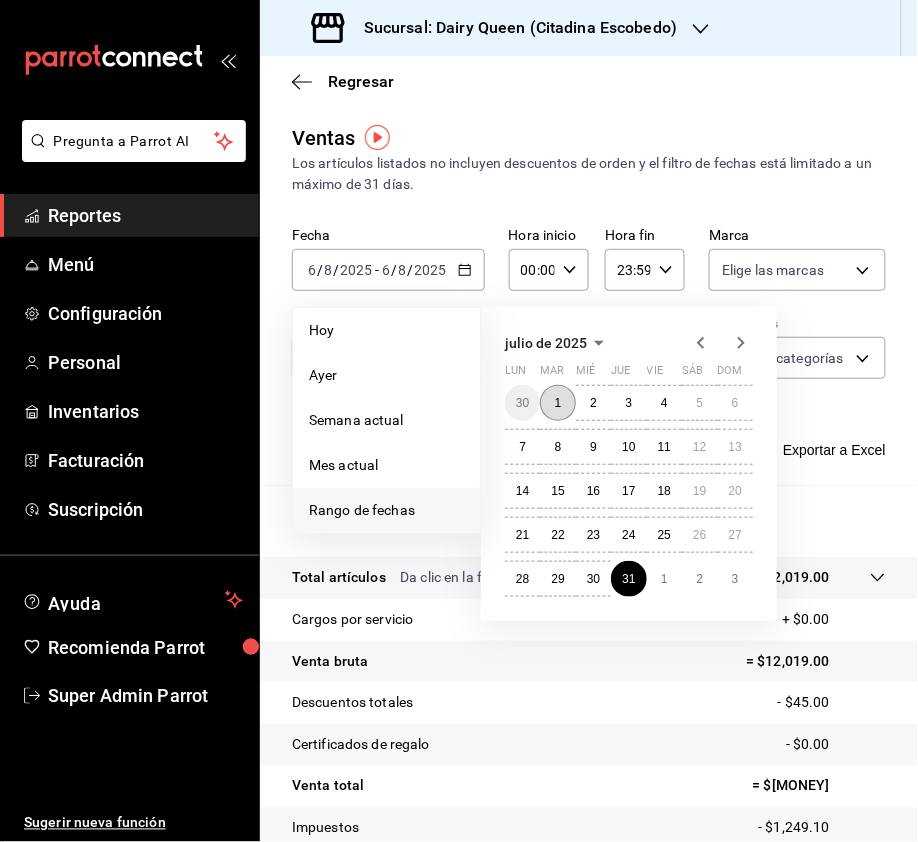click on "1" at bounding box center [557, 403] 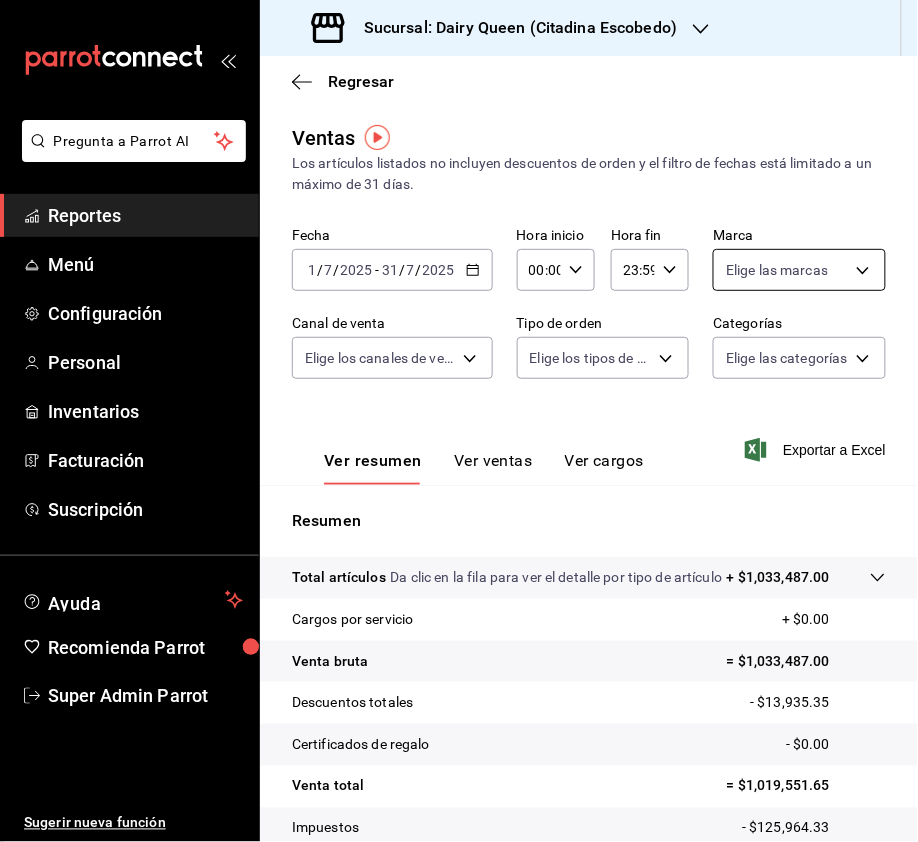 click on "Sucursal: Dairy Queen ([CITY] [NEIGHBORHOOD]) Regresar Ventas Los artículos listados no incluyen descuentos de orden y el filtro de fechas está limitado a un máximo de 31 días. Fecha [DATE] [DATE] - [DATE] [DATE] Hora inicio [TIME] Hora inicio Hora fin [TIME] Hora fin Marca Elige las marcas Canal de venta Elige los canales de venta Tipo de orden Elige los tipos de orden Categorías Elige las categorías Ver resumen Ver ventas Ver cargos Exportar a Excel Resumen Total artículos Da clic en la fila para ver el detalle por tipo de artículo + $1,033,487.00 Cargos por servicio + $0.00 Venta bruta = $1,033,487.00 Descuentos totales - $13,935.35 Certificados de regalo - $0.00 Venta total = $1,019,551.65 Impuestos - $125,964.33 Venta neta = $893,587.32 GANA 1 MES GRATIS EN TU SUSCRIPCIÓN AQUÍ Ver video tutorial" at bounding box center [459, 421] 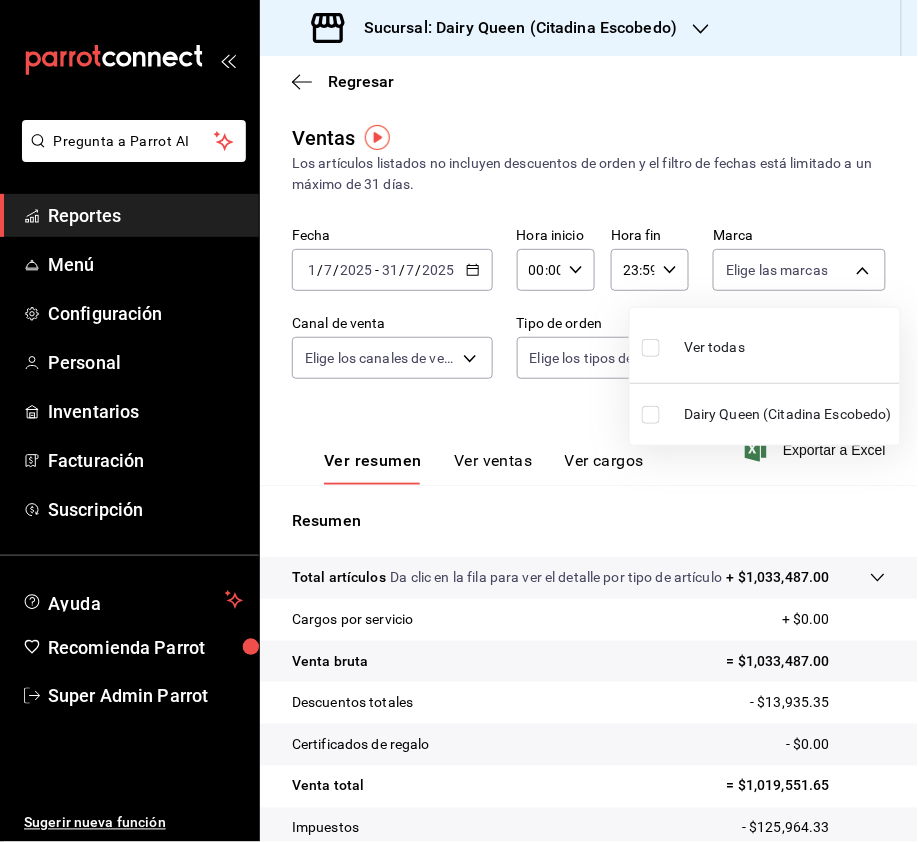 click at bounding box center (651, 348) 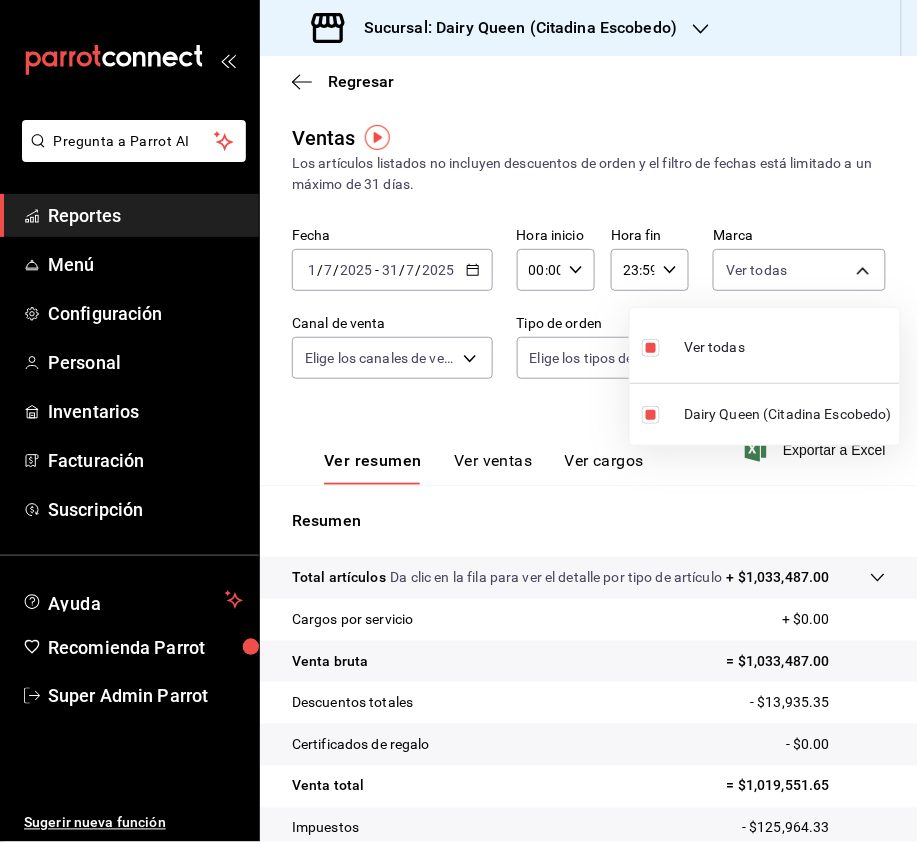 click at bounding box center (459, 421) 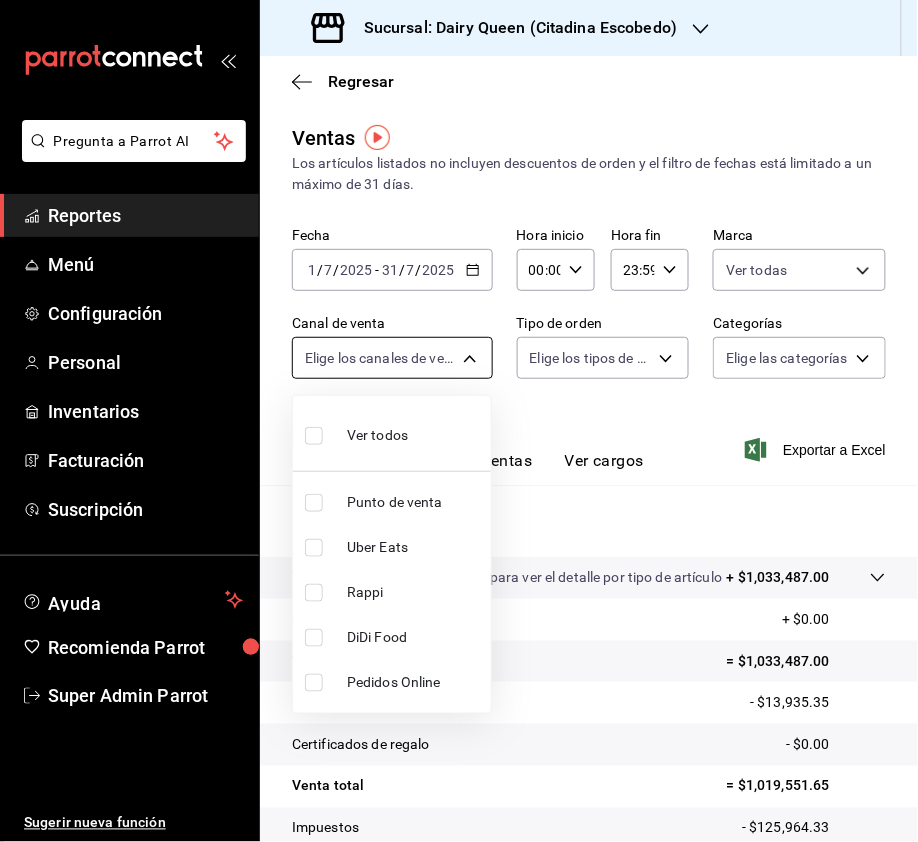 click on "Sucursal: Dairy Queen ([CITY] [STATE]) Regresar Ventas Los artículos listados no incluyen descuentos de orden y el filtro de fechas está limitado a un máximo de 31 días. Fecha [DATE] [DATE] - [DATE] [DATE] Hora inicio [TIME] Hora inicio Hora fin [TIME] Hora fin Marca Ver todas [UUID] Canal de venta Elige los canales de venta Tipo de orden Elige los tipos de orden Categorías Elige las categorías Ver resumen Ver ventas Ver cargos Exportar a Excel Resumen Total artículos Da clic en la fila para ver el detalle por tipo de artículo + $[PRICE] Cargos por servicio + $[PRICE] Venta bruta = $[PRICE] Descuentos totales - $[PRICE] Certificados de regalo - $[PRICE] Venta total = $[PRICE] Impuestos - $[PRICE] Venta neta = $[PRICE] Ver video tutorial Ir a video" at bounding box center [459, 421] 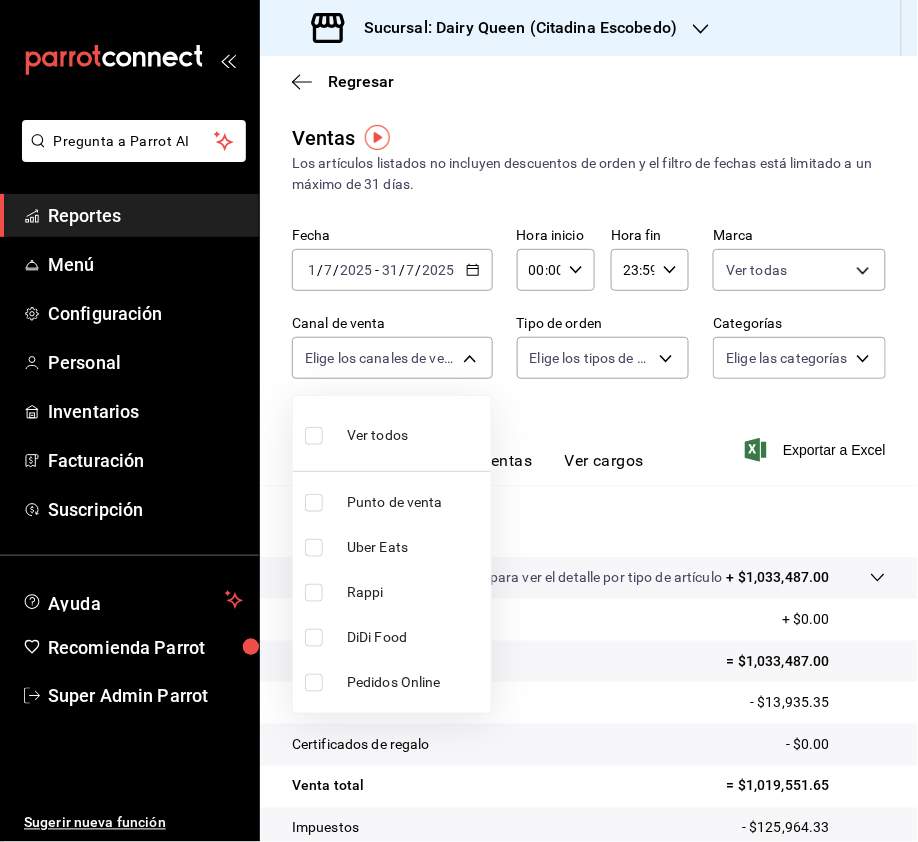 click at bounding box center (314, 436) 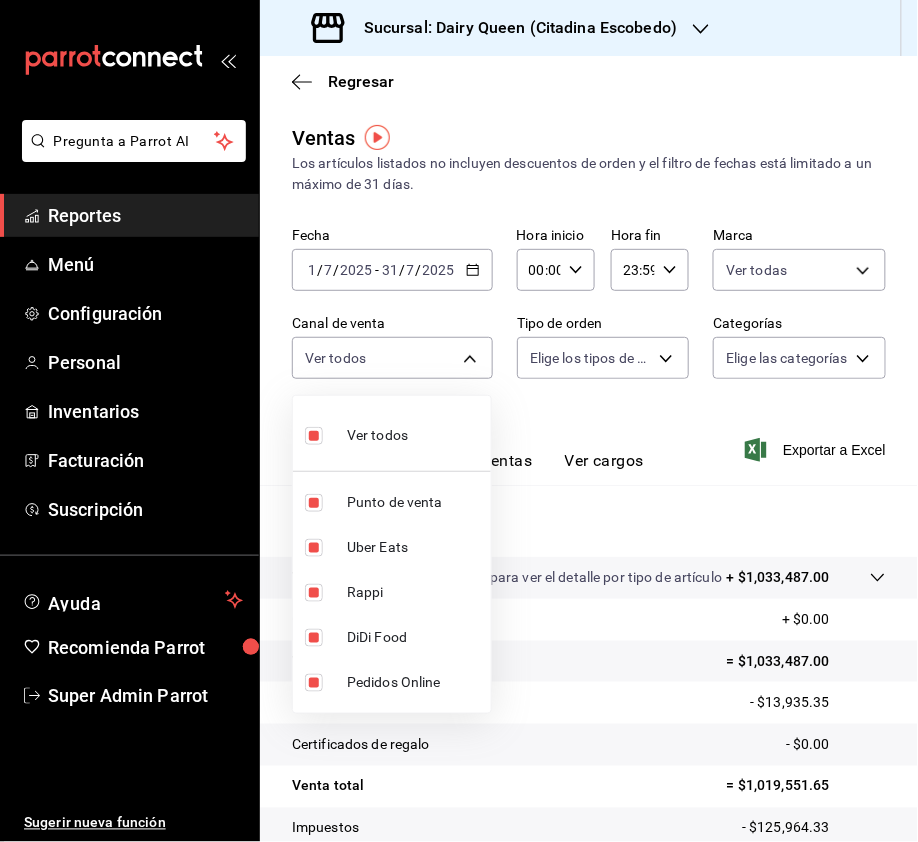 click at bounding box center [459, 421] 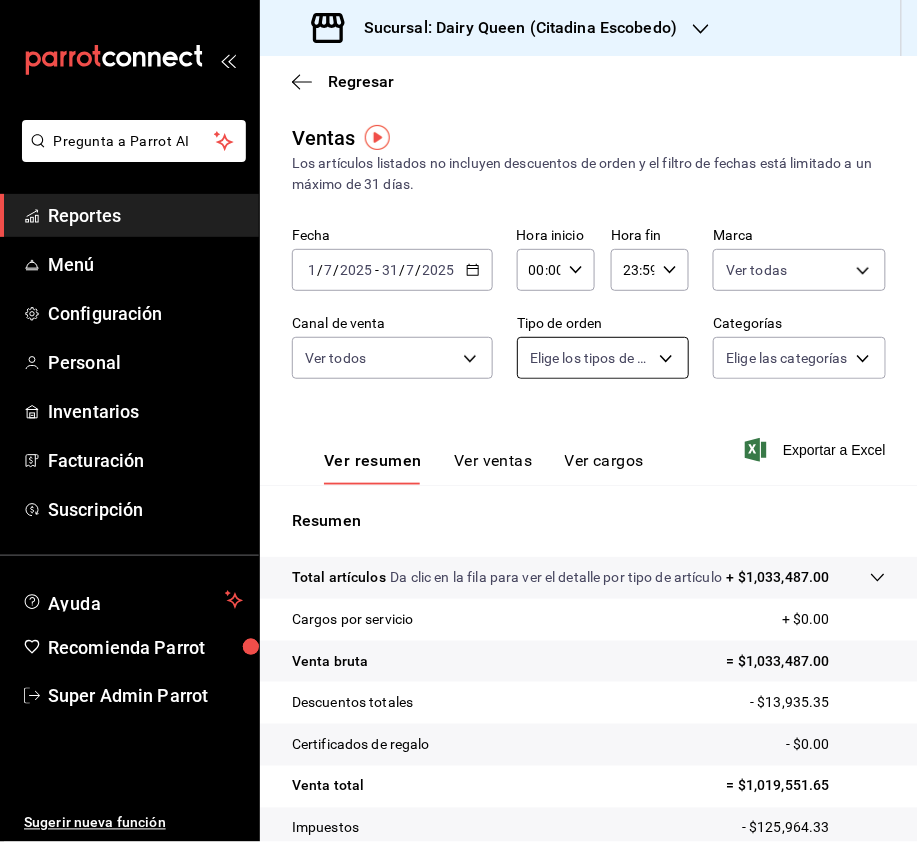 click on "Pregunta a Parrot AI Reportes   Menú   Configuración   Personal   Inventarios   Facturación   Suscripción   Ayuda Recomienda Parrot   Super Admin Parrot   Sugerir nueva función   Sucursal: Dairy Queen ([CITY] [POSTAL_CODE]) Regresar Ventas Los artículos listados no incluyen descuentos de orden y el filtro de fechas está limitado a un máximo de 31 días. Fecha [DATE] [DATE] - [DATE] [DATE] Hora inicio [TIME] Hora inicio Hora fin [TIME] Hora fin Marca Ver todas [UUID] Canal de venta Ver todos PARROT,UBER_EATS,RAPPI,DIDI_FOOD,ONLINE Tipo de orden Elige los tipos de orden Categorías Elige las categorías Ver resumen Ver ventas Ver cargos Exportar a Excel Resumen Total artículos Da clic en la fila para ver el detalle por tipo de artículo + $[MONEY] Cargos por servicio + $[MONEY] Venta bruta = $[MONEY] Descuentos totales - $[MONEY] Certificados de regalo - $[MONEY] Venta total = $[MONEY] Impuestos - $[MONEY] Venta neta = $[MONEY] Ir a video" at bounding box center [459, 421] 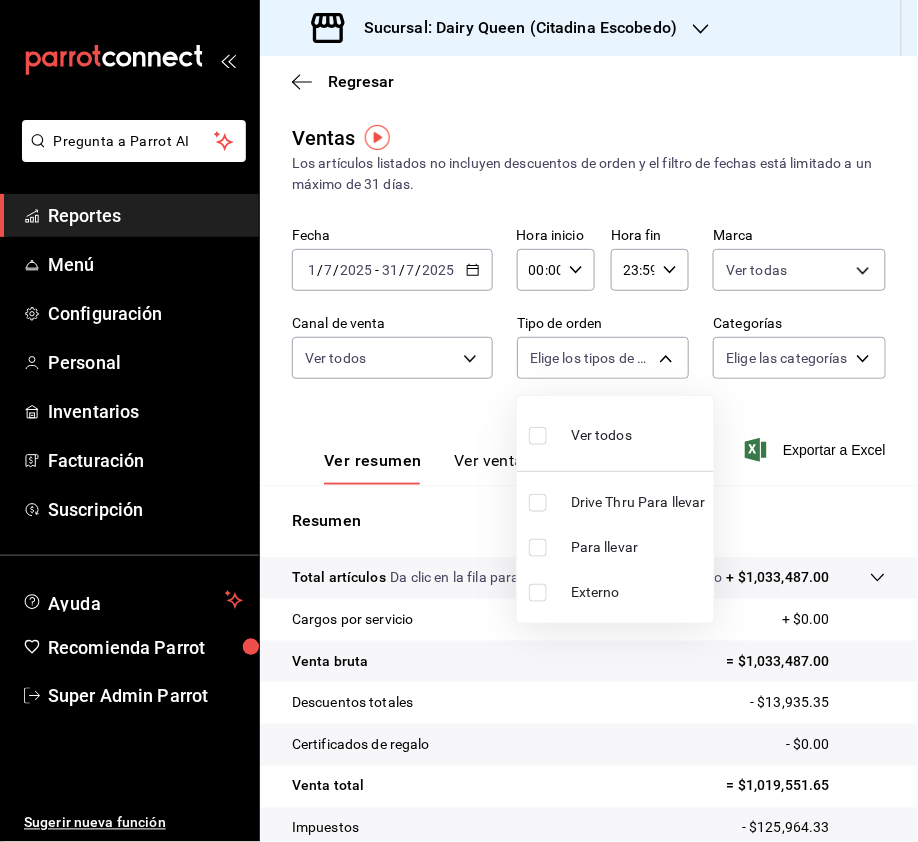 click at bounding box center (538, 503) 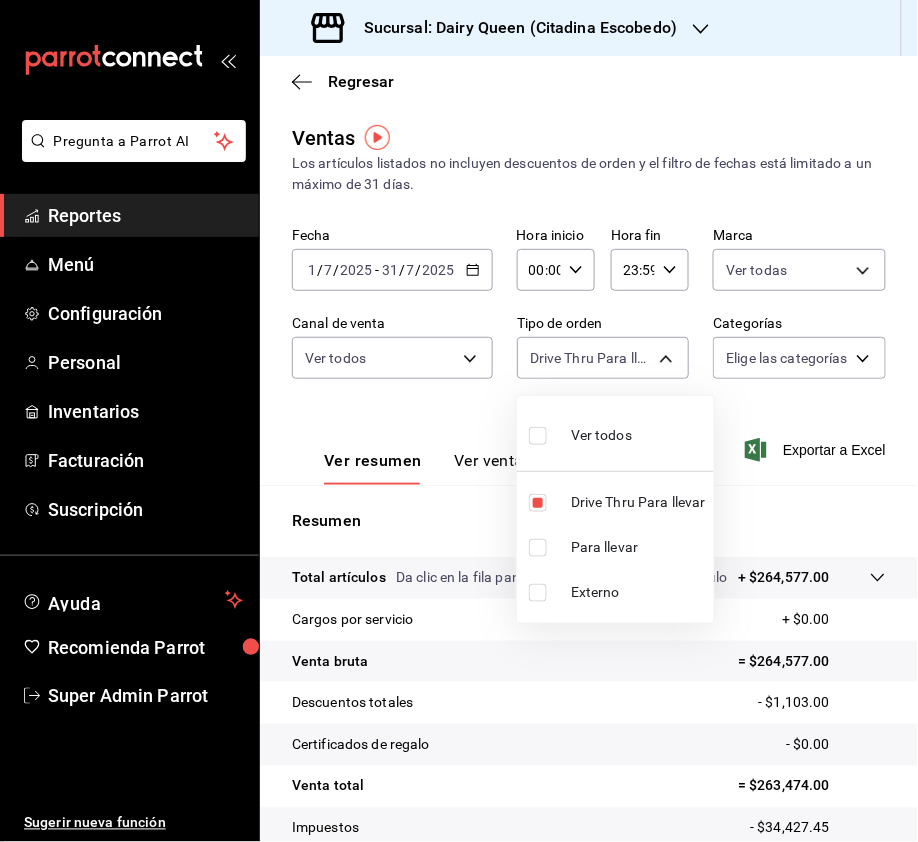 click at bounding box center (459, 421) 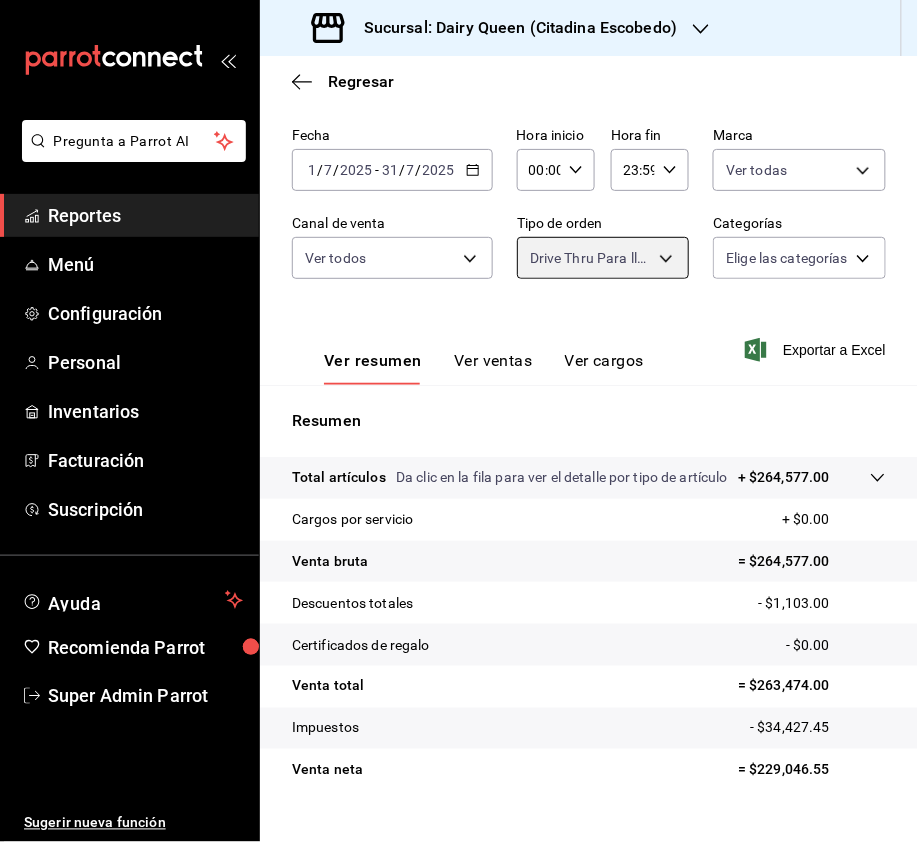 scroll, scrollTop: 157, scrollLeft: 0, axis: vertical 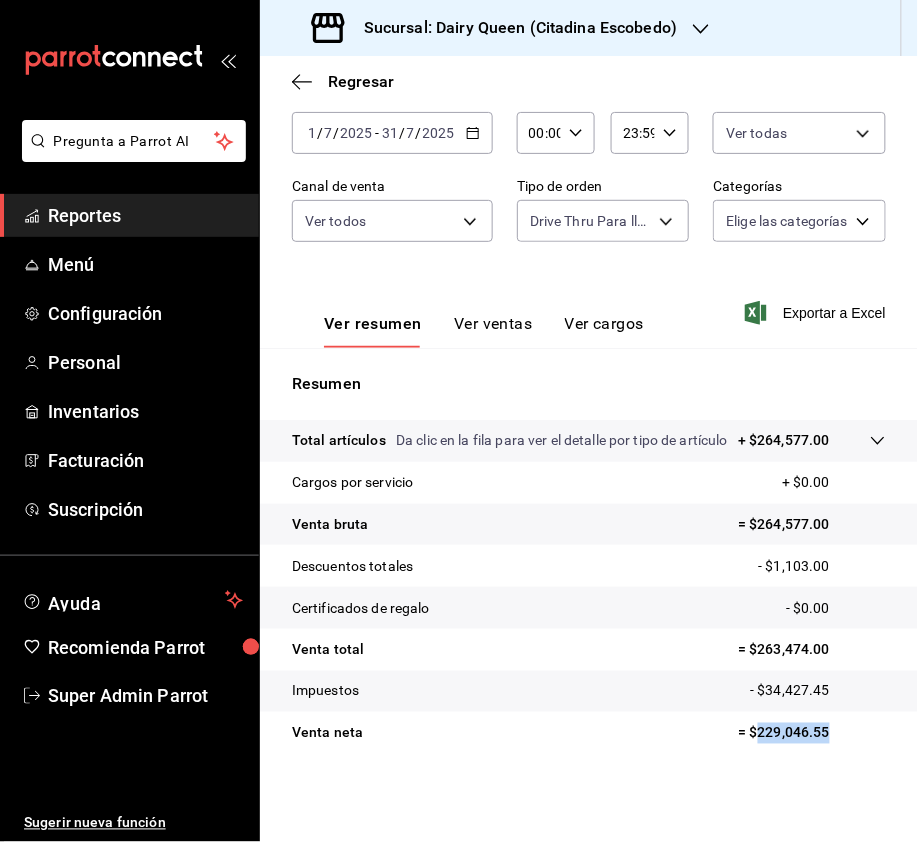 drag, startPoint x: 836, startPoint y: 733, endPoint x: 740, endPoint y: 737, distance: 96.0833 